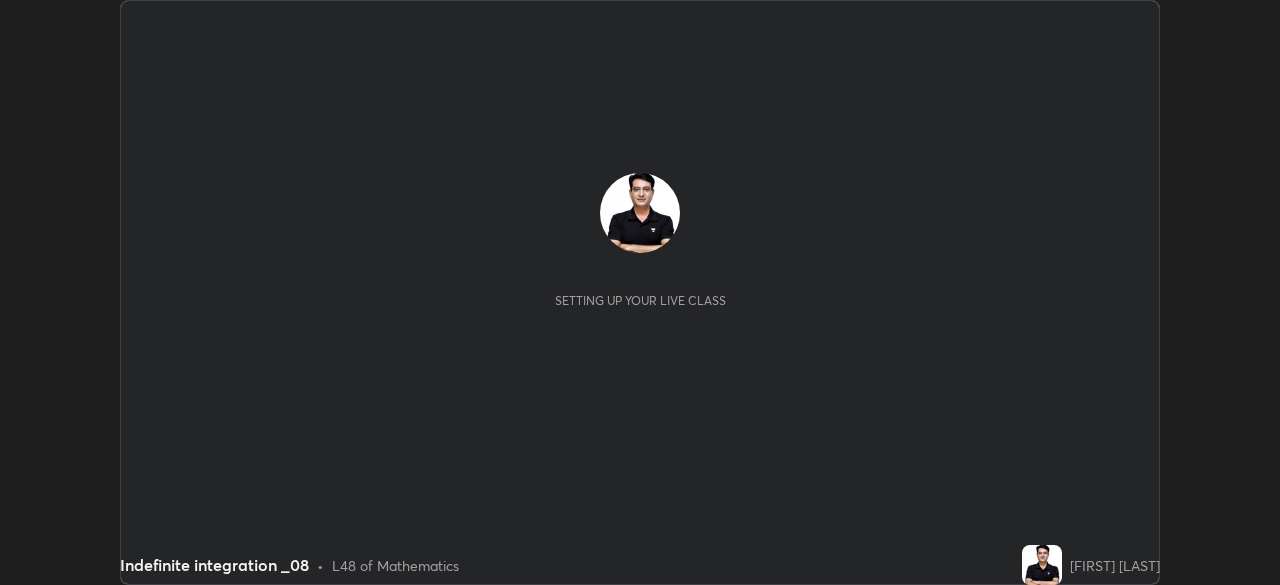 scroll, scrollTop: 0, scrollLeft: 0, axis: both 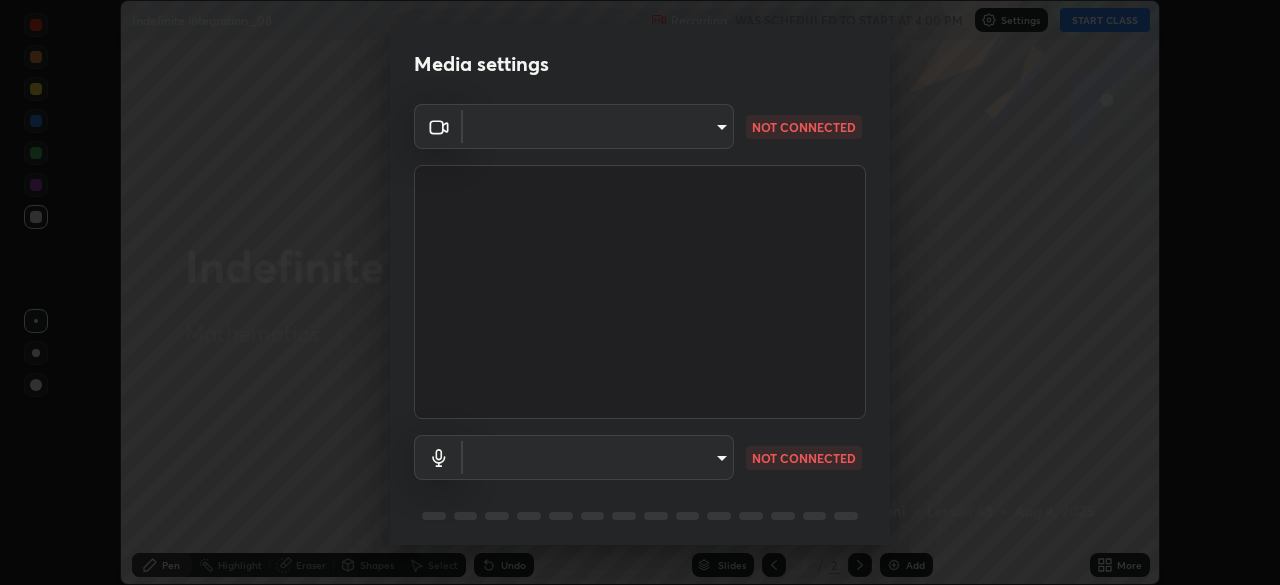 type on "e2b4cb918b4400ba02a0192ae9998b18c1f09d36479f8a70bd3f64f4de27a966" 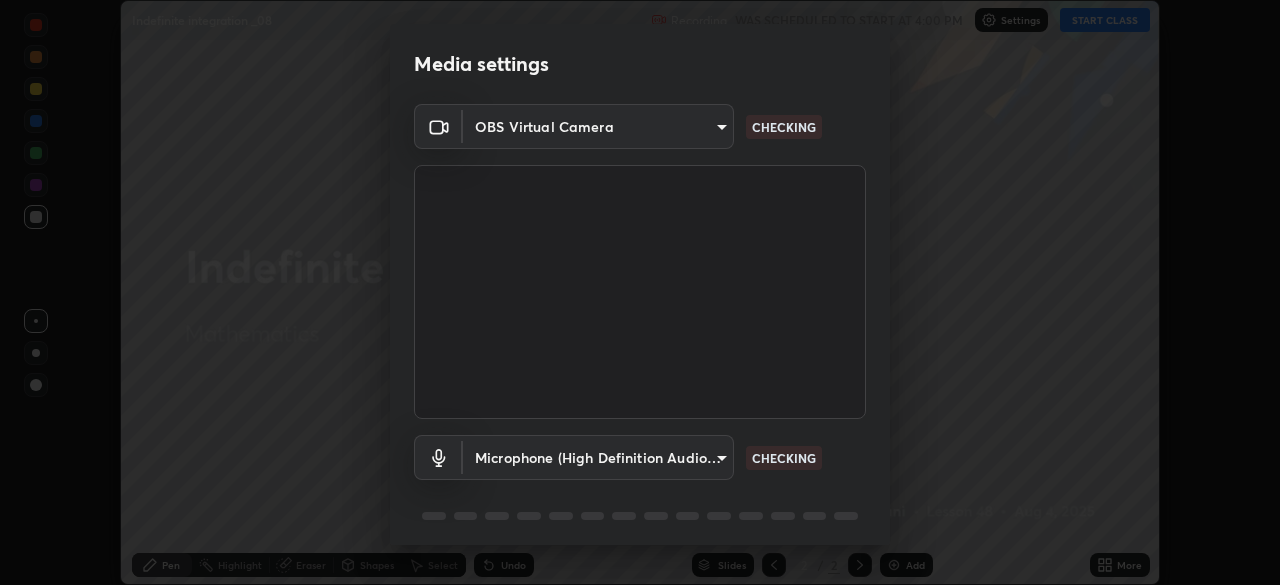 scroll, scrollTop: 71, scrollLeft: 0, axis: vertical 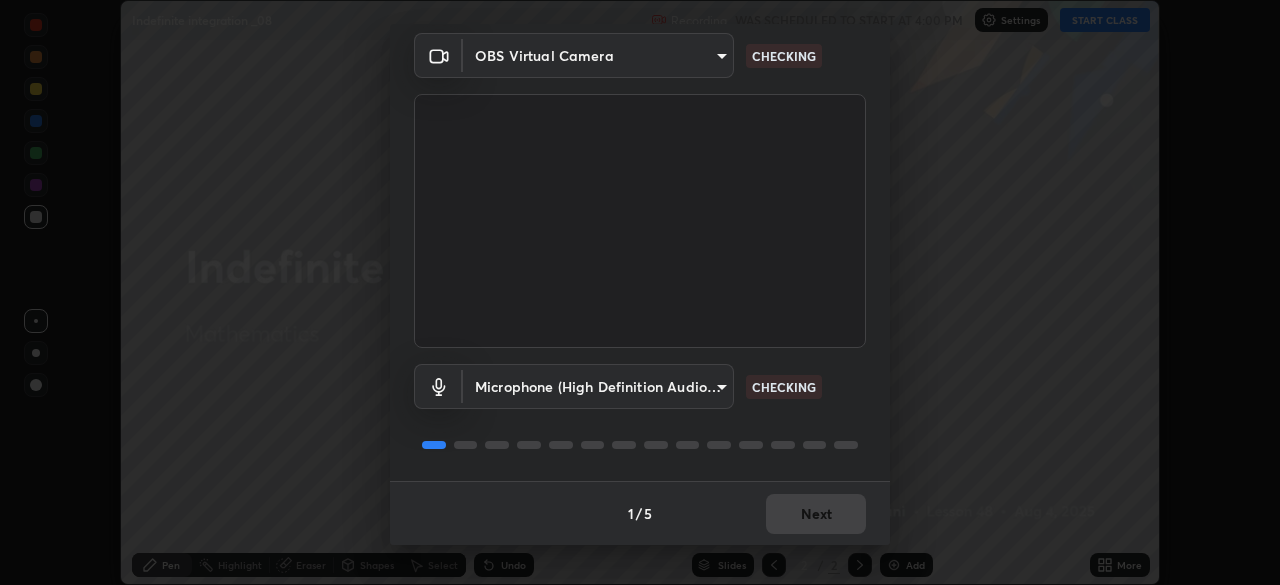 click on "Erase all Indefinite integration _08 Recording WAS SCHEDULED TO START AT  4:00 PM Settings START CLASS Setting up your live class Indefinite integration _08 • L48 of Mathematics [FIRST] [LAST] Pen Highlight Eraser Shapes Select Undo Slides 2 / 2 Add More No doubts shared Encourage your learners to ask a doubt for better clarity Report an issue Reason for reporting Buffering Chat not working Audio - Video sync issue Educator video quality low ​ Attach an image Report Media settings OBS Virtual Camera [HASH] CHECKING Microphone (High Definition Audio Device) [HASH] CHECKING 1 / 5 Next" at bounding box center [640, 292] 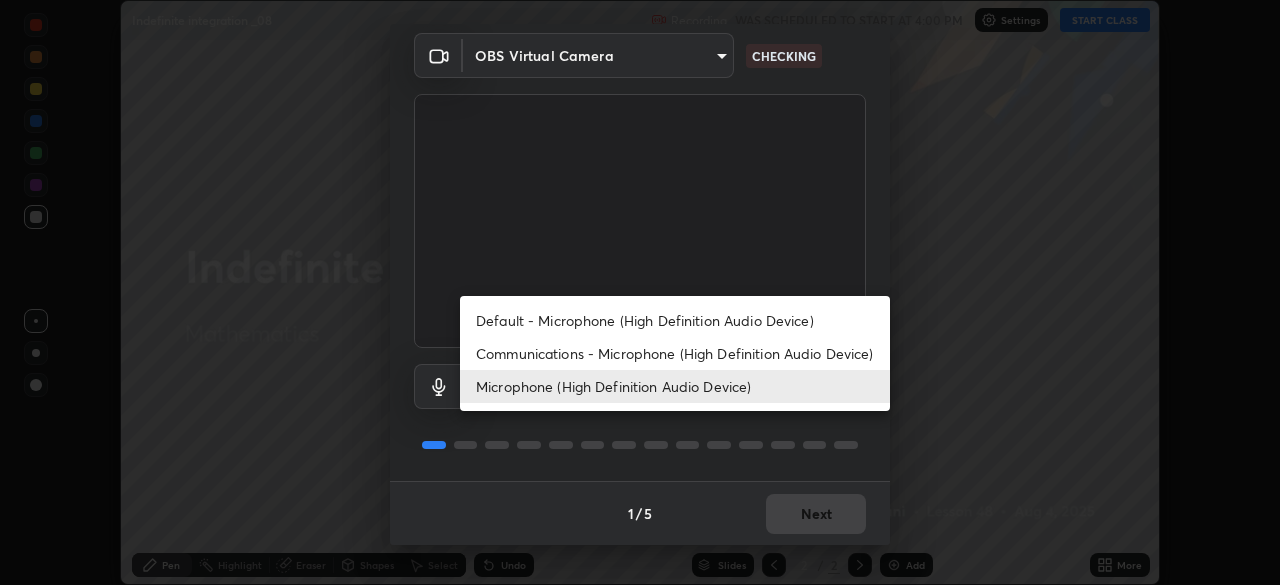 click on "Communications - Microphone (High Definition Audio Device)" at bounding box center [675, 353] 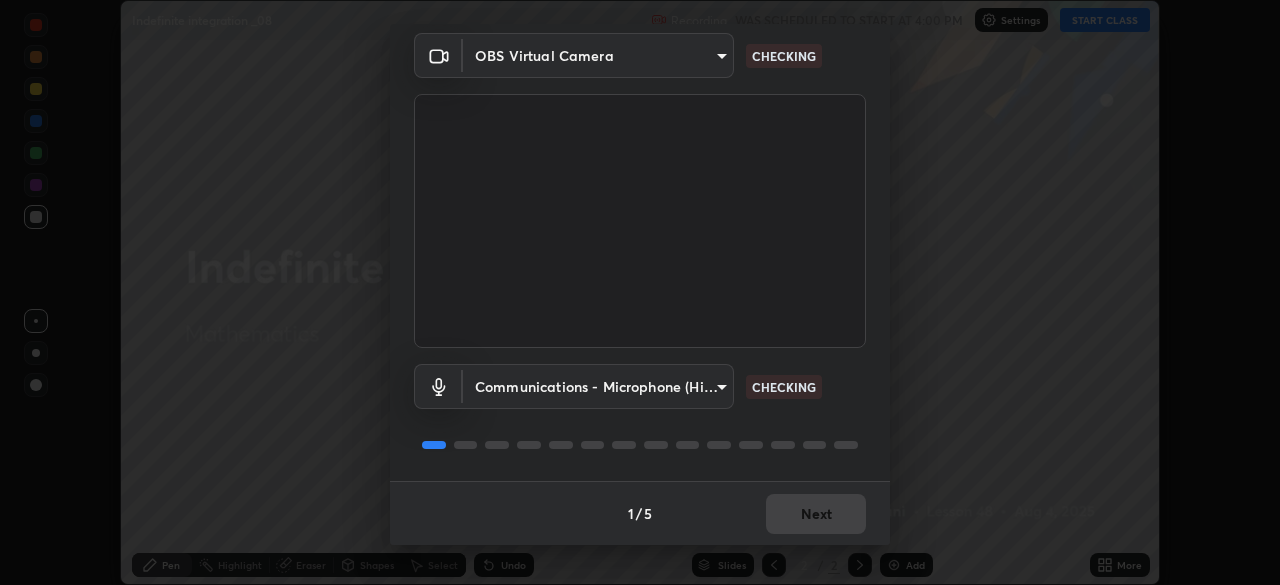 click on "Erase all Indefinite integration _08 Recording WAS SCHEDULED TO START AT  4:00 PM Settings START CLASS Setting up your live class Indefinite integration _08 • L48 of Mathematics [FIRST] [LAST] Pen Highlight Eraser Shapes Select Undo Slides 2 / 2 Add More No doubts shared Encourage your learners to ask a doubt for better clarity Report an issue Reason for reporting Buffering Chat not working Audio - Video sync issue Educator video quality low ​ Attach an image Report Media settings OBS Virtual Camera [HASH] CHECKING Communications - Microphone (High Definition Audio Device) communications CHECKING 1 / 5 Next" at bounding box center [640, 292] 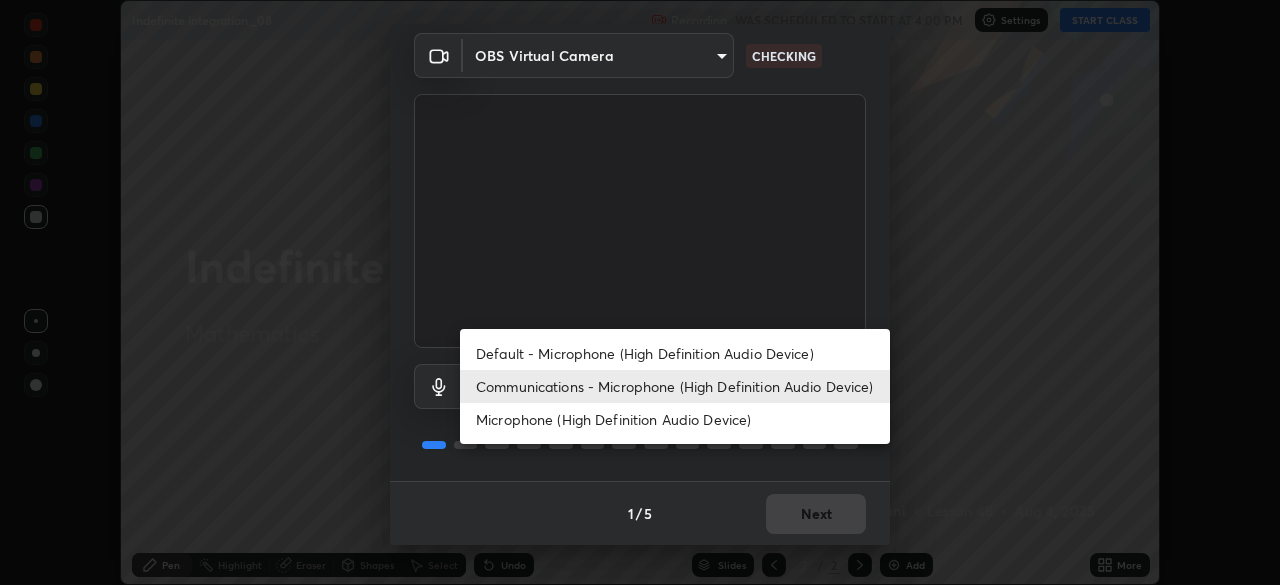 click on "Microphone (High Definition Audio Device)" at bounding box center (675, 419) 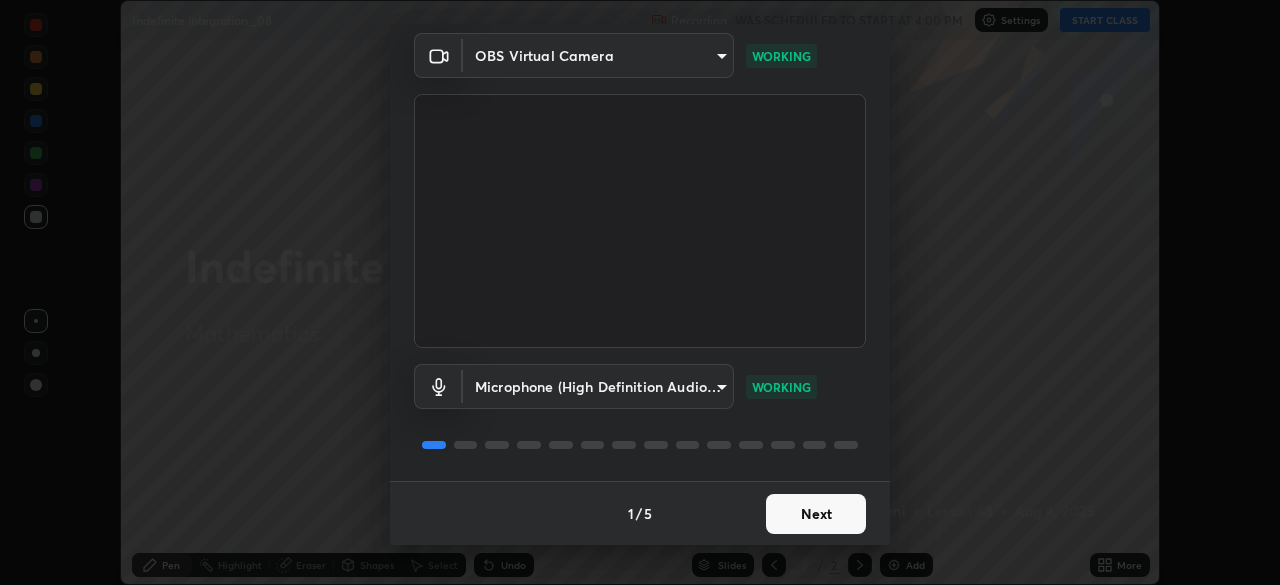 click on "Next" at bounding box center [816, 514] 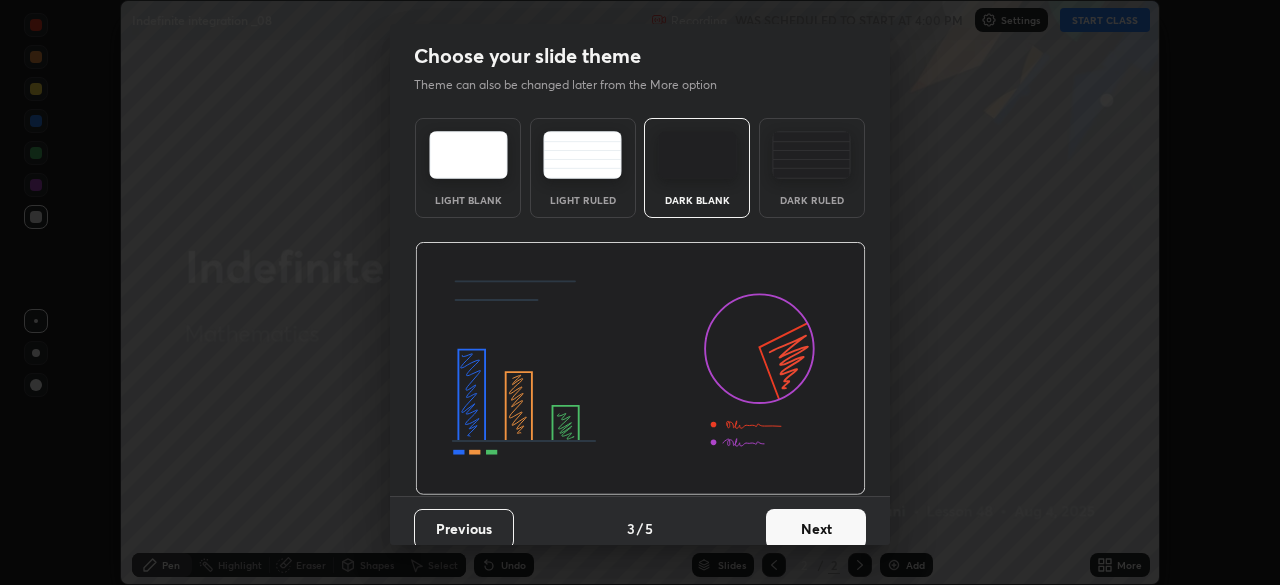click on "Next" at bounding box center (816, 529) 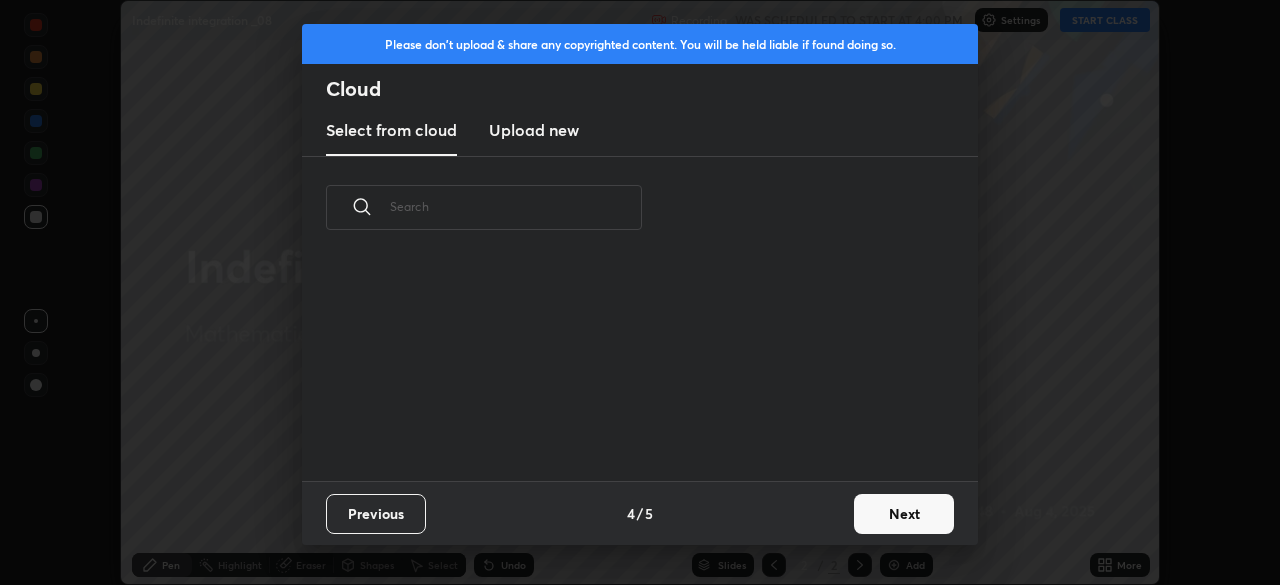 click on "Previous 4 / 5 Next" at bounding box center (640, 513) 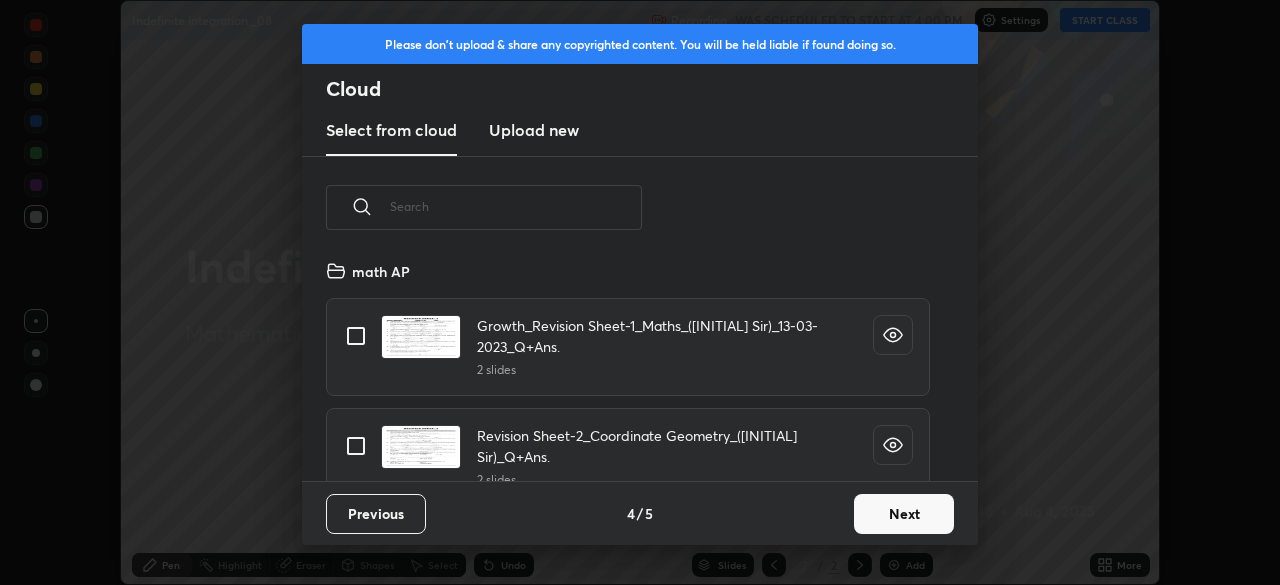 click on "Next" at bounding box center (904, 514) 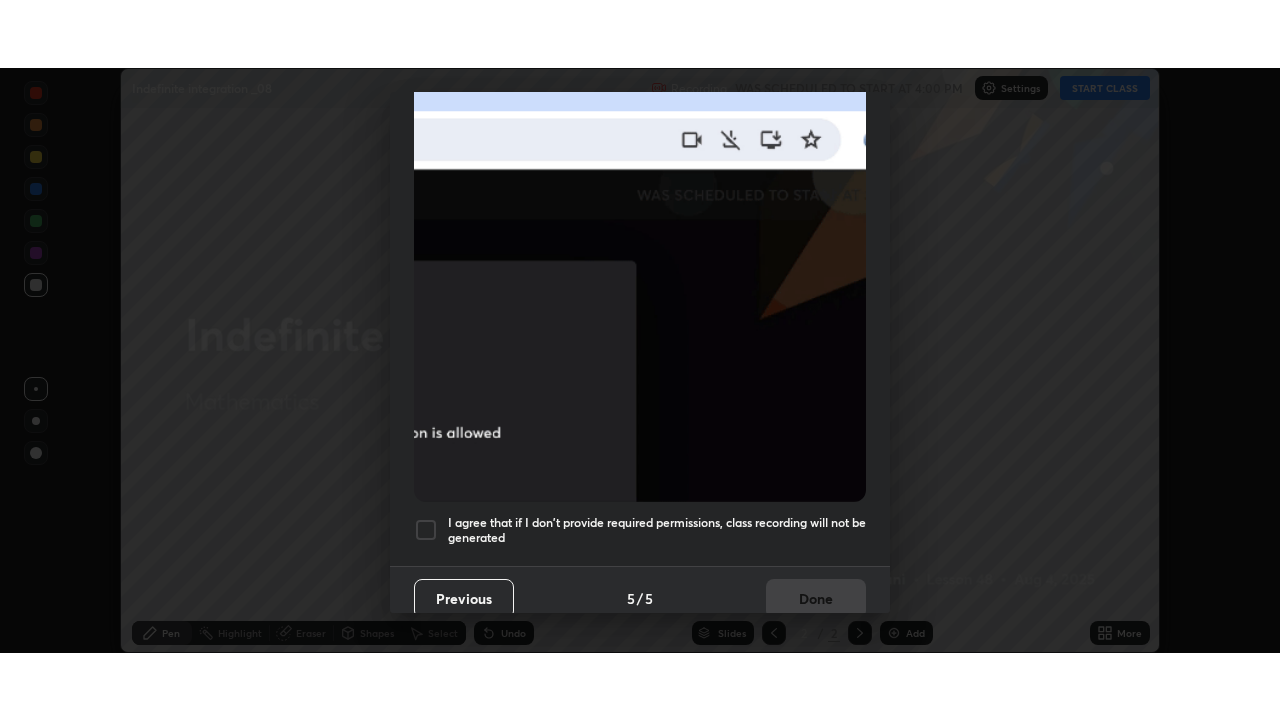scroll, scrollTop: 479, scrollLeft: 0, axis: vertical 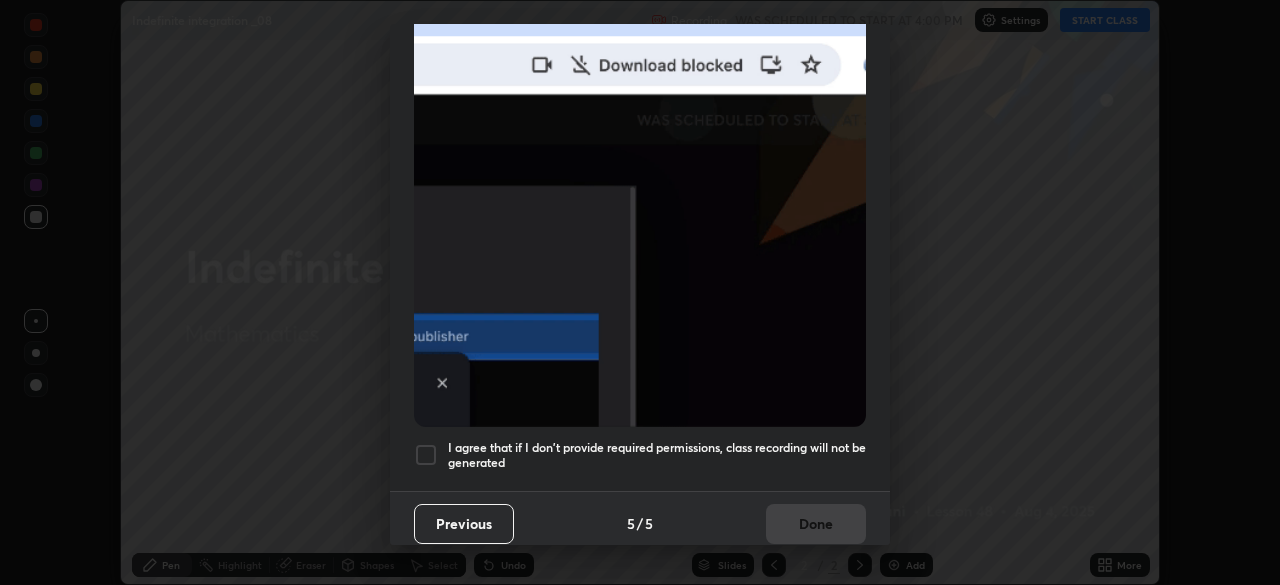 click at bounding box center (426, 455) 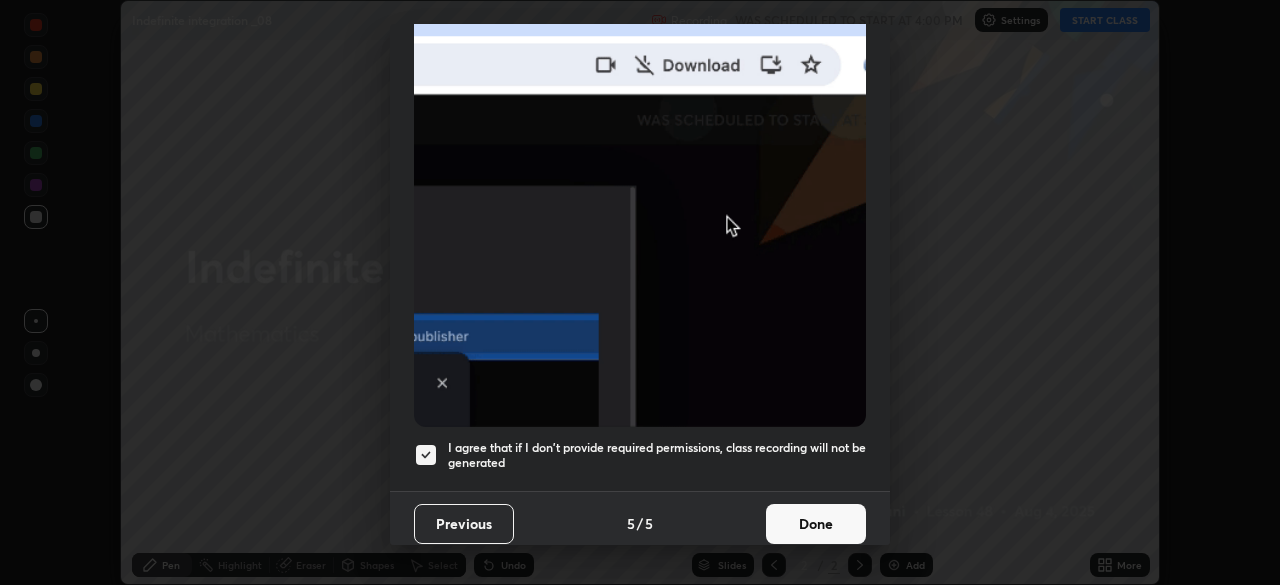 click on "Done" at bounding box center [816, 524] 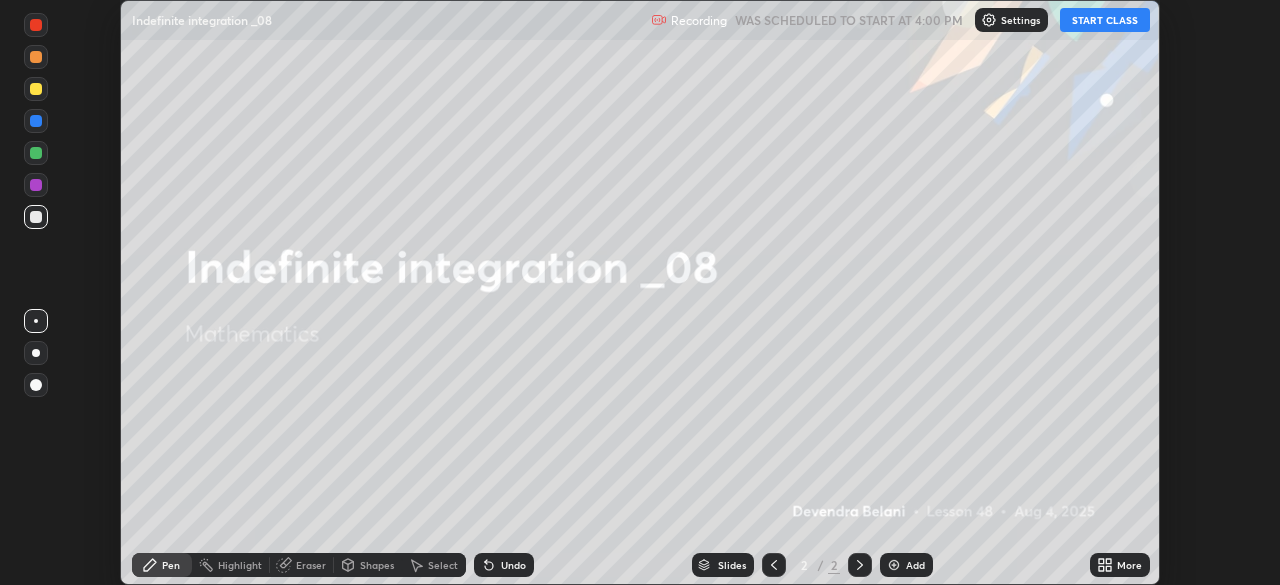 click on "START CLASS" at bounding box center [1105, 20] 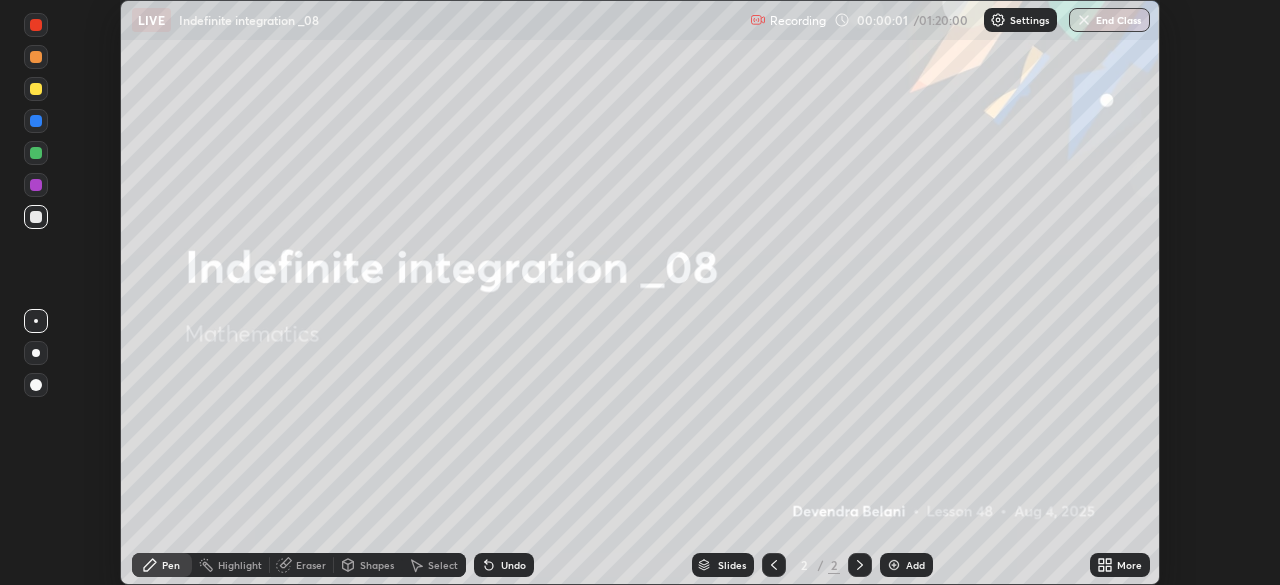 click at bounding box center [894, 565] 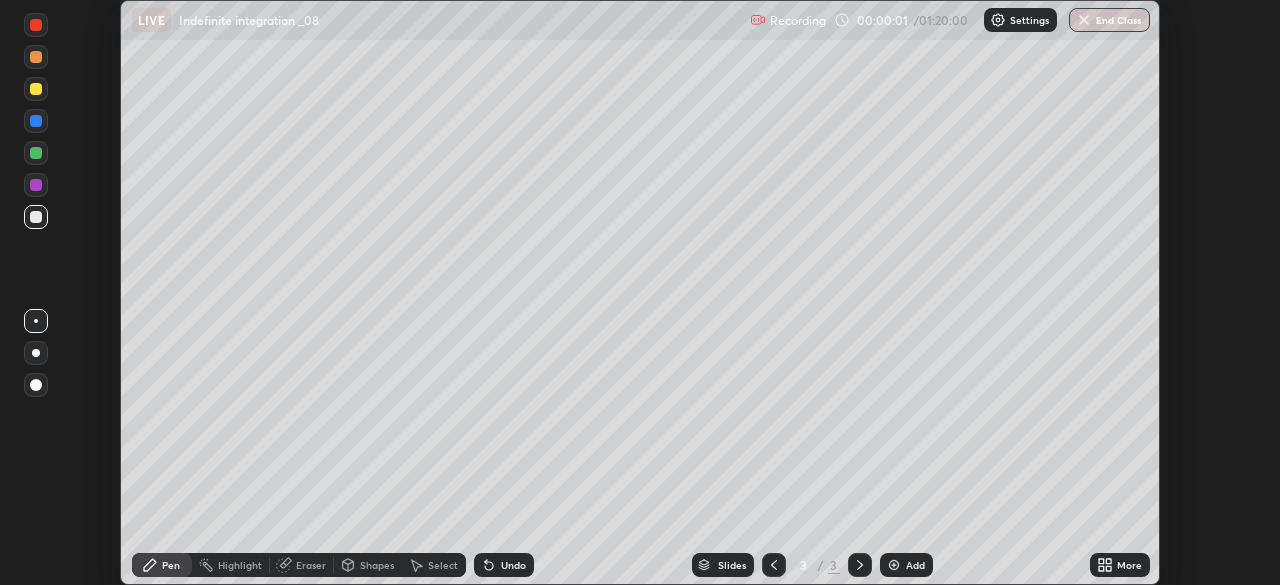 click 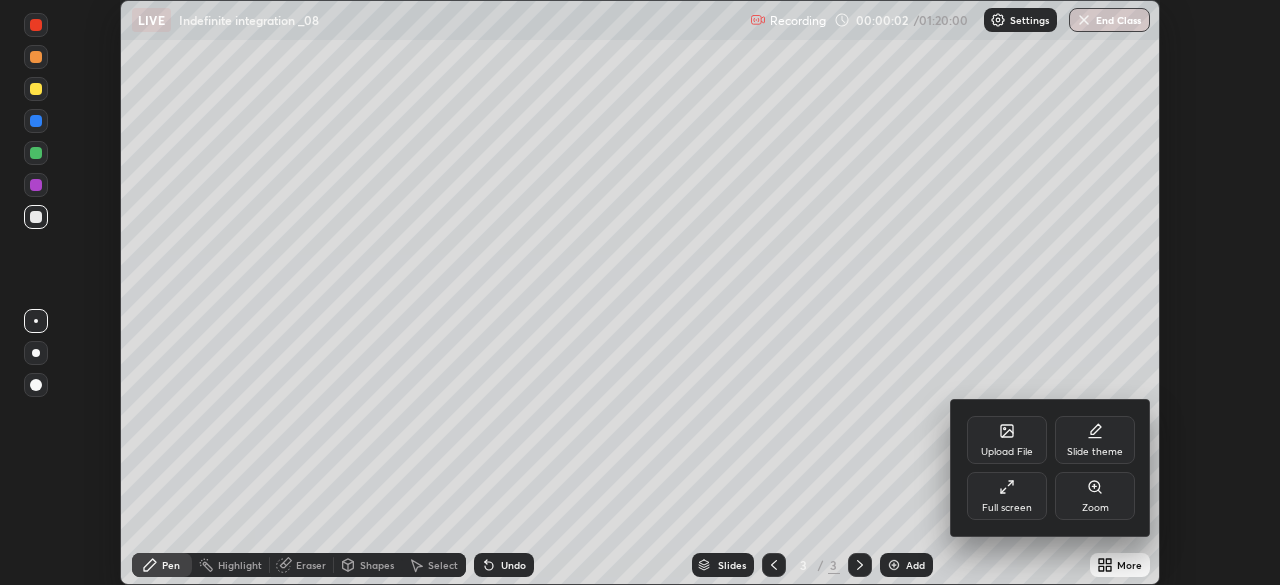 click on "Full screen" at bounding box center (1007, 508) 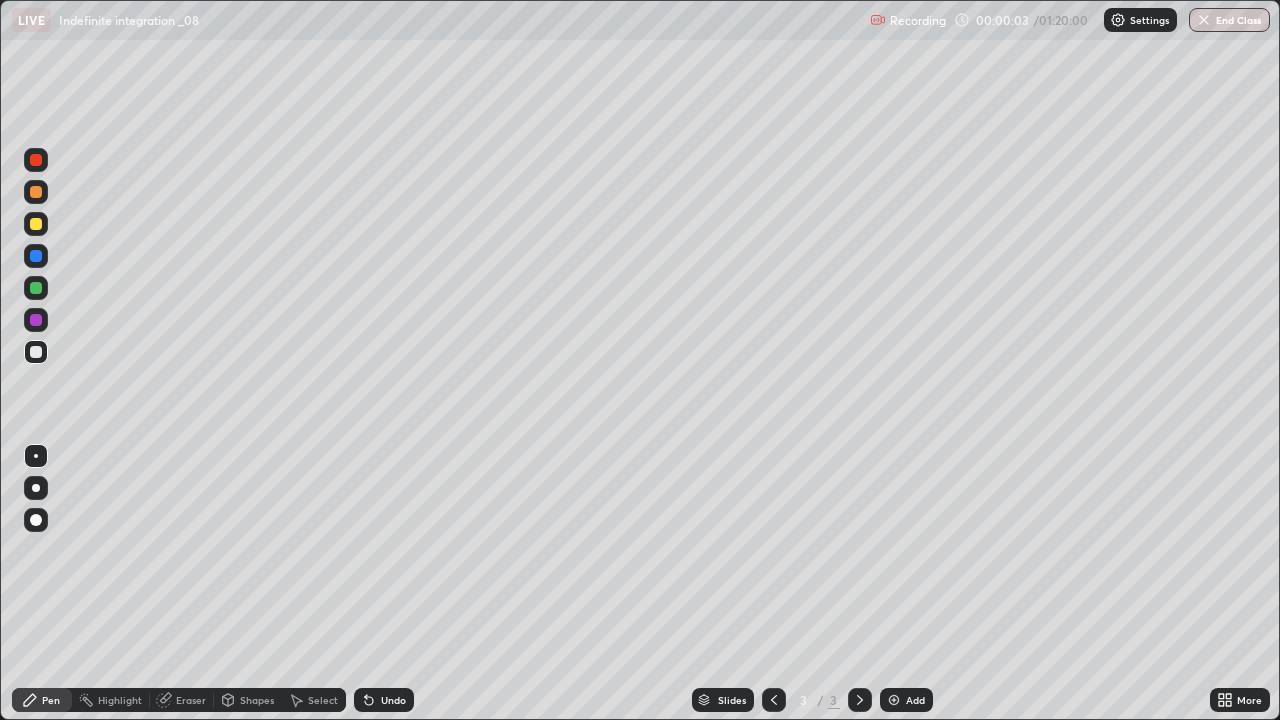 scroll, scrollTop: 99280, scrollLeft: 98720, axis: both 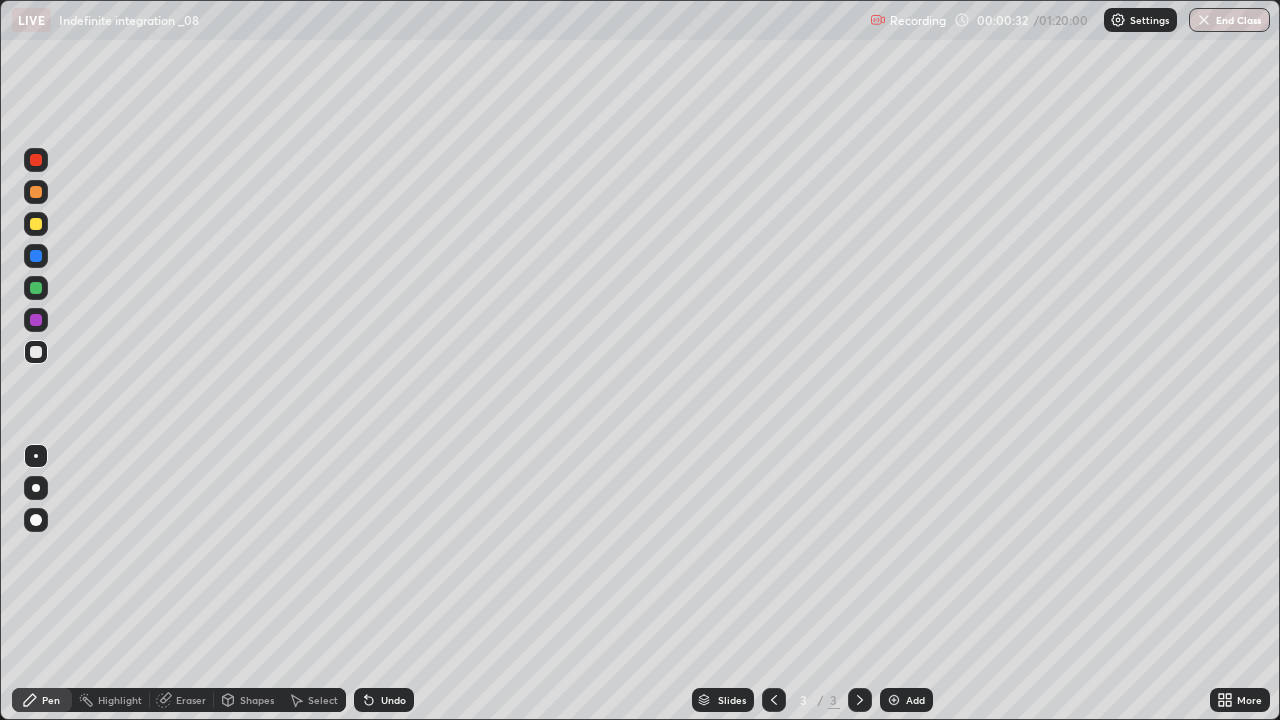 click 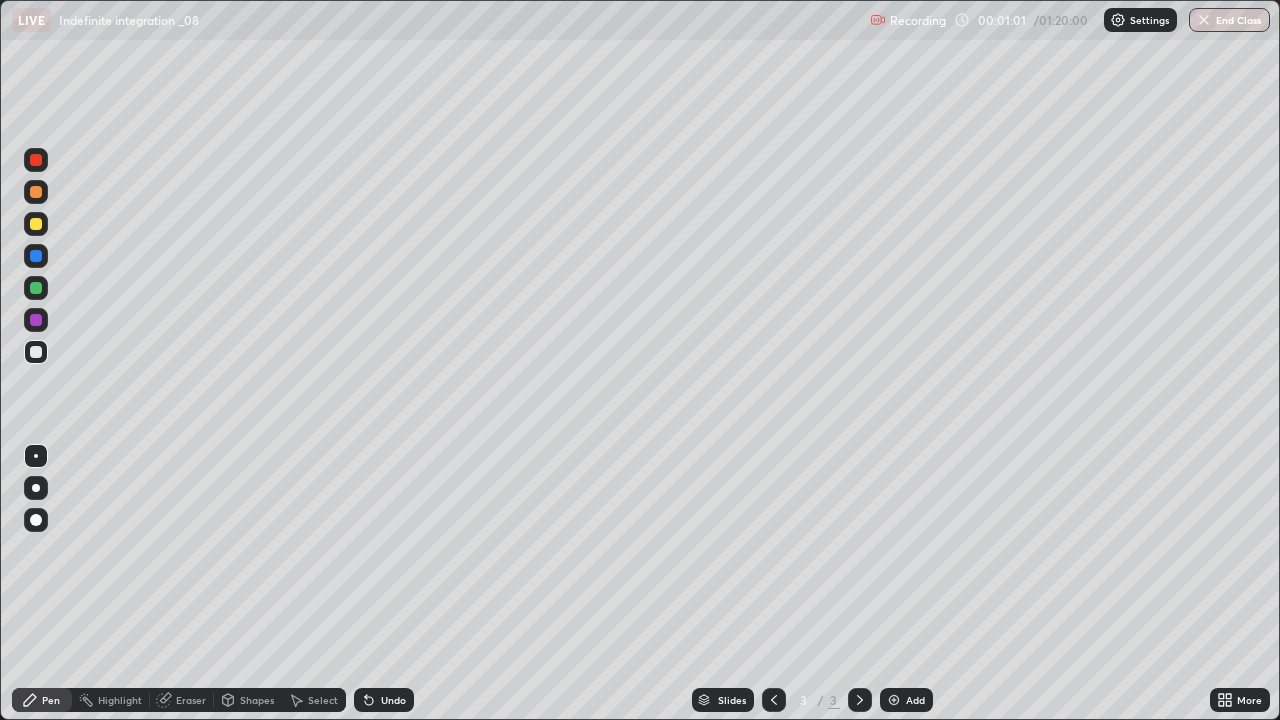 click at bounding box center [36, 288] 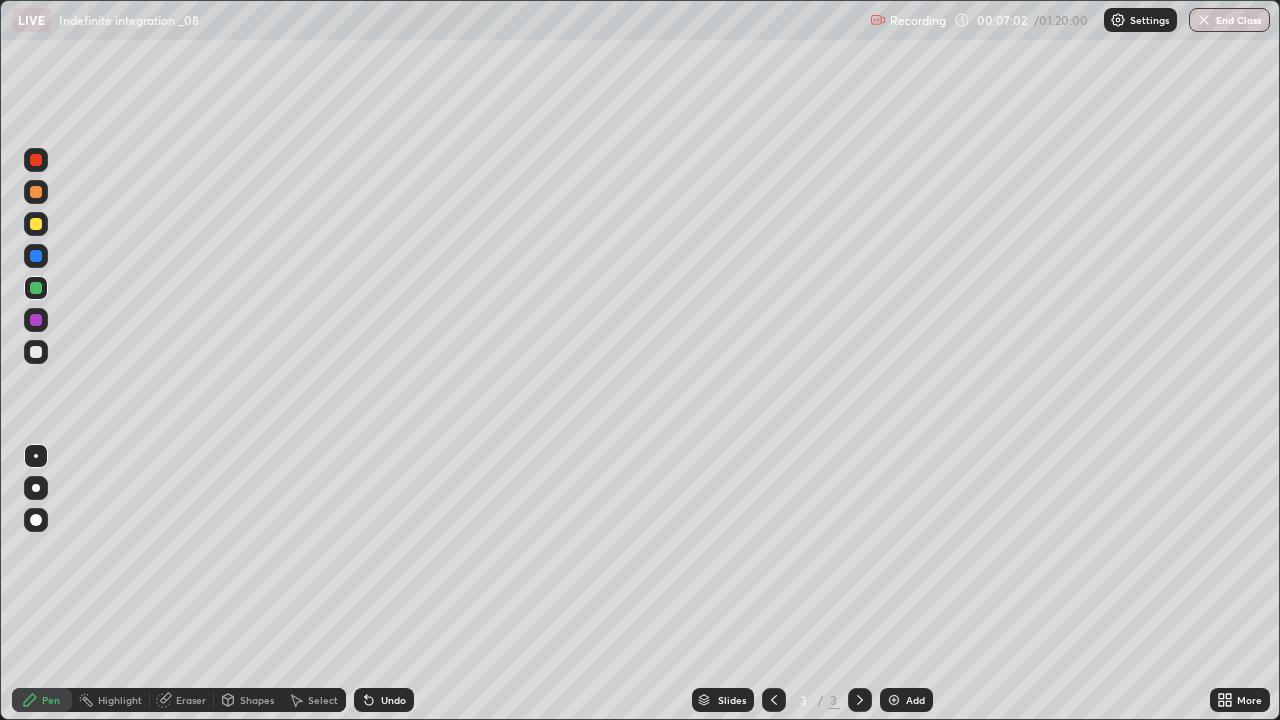 click on "Add" at bounding box center (906, 700) 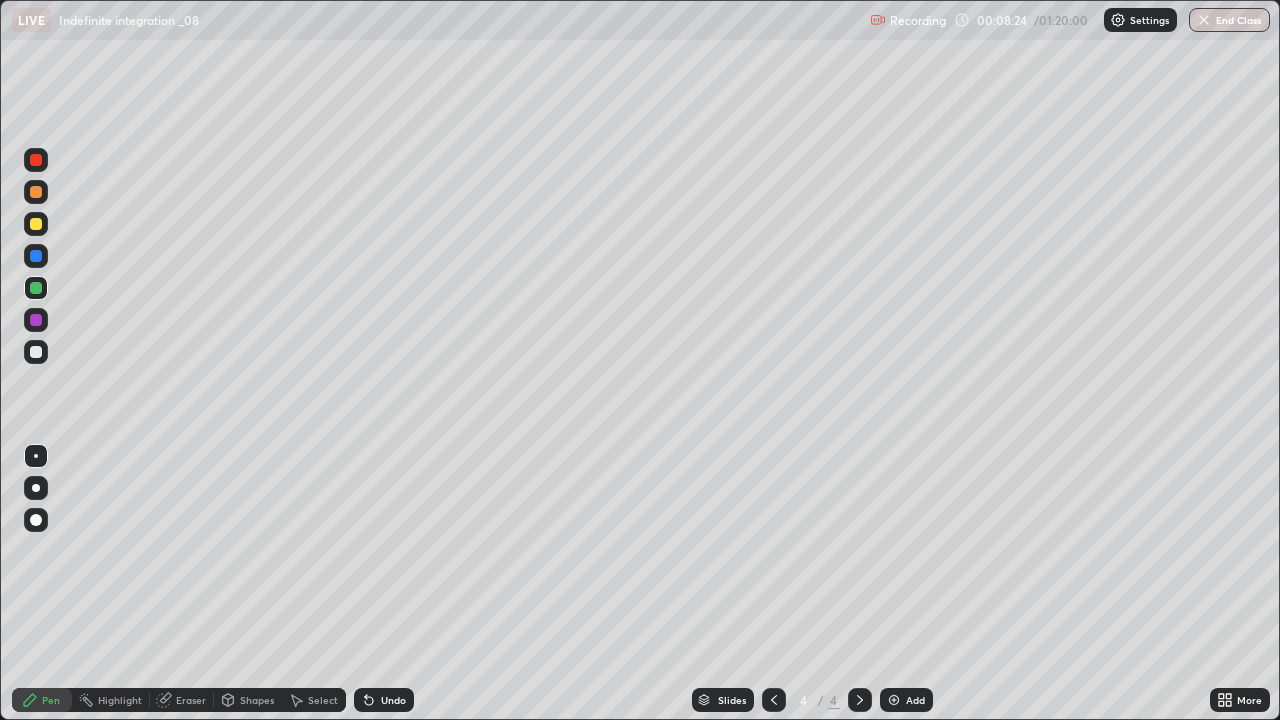 click at bounding box center (36, 160) 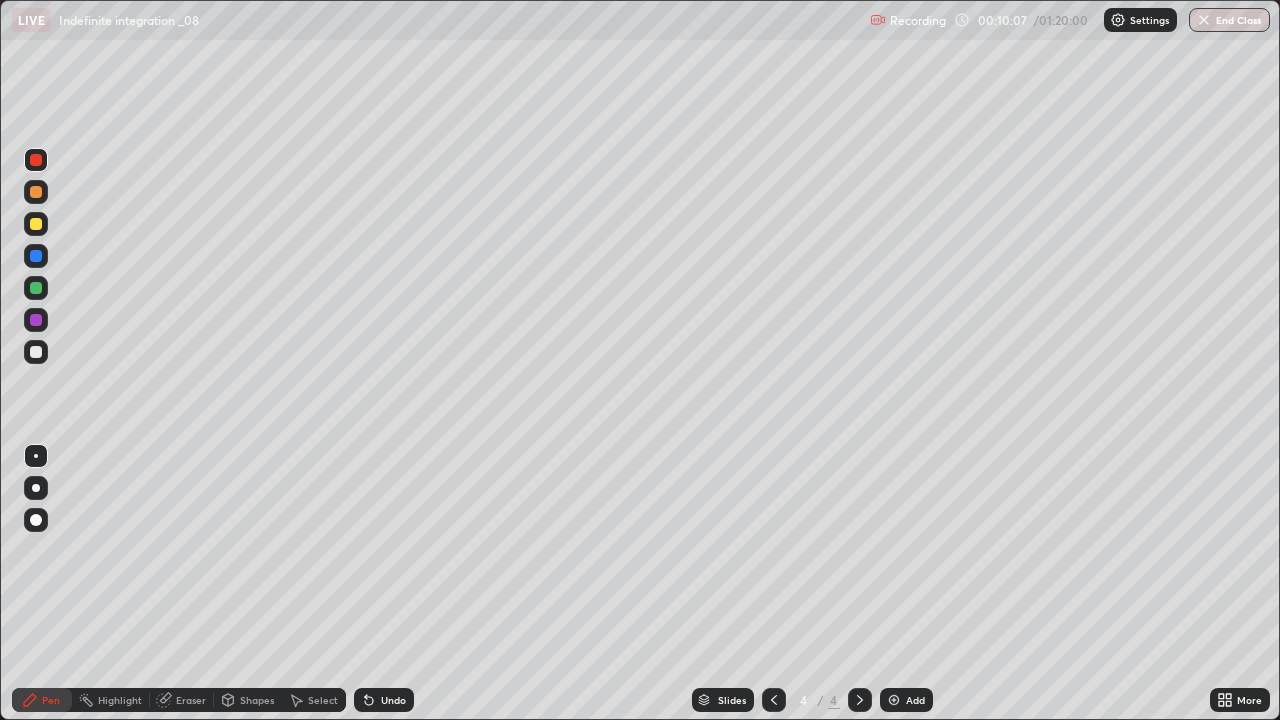 click at bounding box center [36, 256] 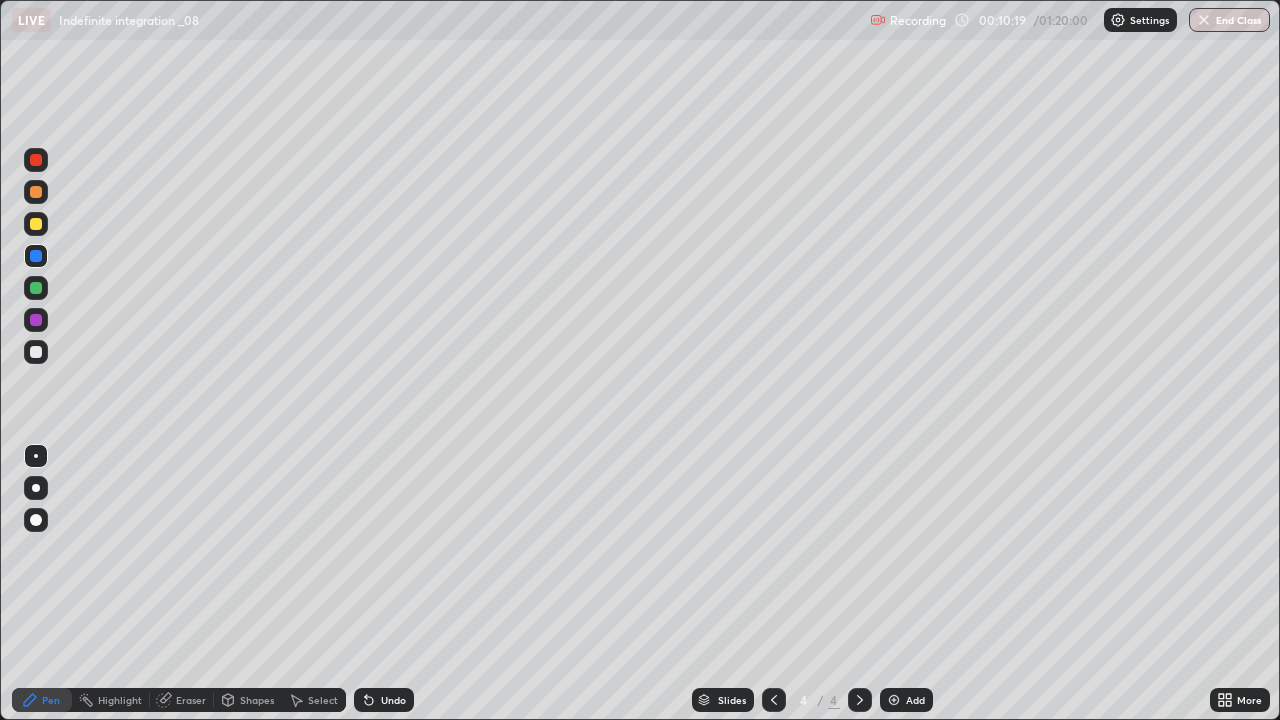 click 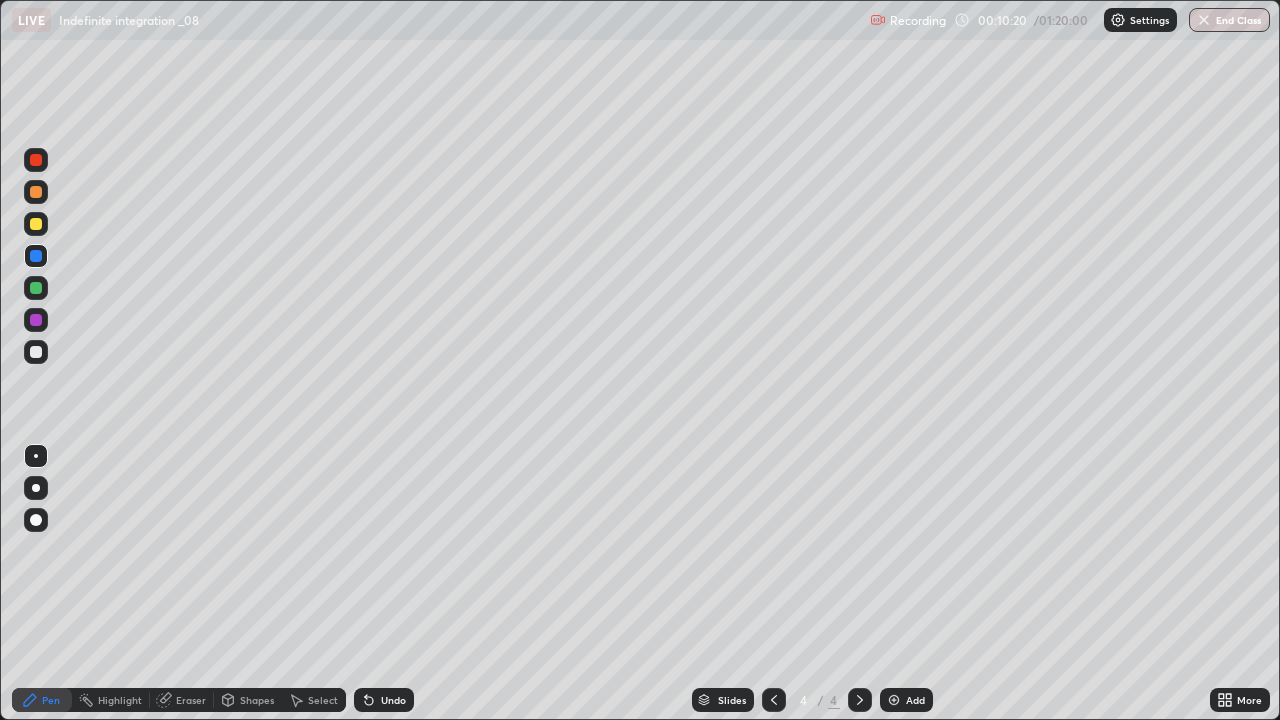 click 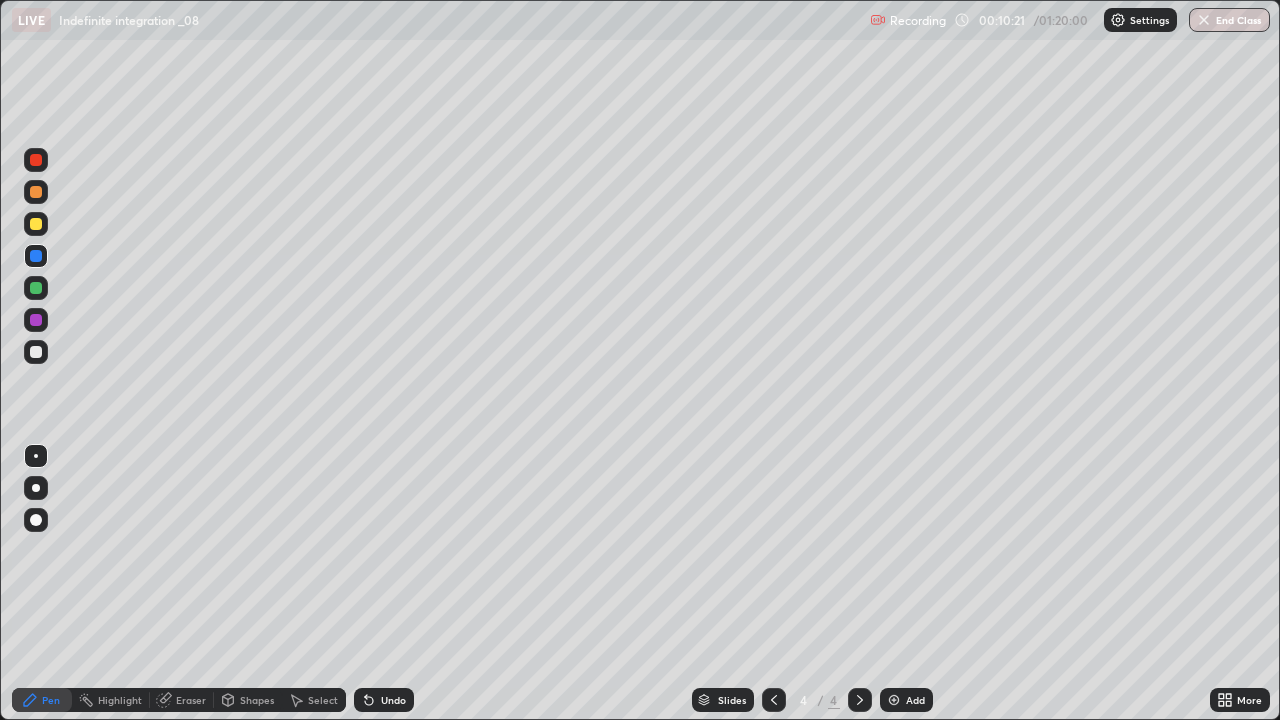 click 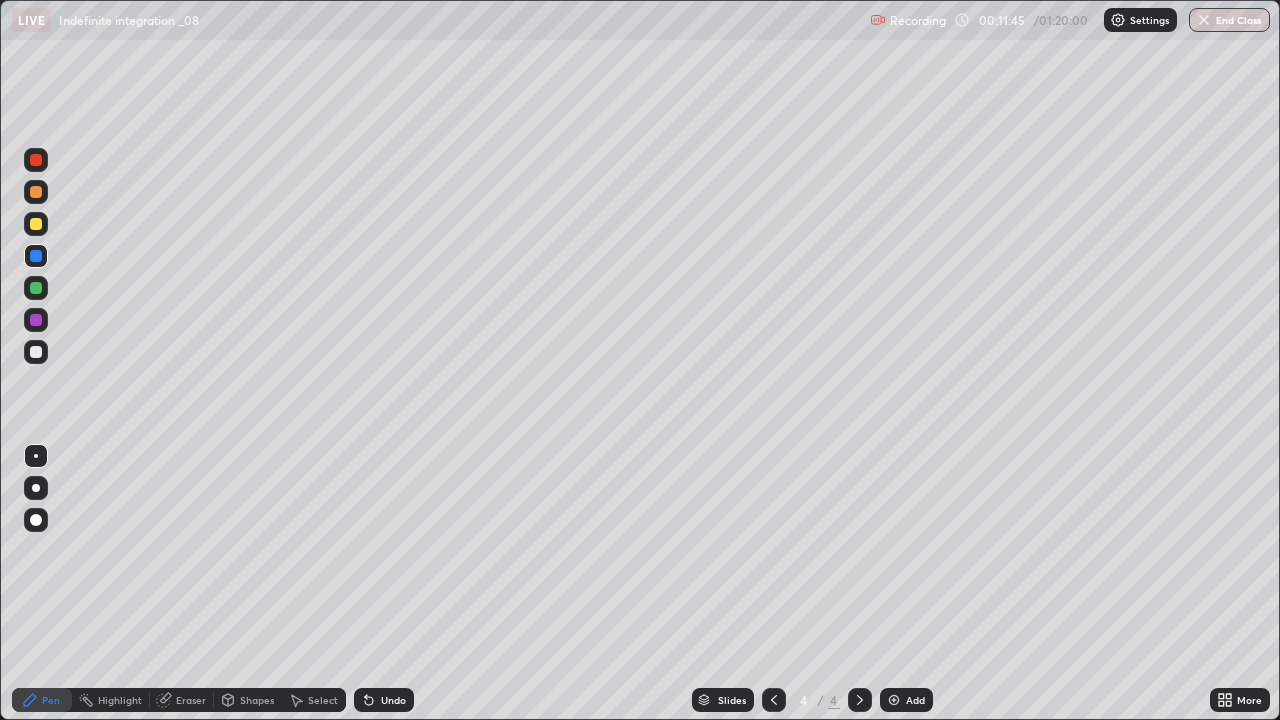click at bounding box center [36, 352] 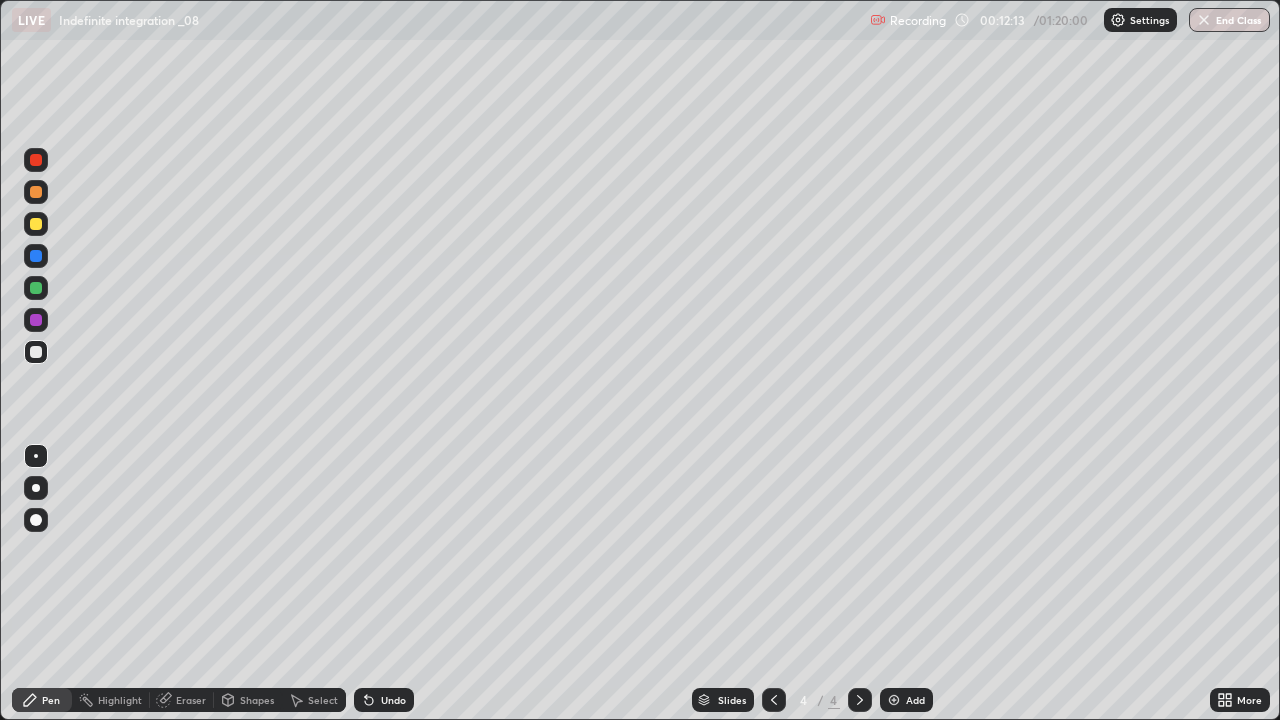 click at bounding box center [36, 320] 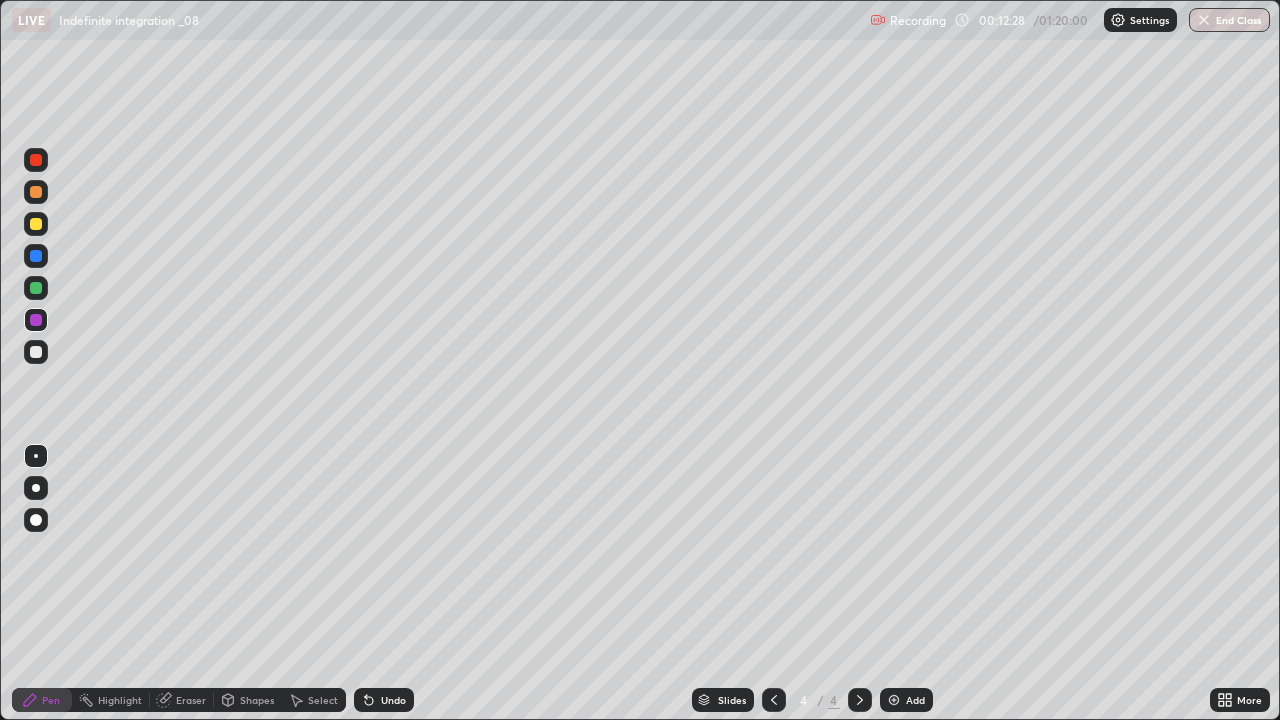 click 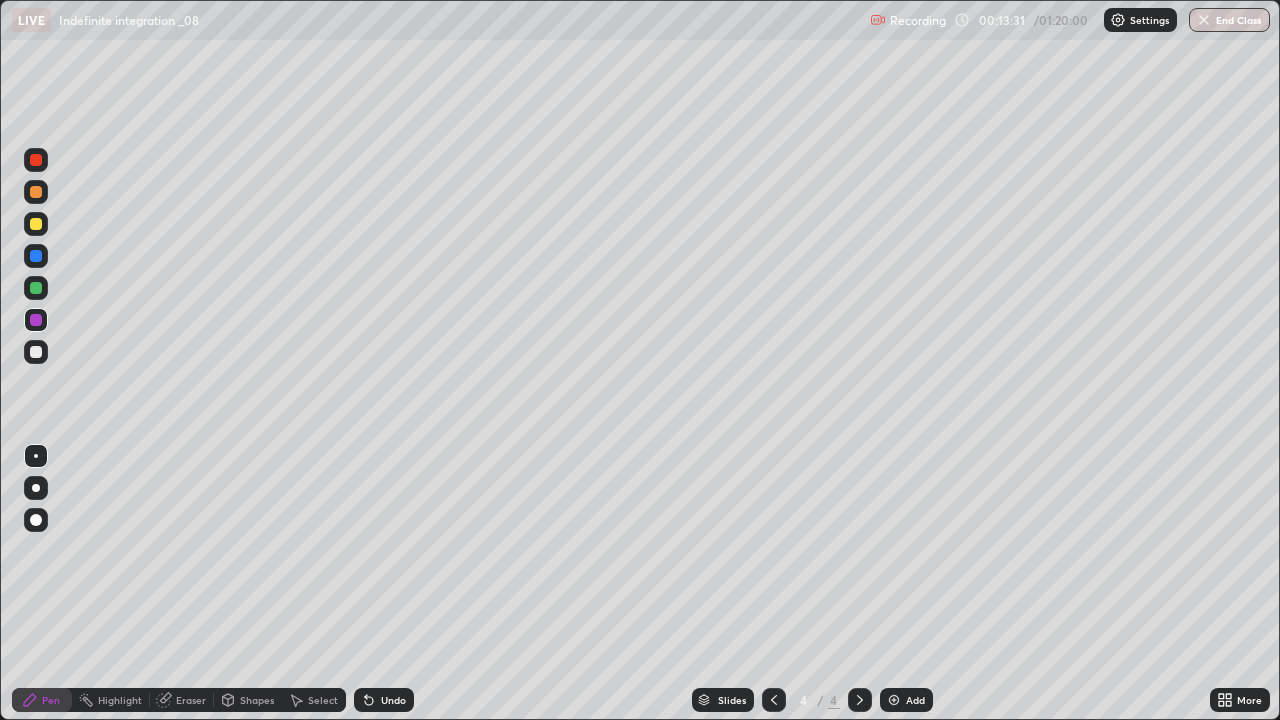 click on "Slides 4 / 4 Add" at bounding box center (812, 700) 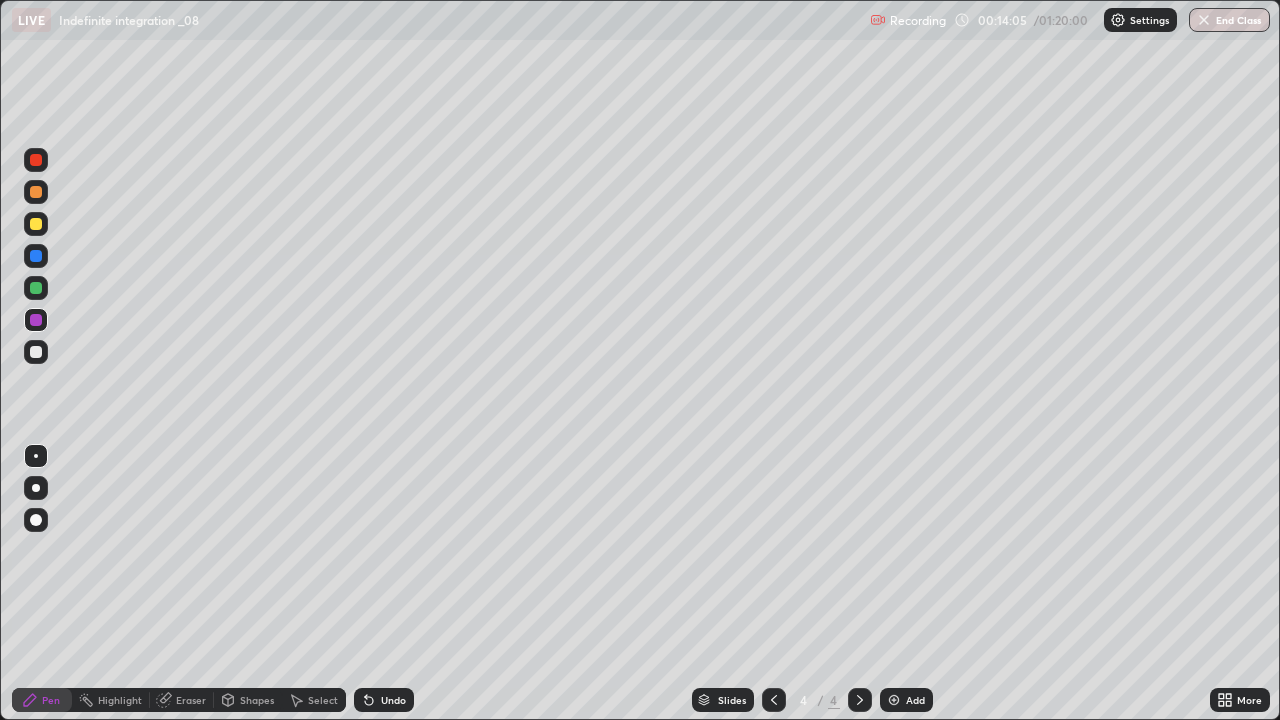 click on "Select" at bounding box center [314, 700] 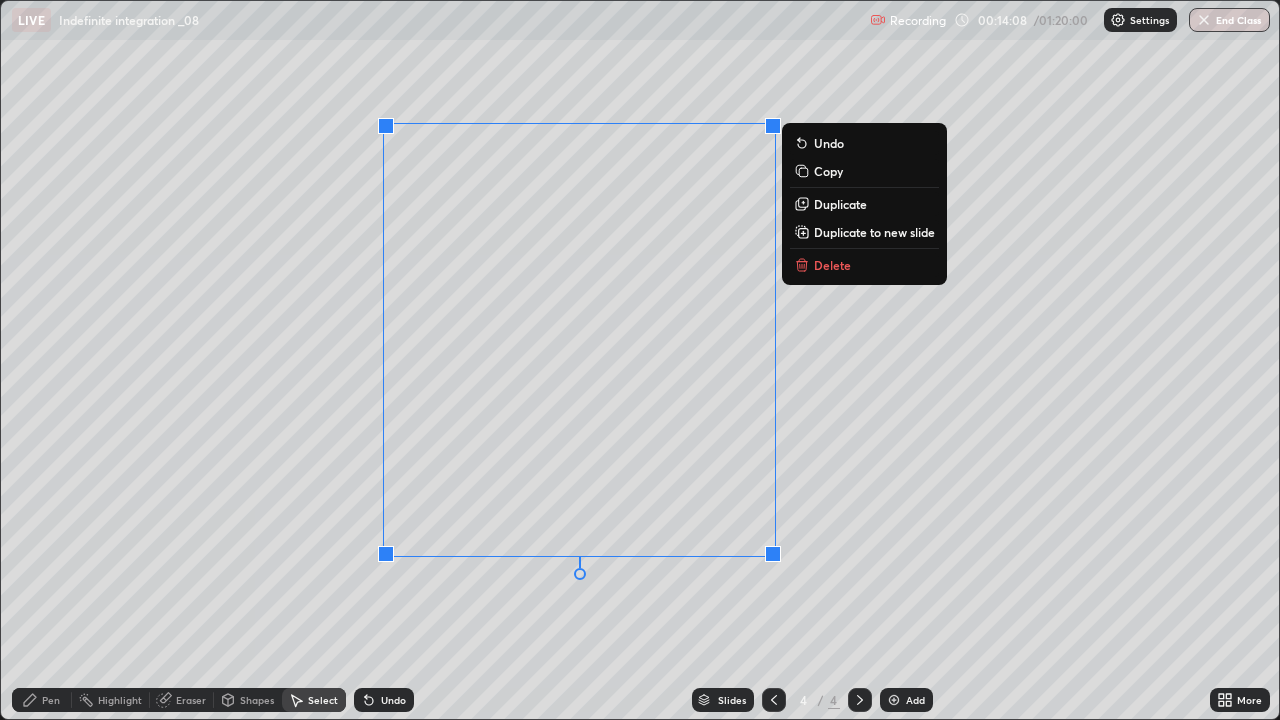 click on "Delete" at bounding box center [832, 265] 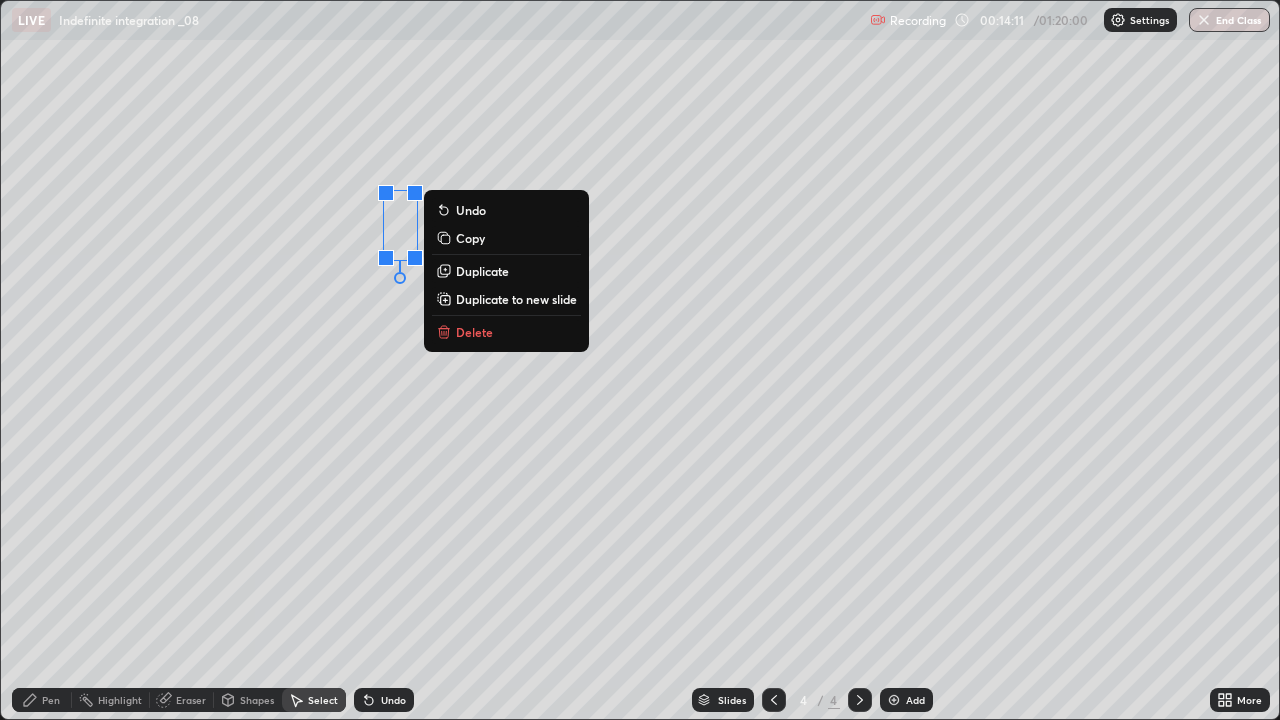 click on "Delete" at bounding box center [506, 332] 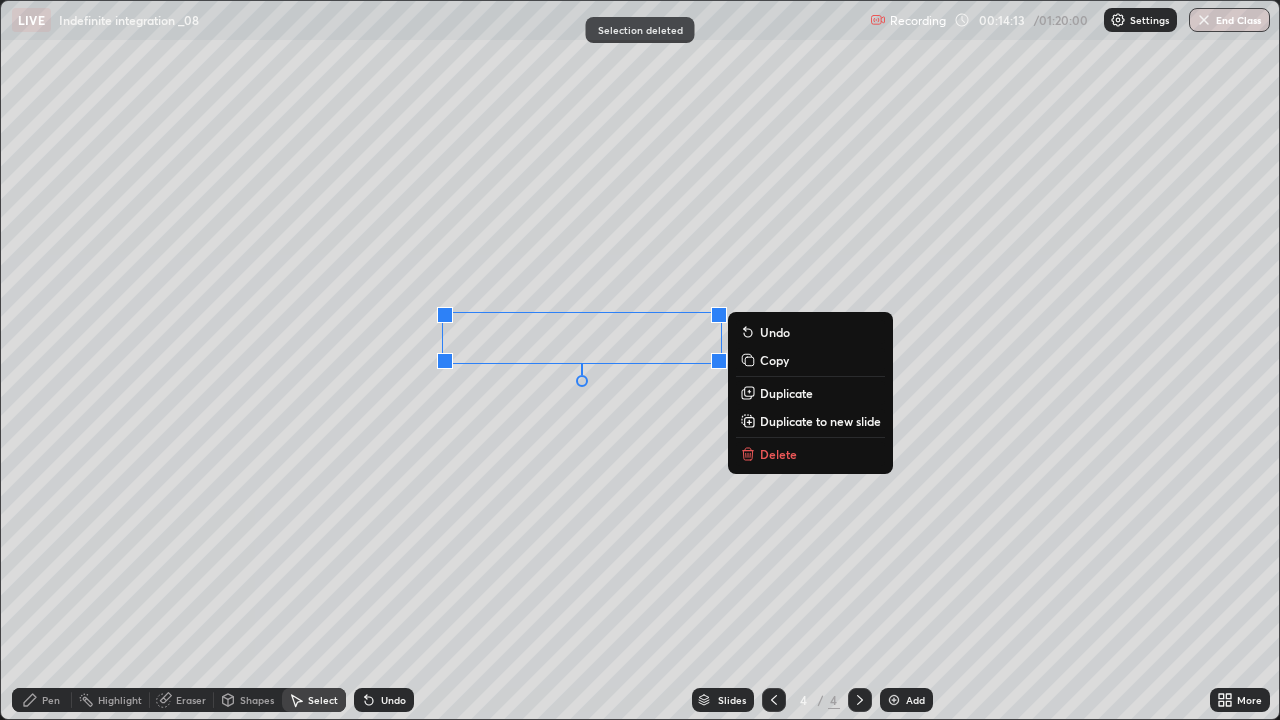 click on "Delete" at bounding box center (778, 454) 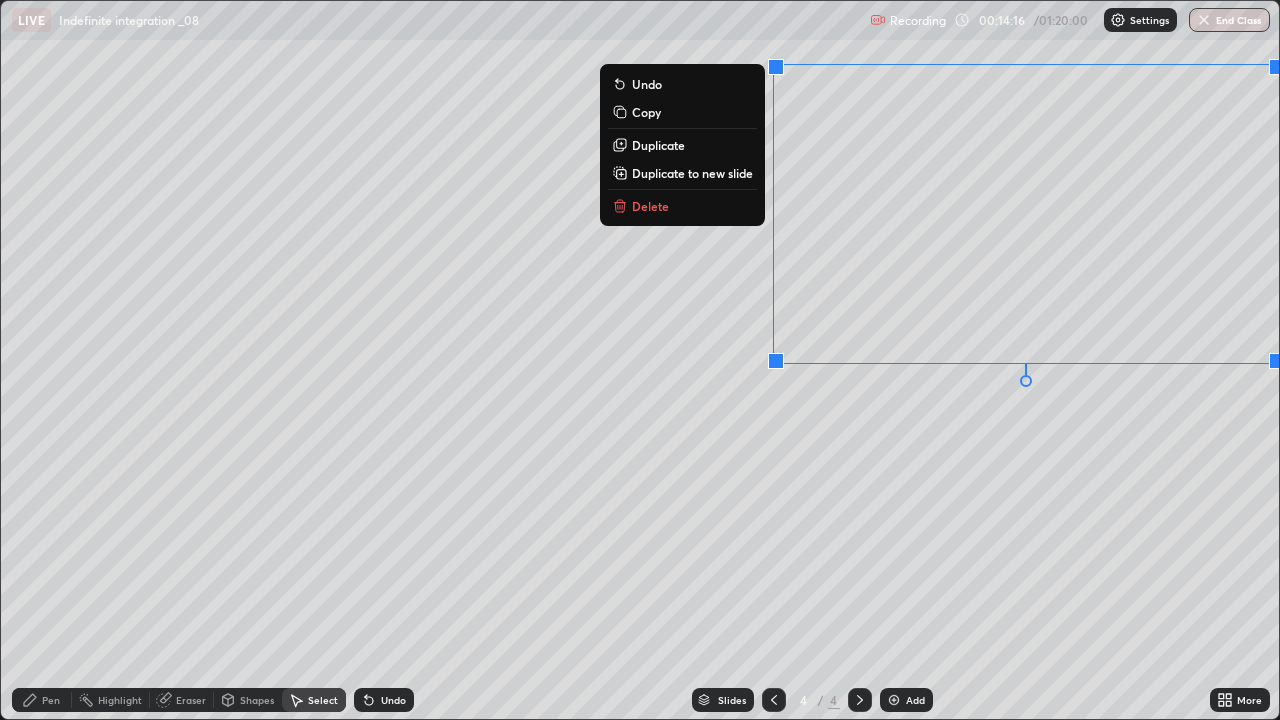 click on "Delete" at bounding box center (682, 206) 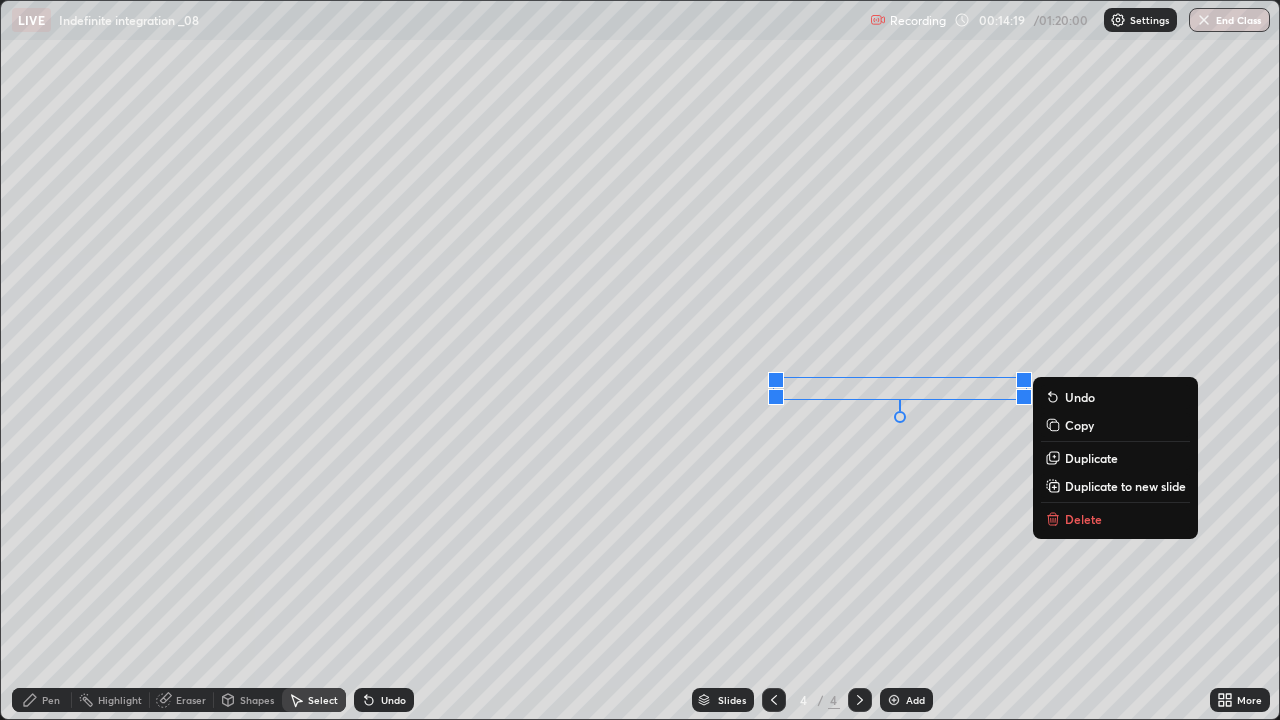 click on "Delete" at bounding box center [1083, 519] 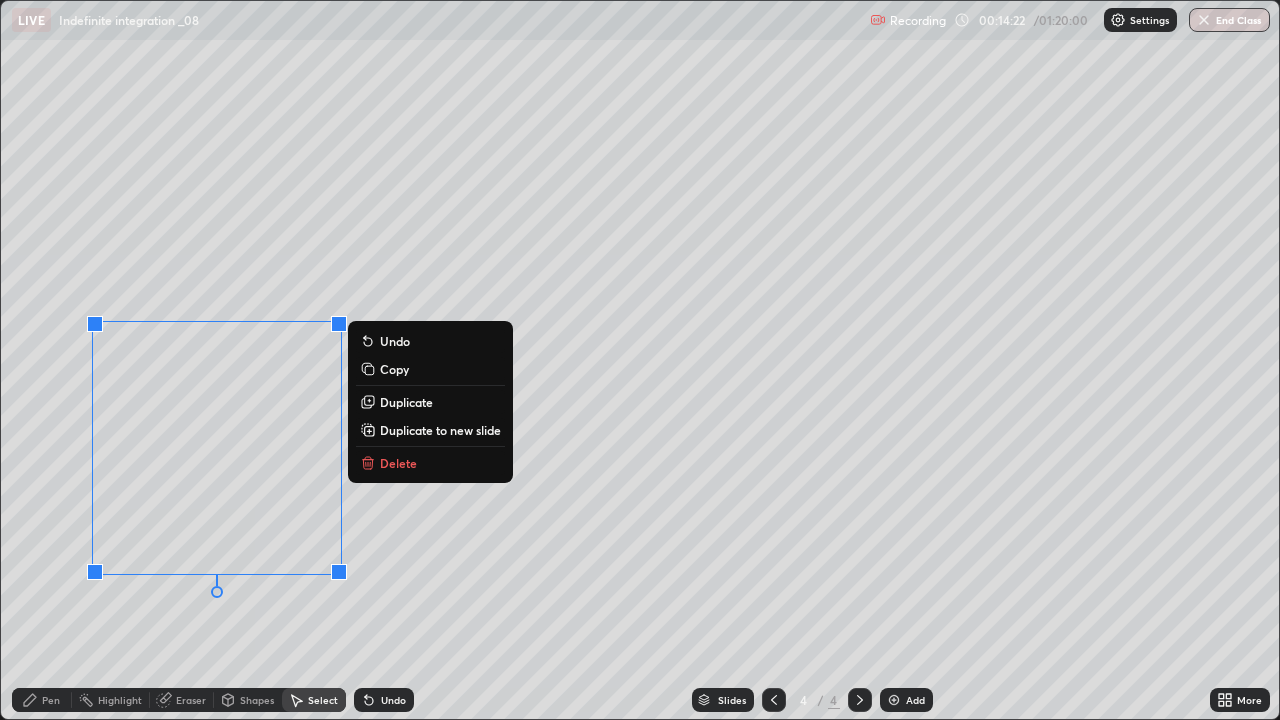 click on "Delete" at bounding box center [398, 463] 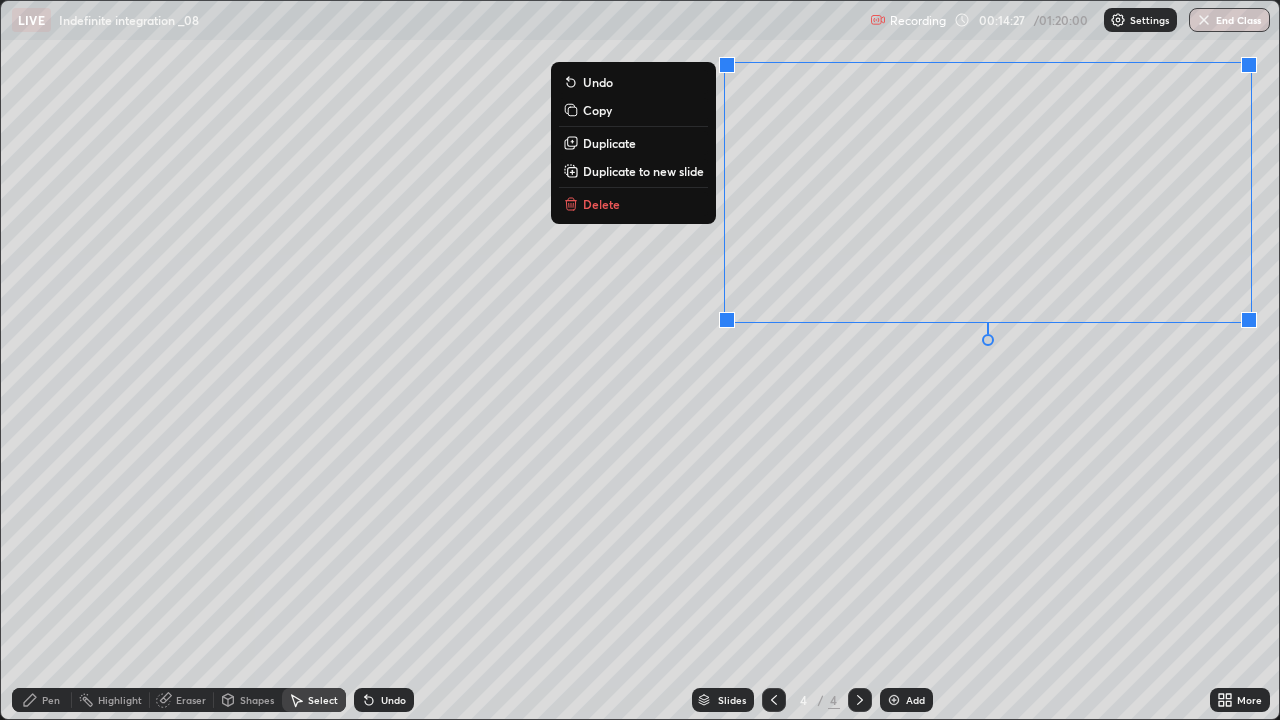 click on "0 ° Undo Copy Duplicate Duplicate to new slide Delete" at bounding box center [640, 360] 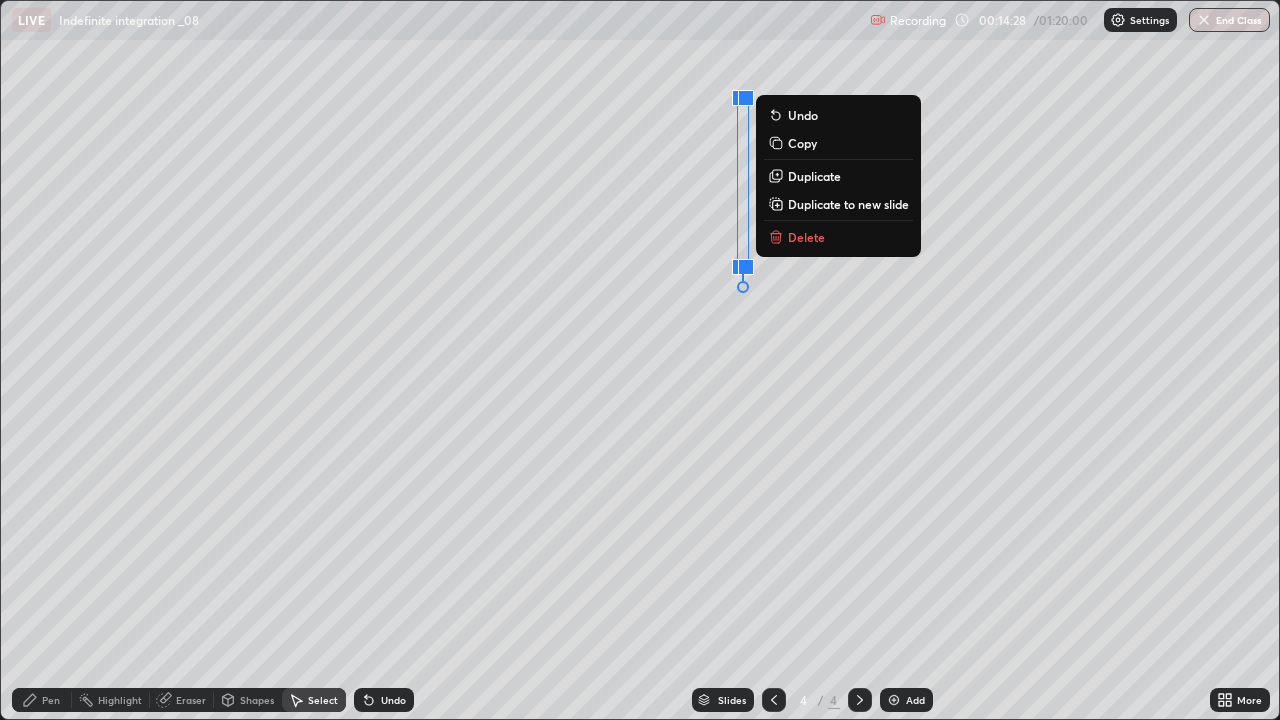 click on "Delete" at bounding box center (806, 237) 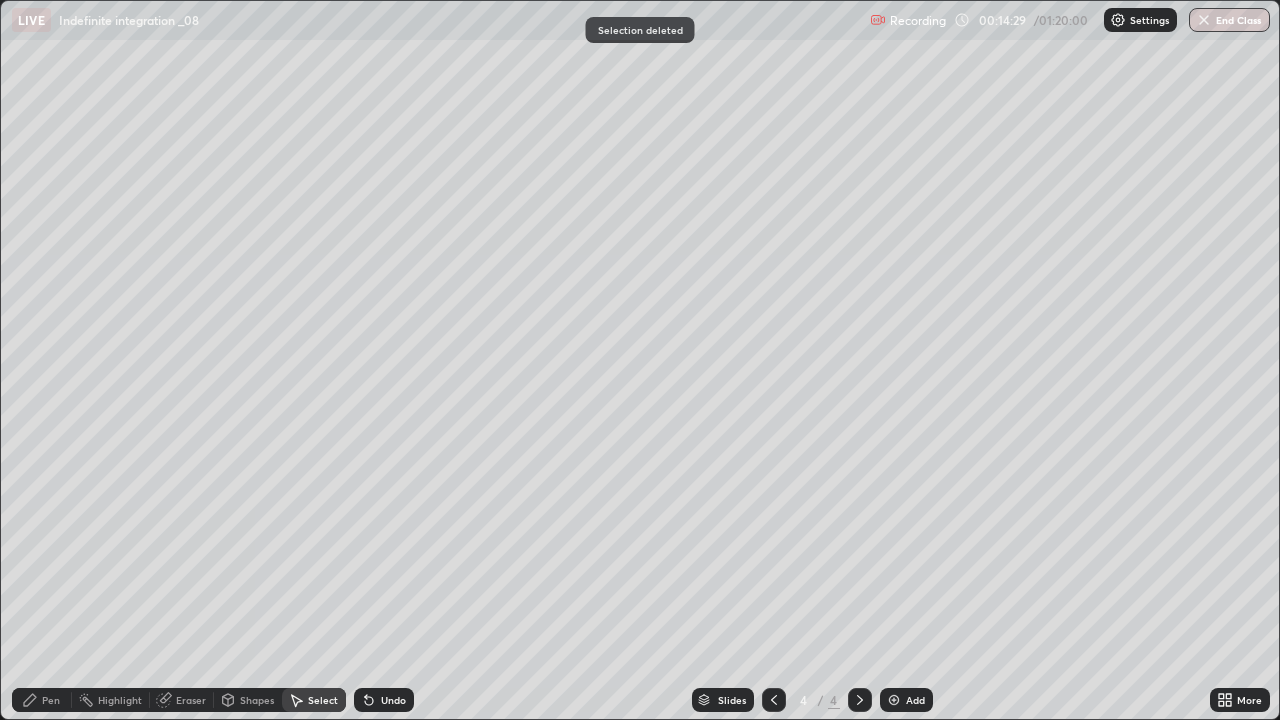 click on "Pen" at bounding box center [42, 700] 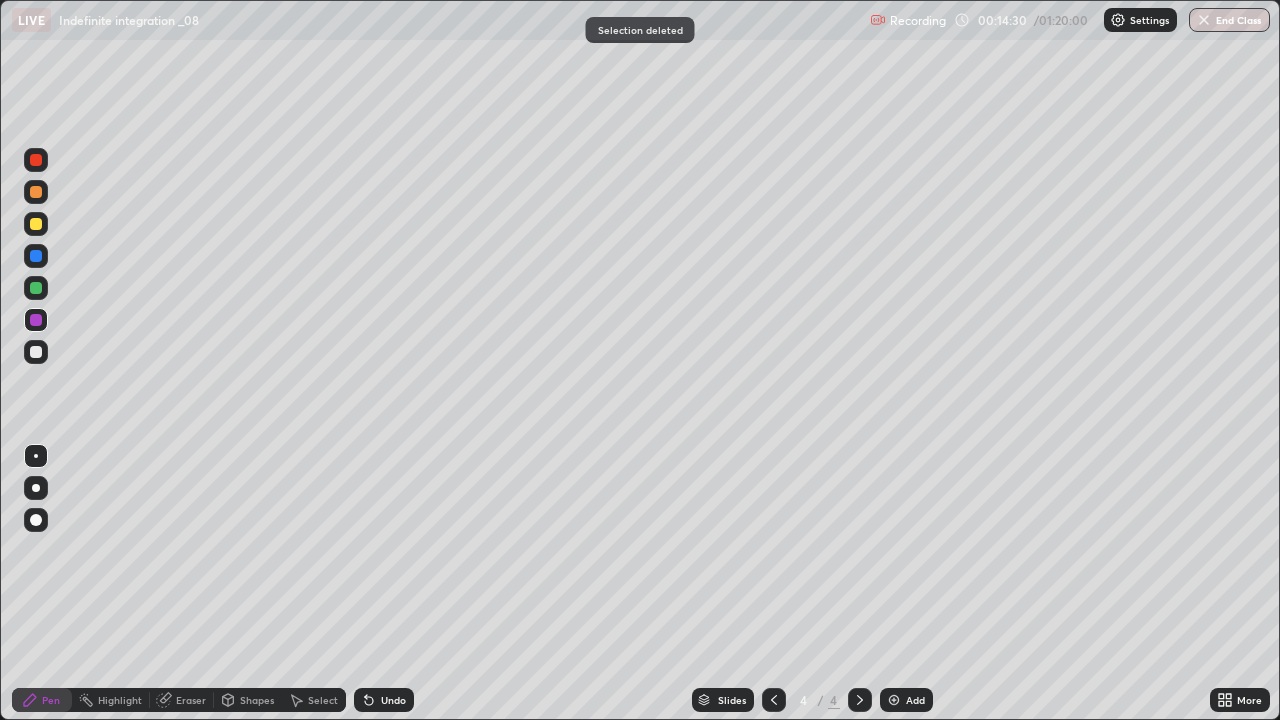 click at bounding box center [36, 224] 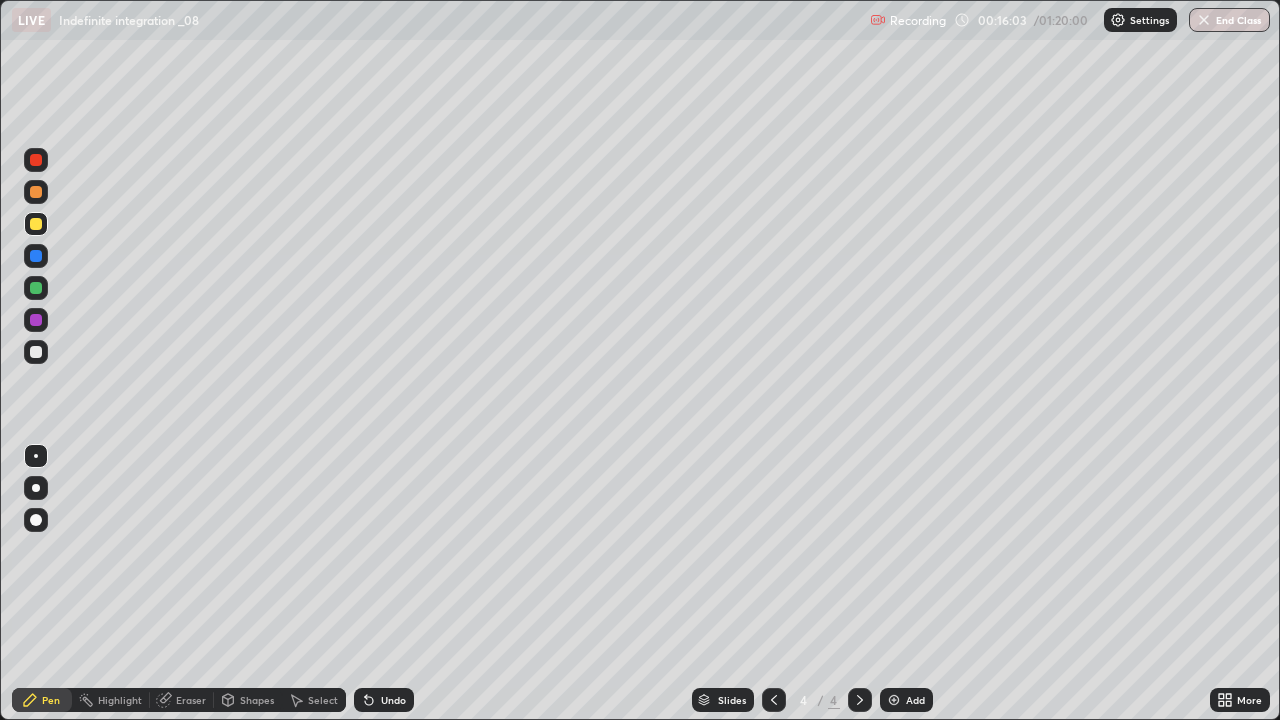 click on "Select" at bounding box center (314, 700) 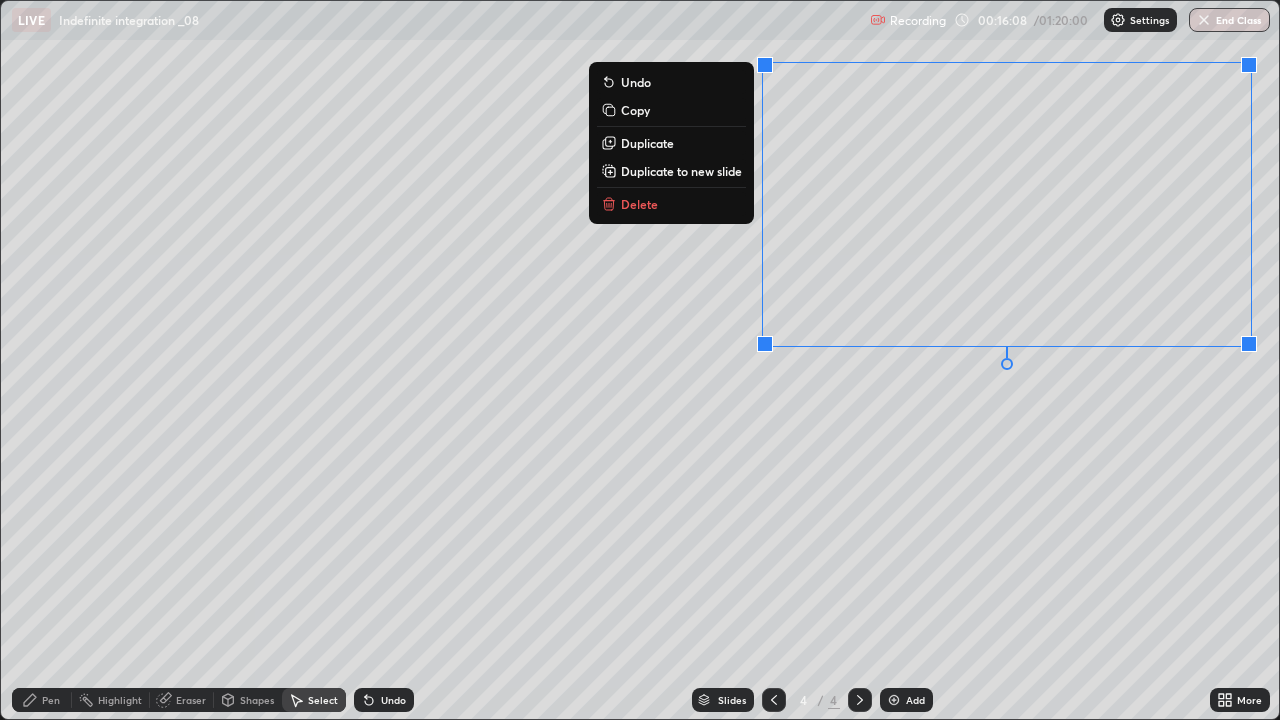 click on "Delete" at bounding box center [671, 204] 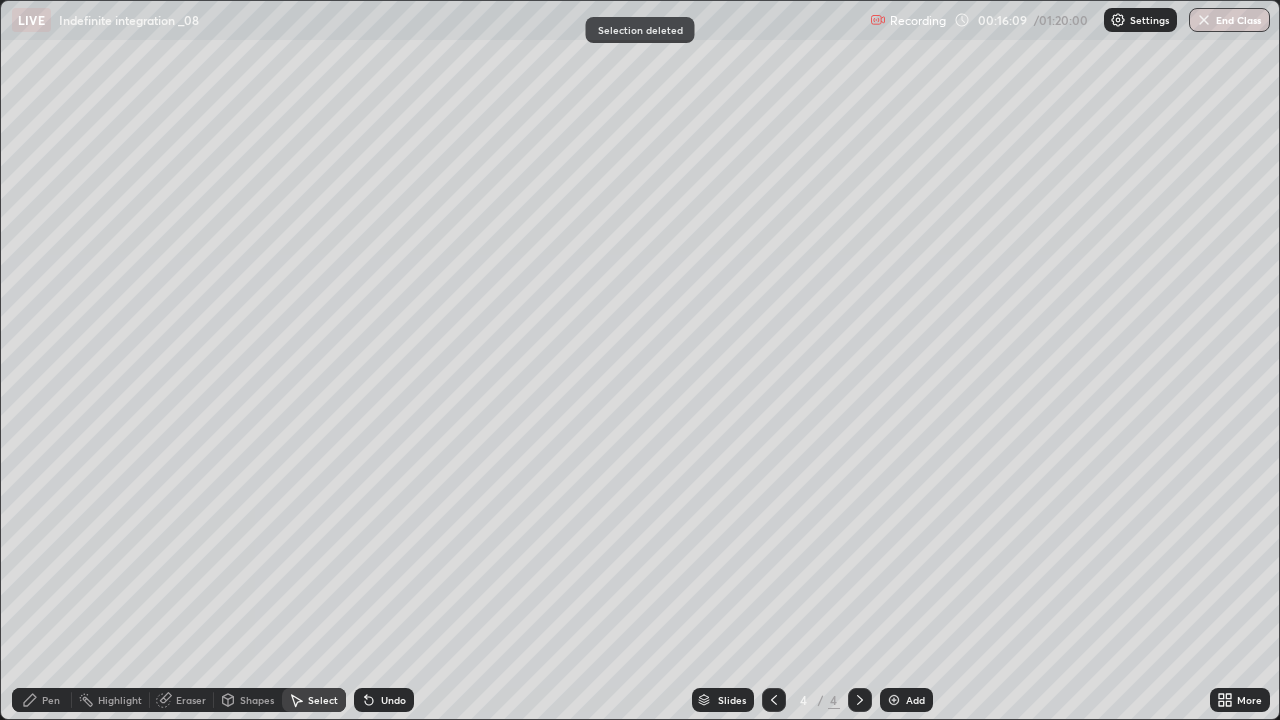 click on "Pen" at bounding box center (42, 700) 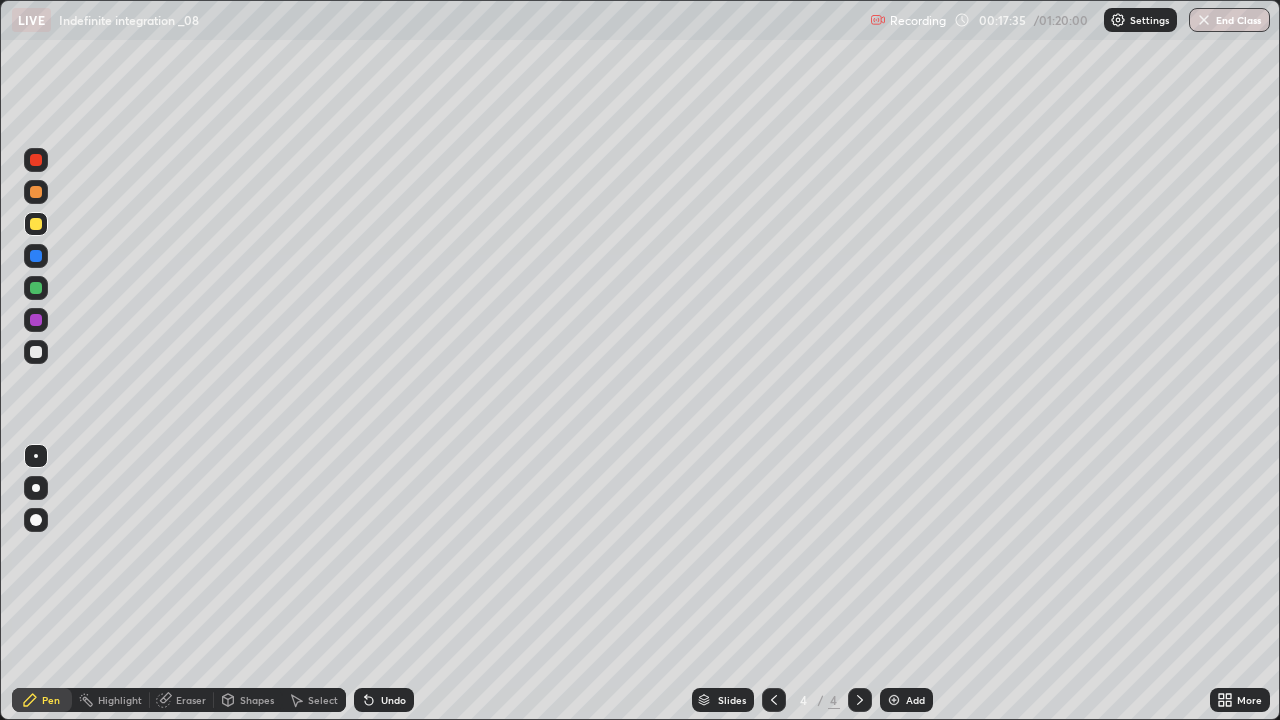 click on "Eraser" at bounding box center [191, 700] 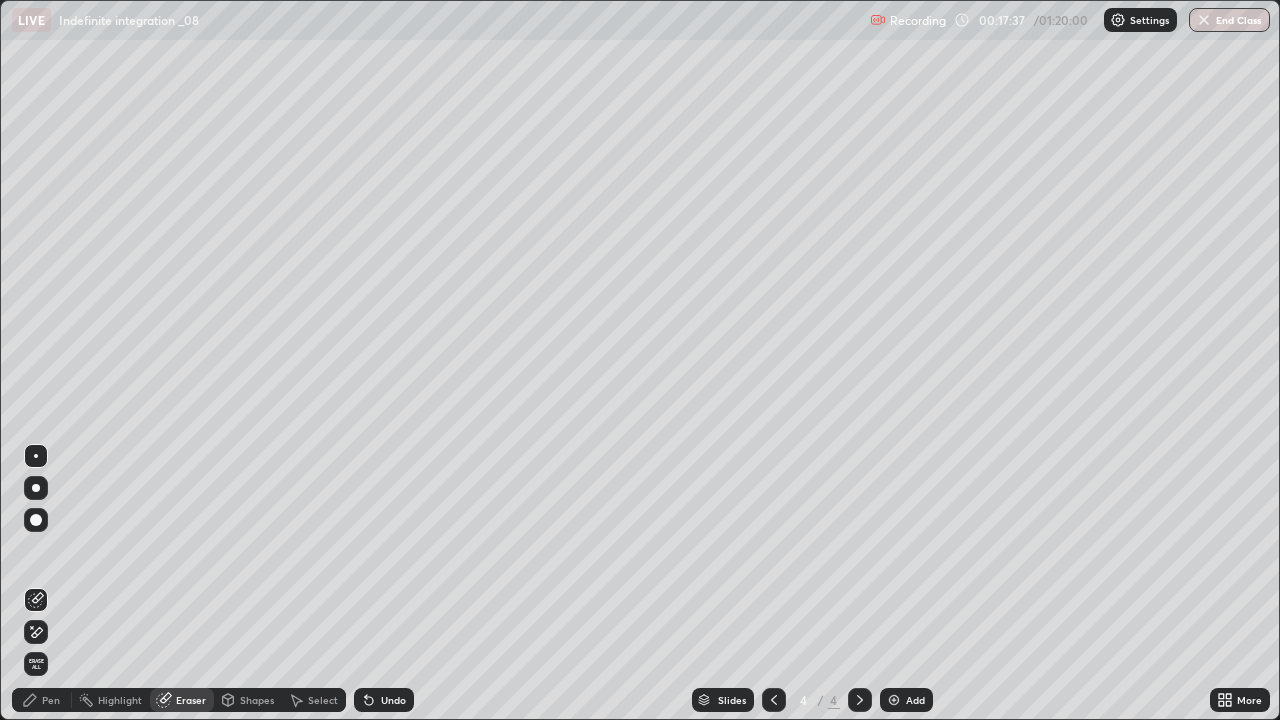click on "Pen" at bounding box center [51, 700] 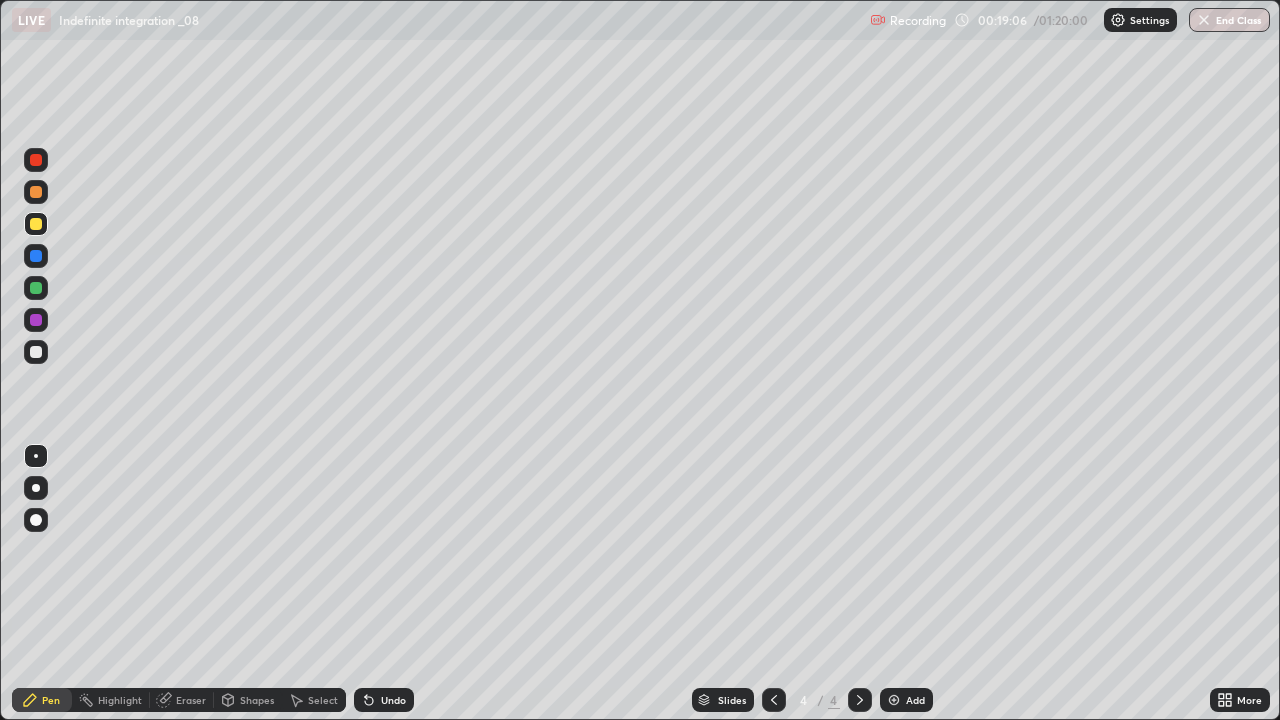 click on "Add" at bounding box center (906, 700) 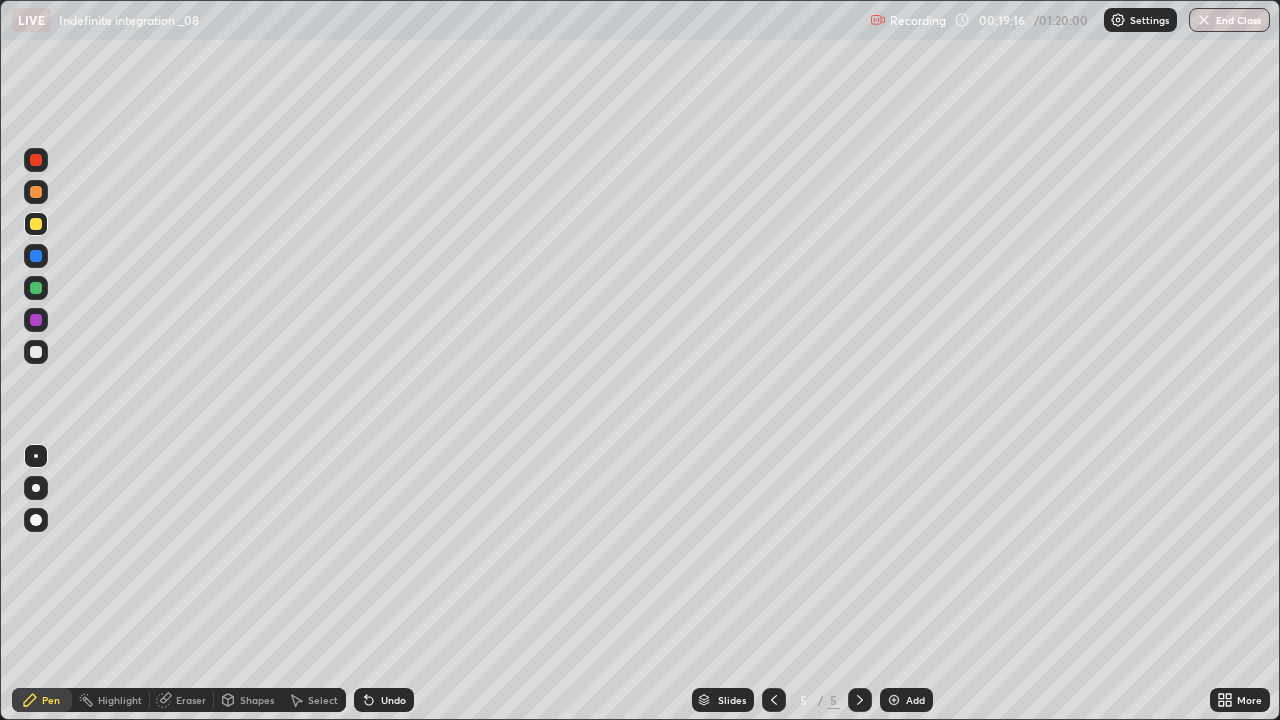 click on "Undo" at bounding box center (384, 700) 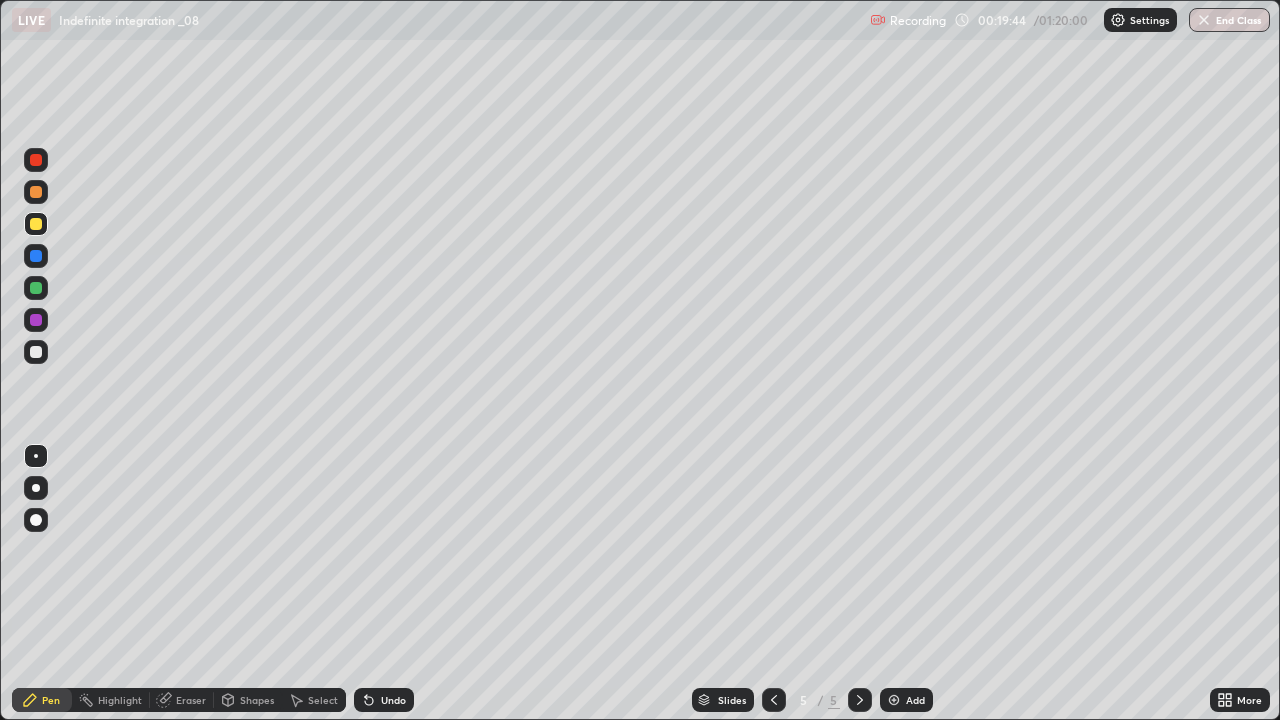 click at bounding box center [36, 352] 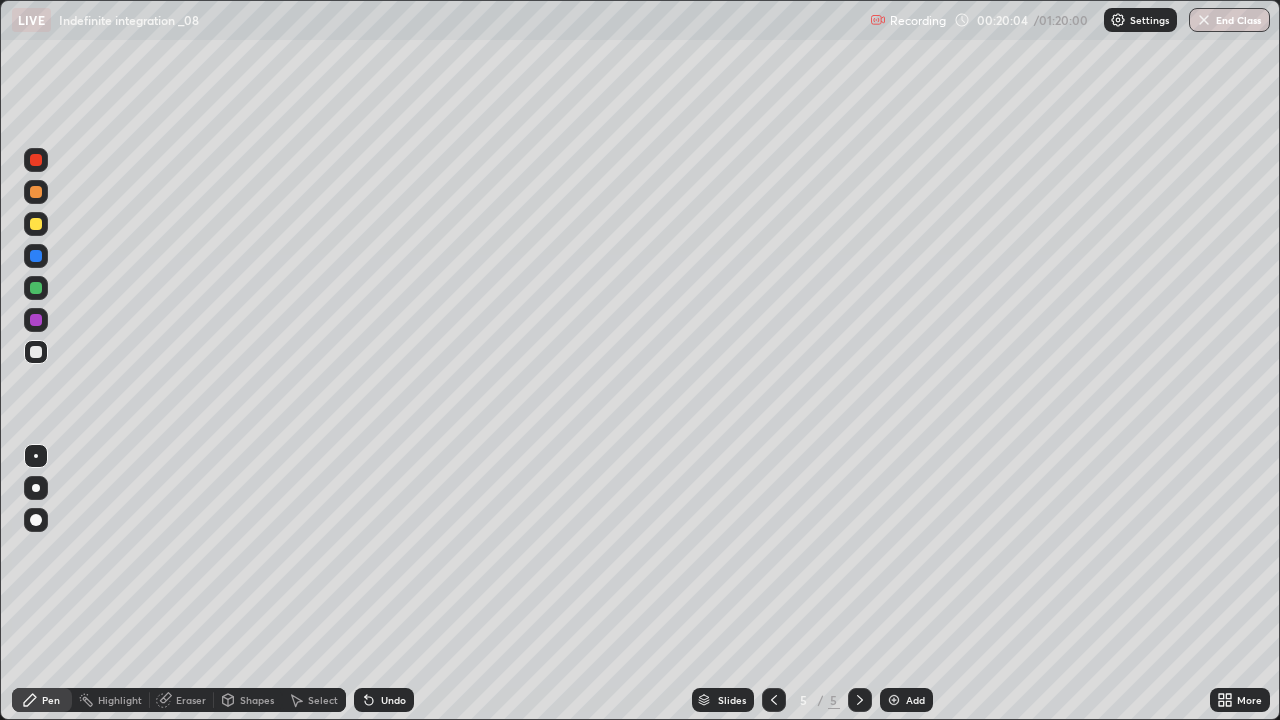 click at bounding box center [36, 256] 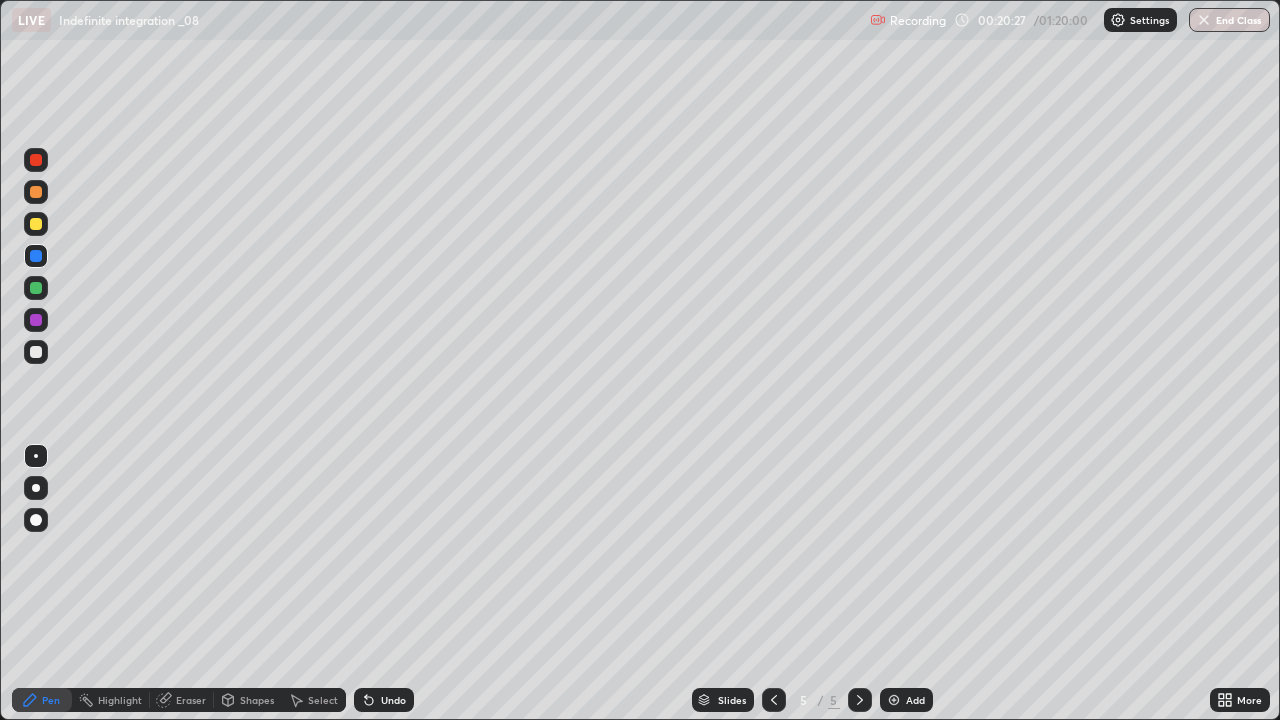 click at bounding box center [36, 320] 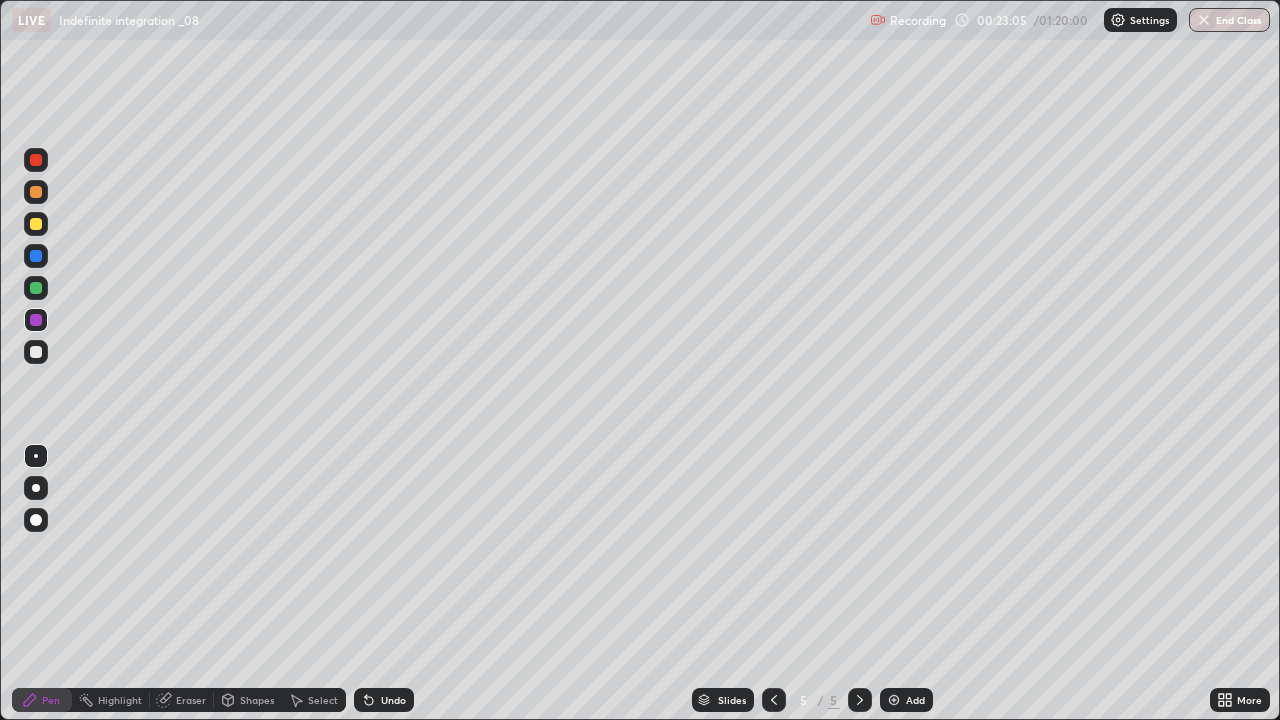 click on "Add" at bounding box center [906, 700] 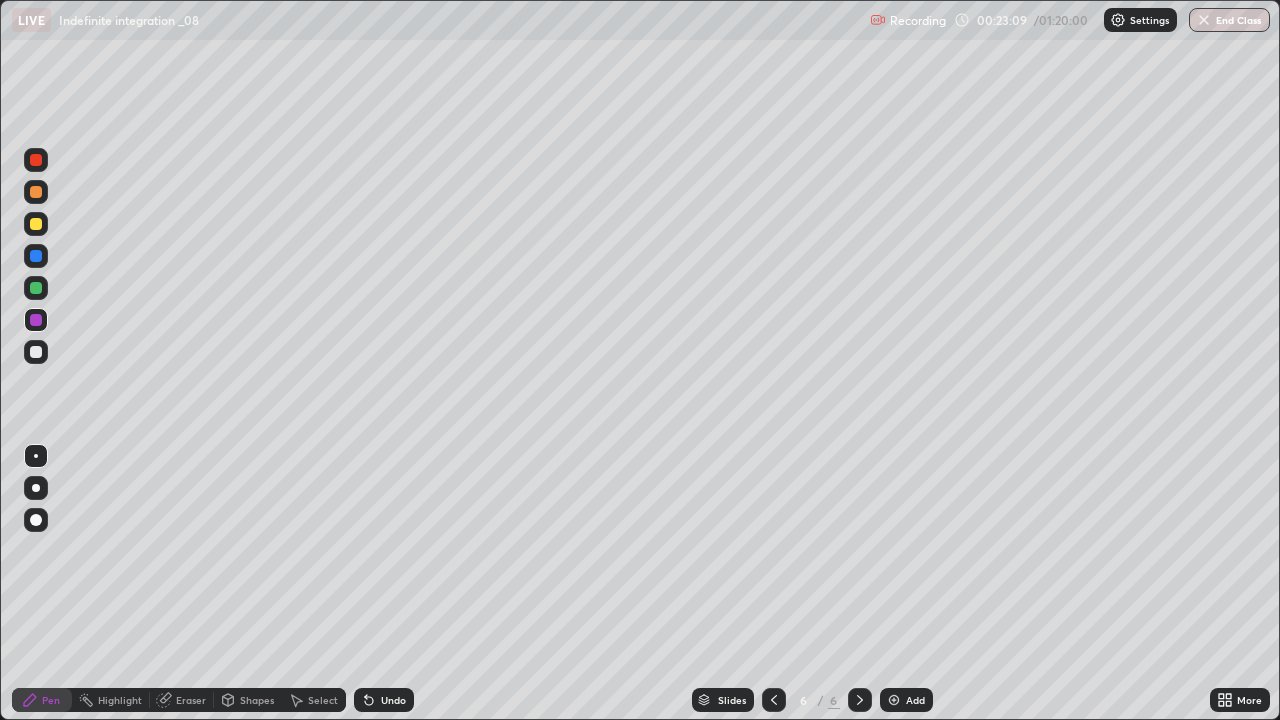 click on "Undo" at bounding box center [393, 700] 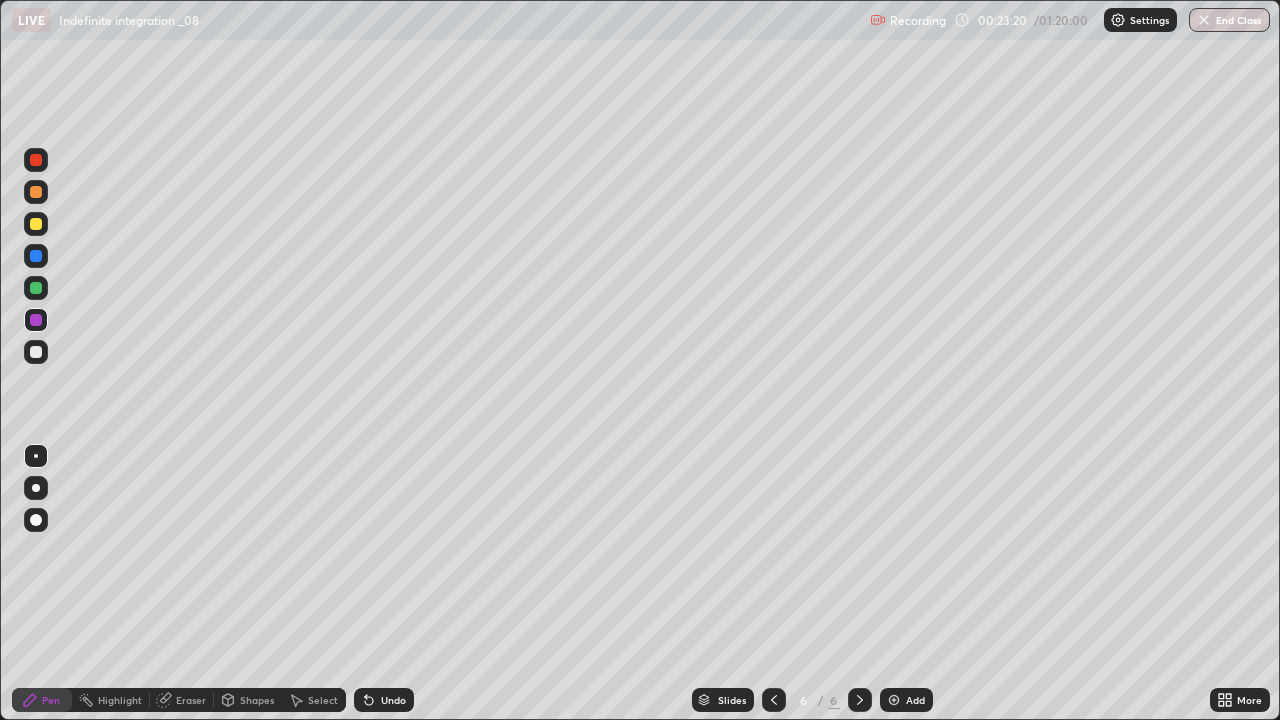 click at bounding box center (36, 224) 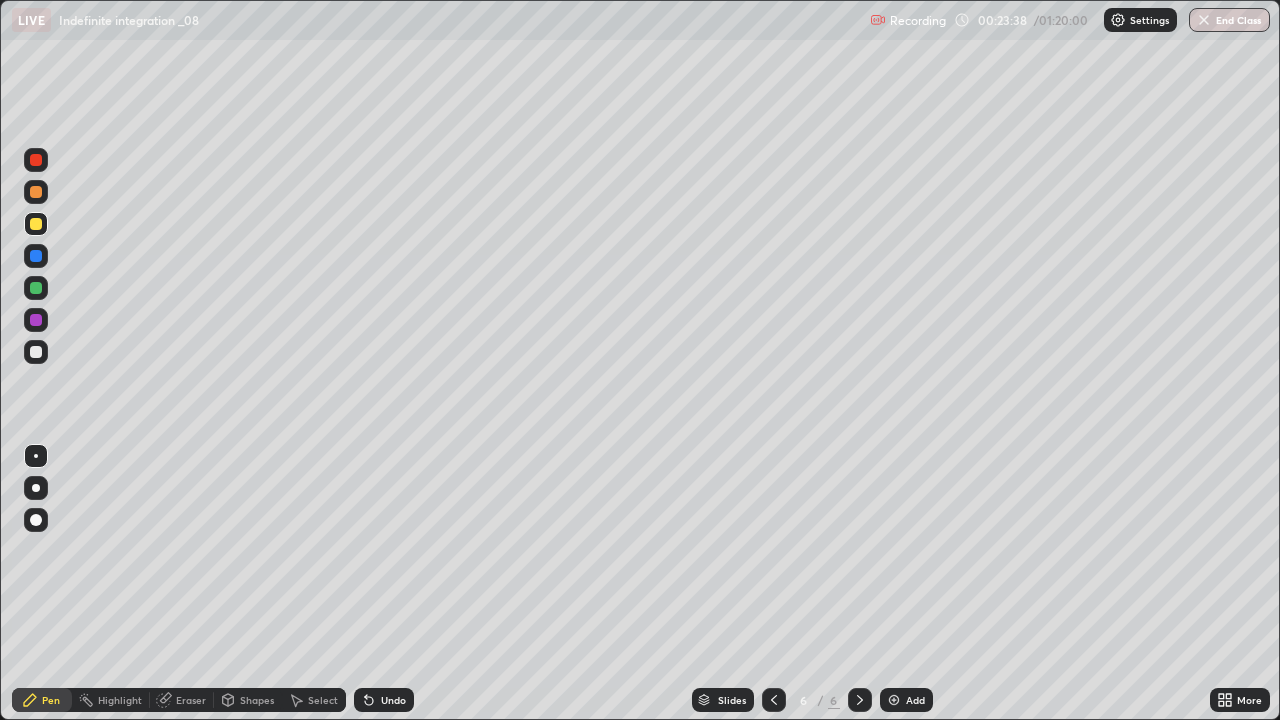 click at bounding box center (36, 288) 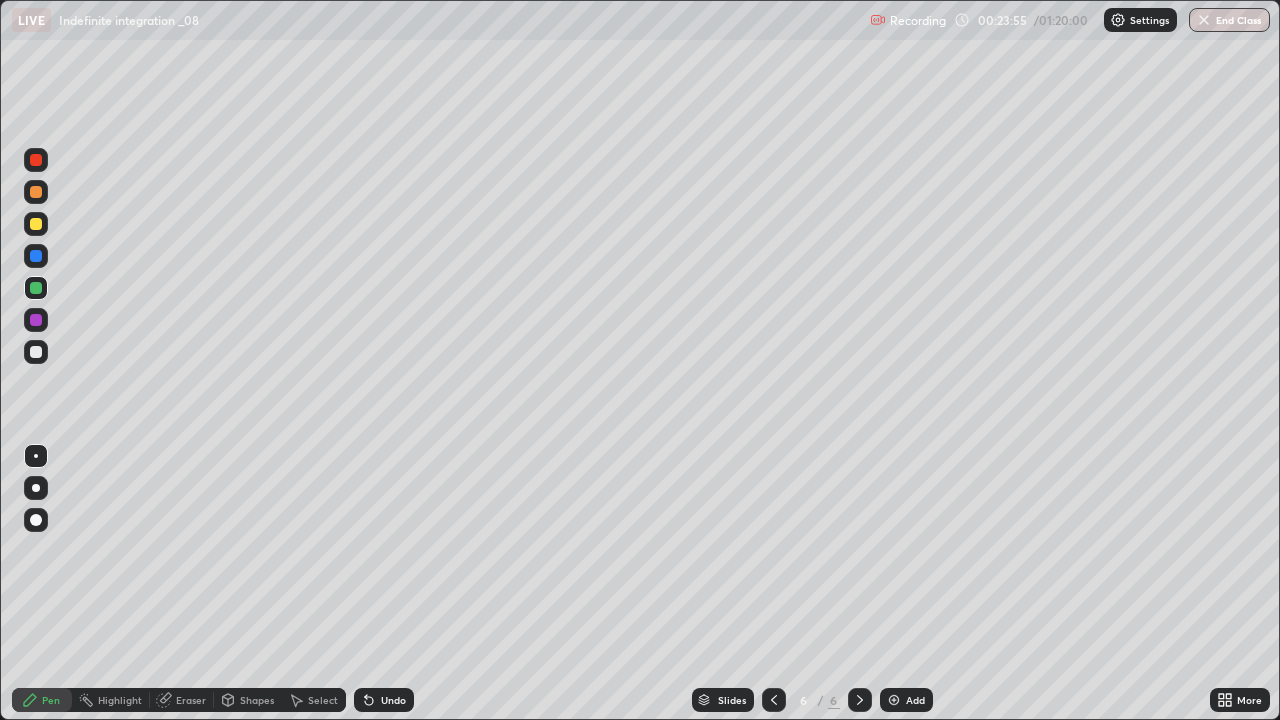 click on "Undo" at bounding box center (393, 700) 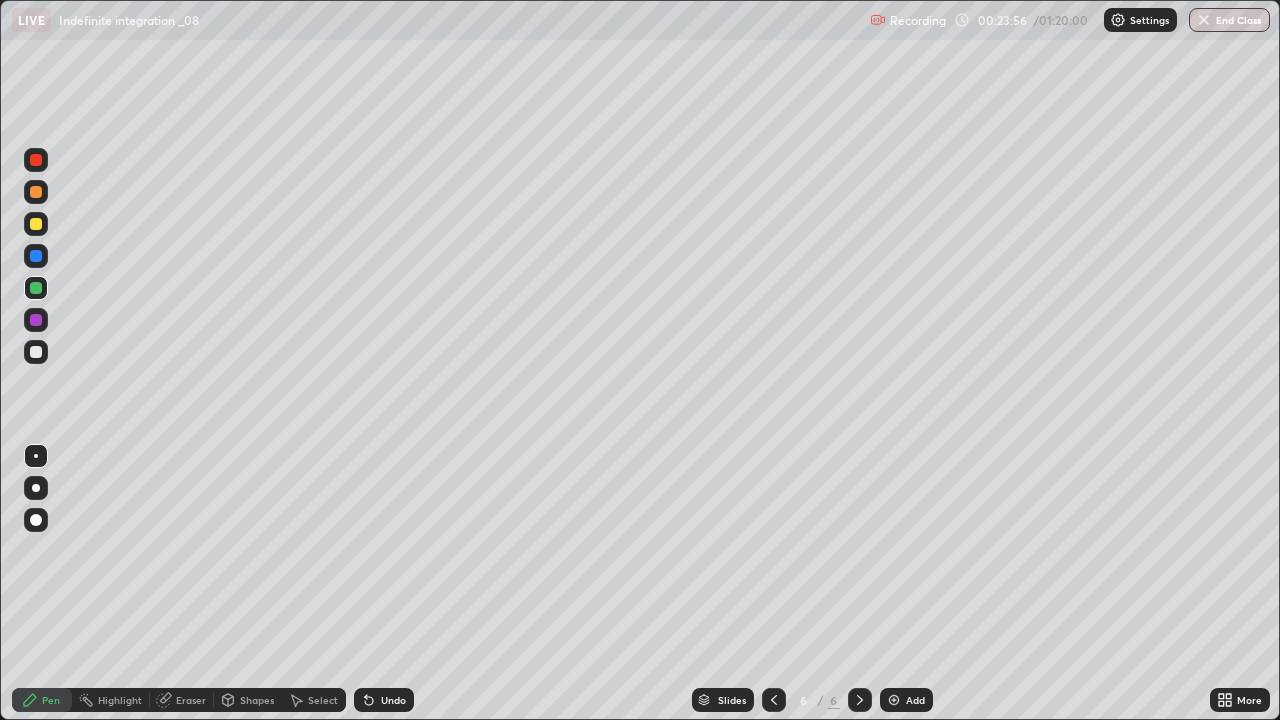 click 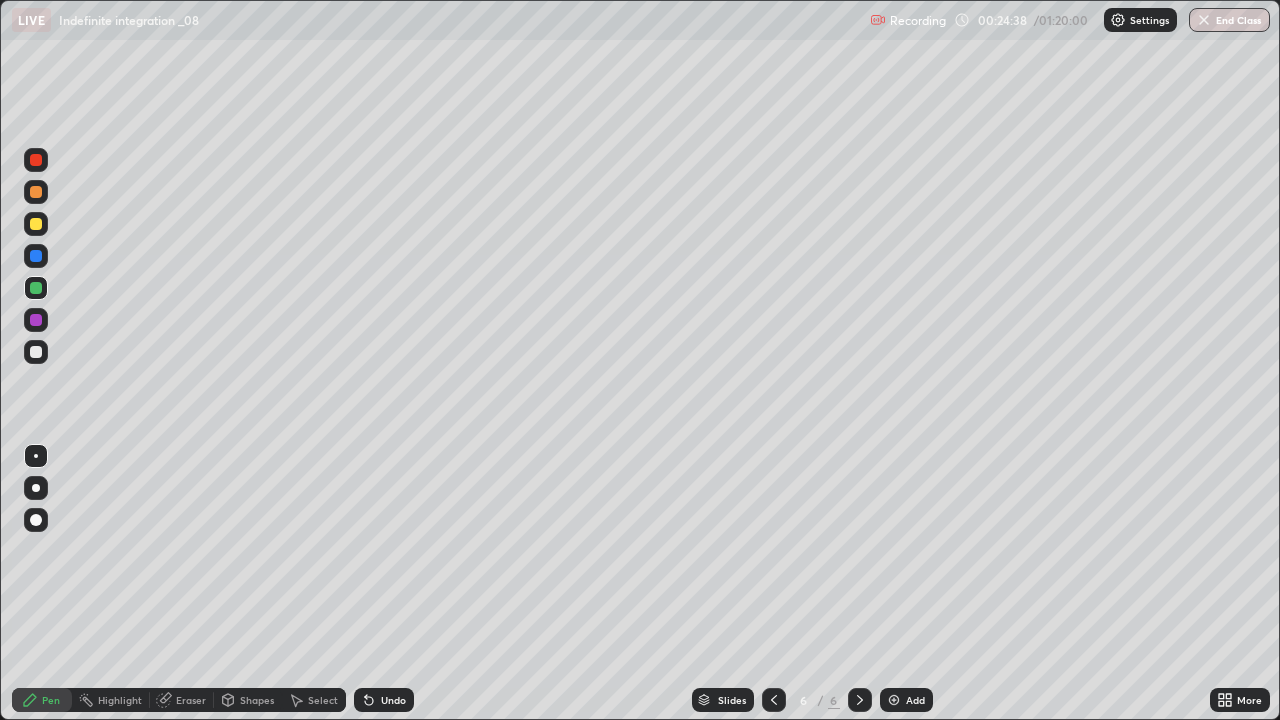 click at bounding box center (36, 224) 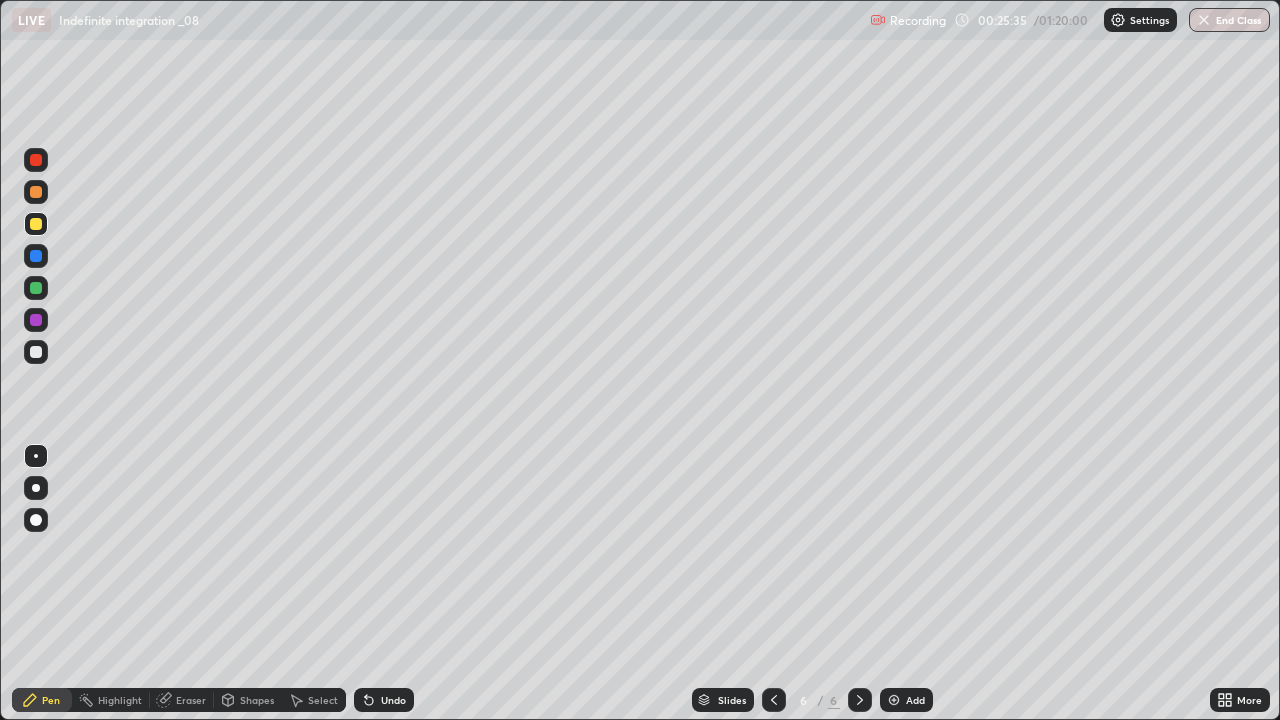 click at bounding box center (36, 192) 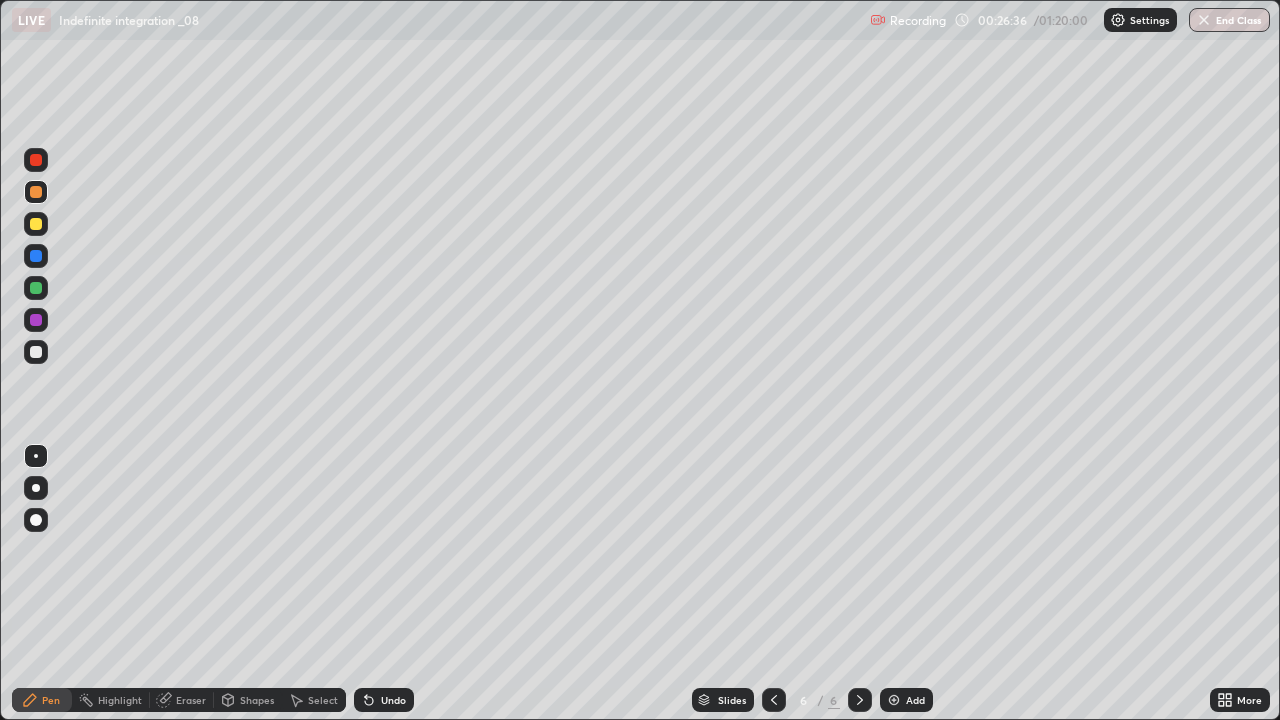click at bounding box center [894, 700] 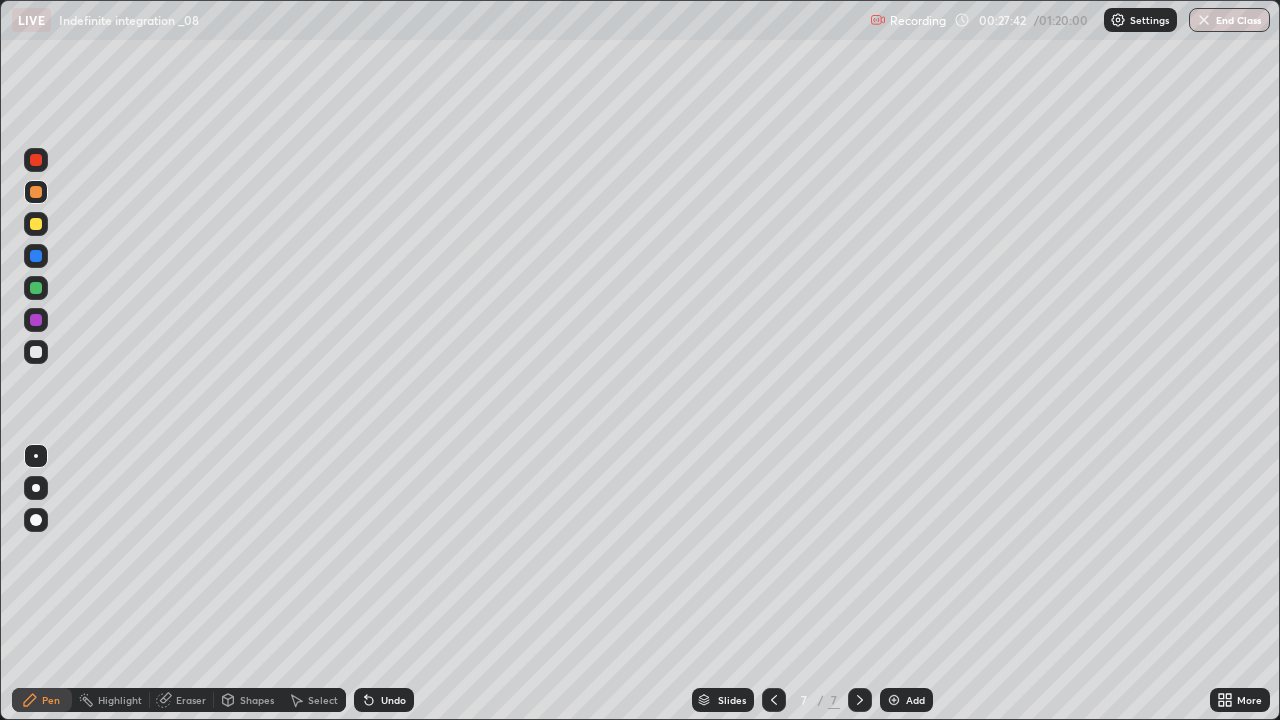 click on "Undo" at bounding box center (393, 700) 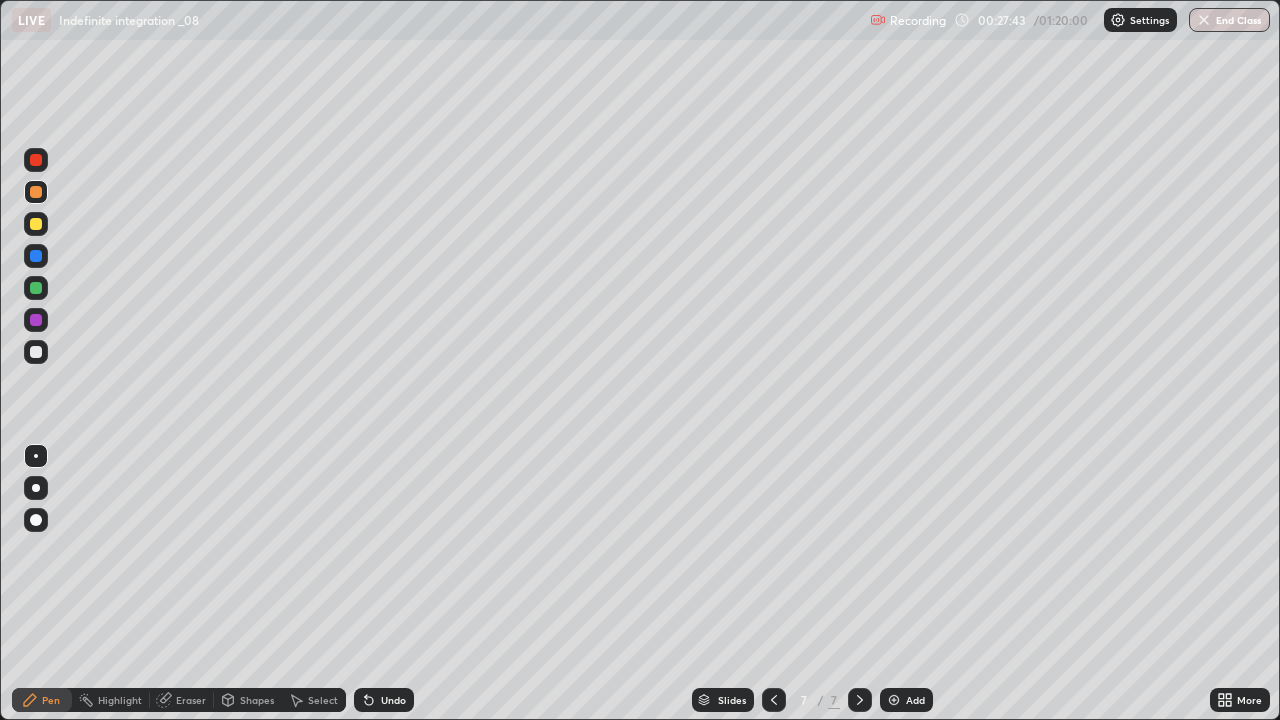 click on "Undo" at bounding box center [384, 700] 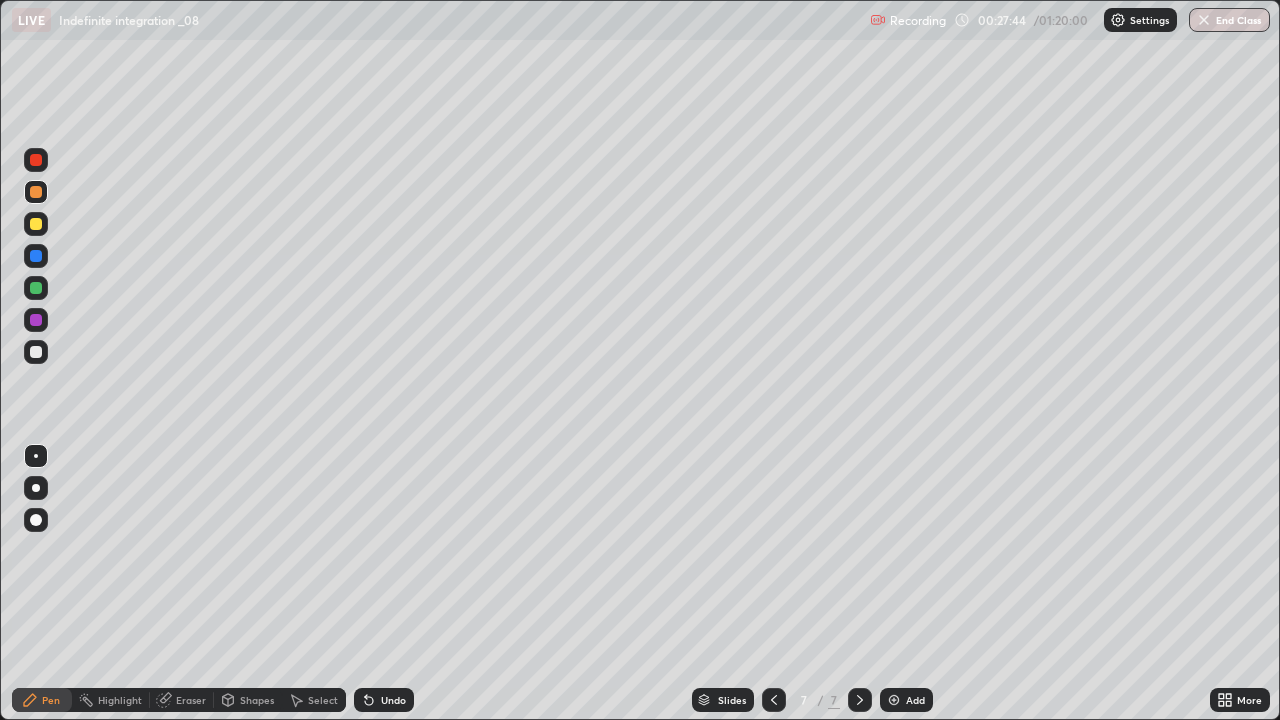 click on "Undo" at bounding box center (393, 700) 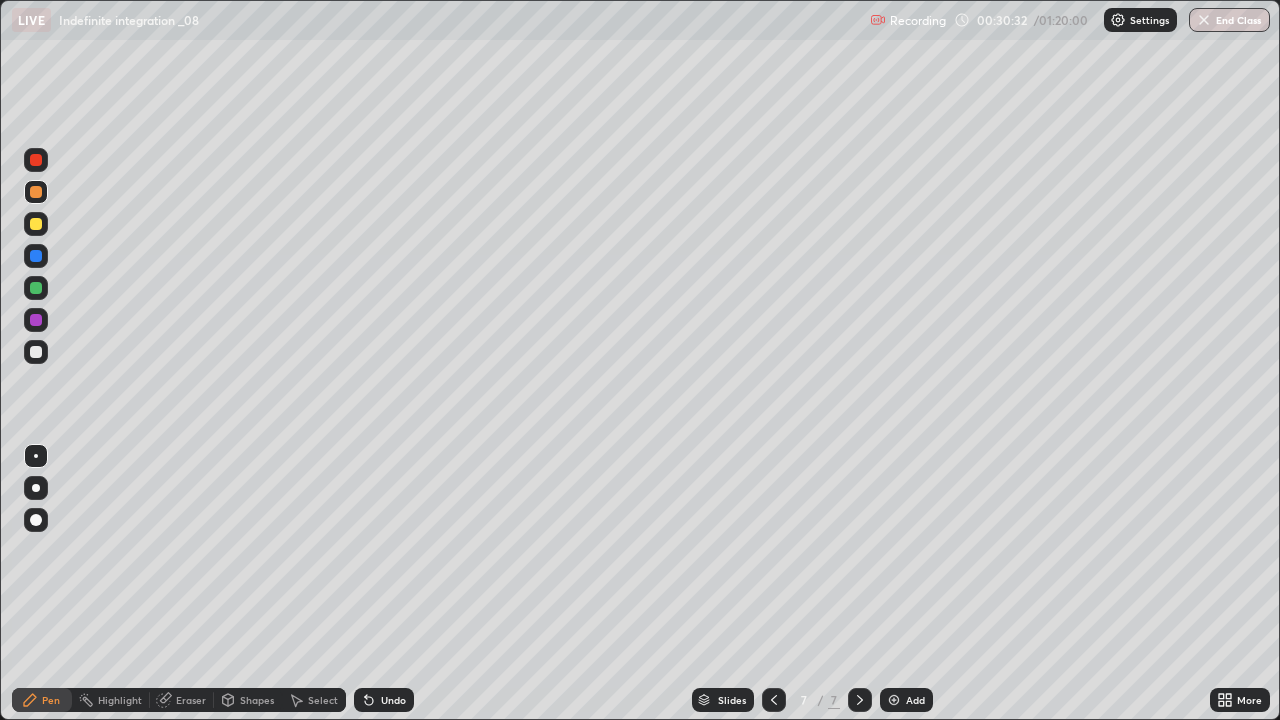 click at bounding box center (36, 288) 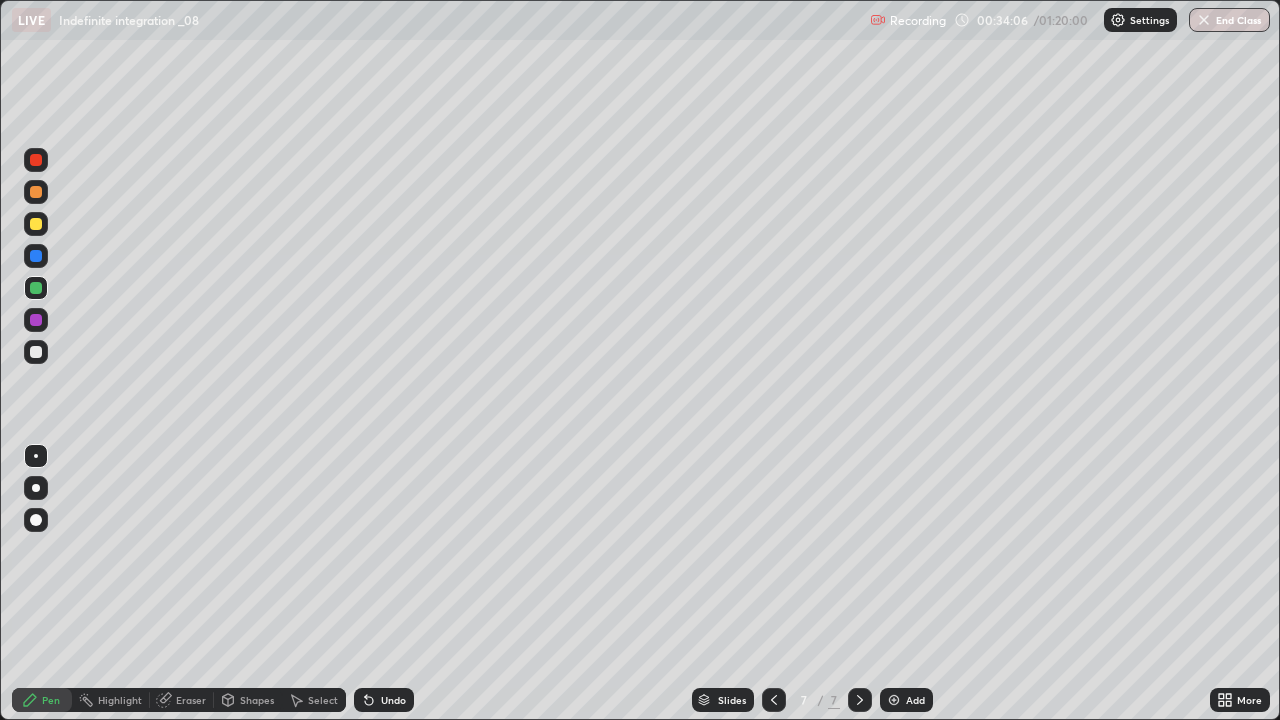 click at bounding box center [894, 700] 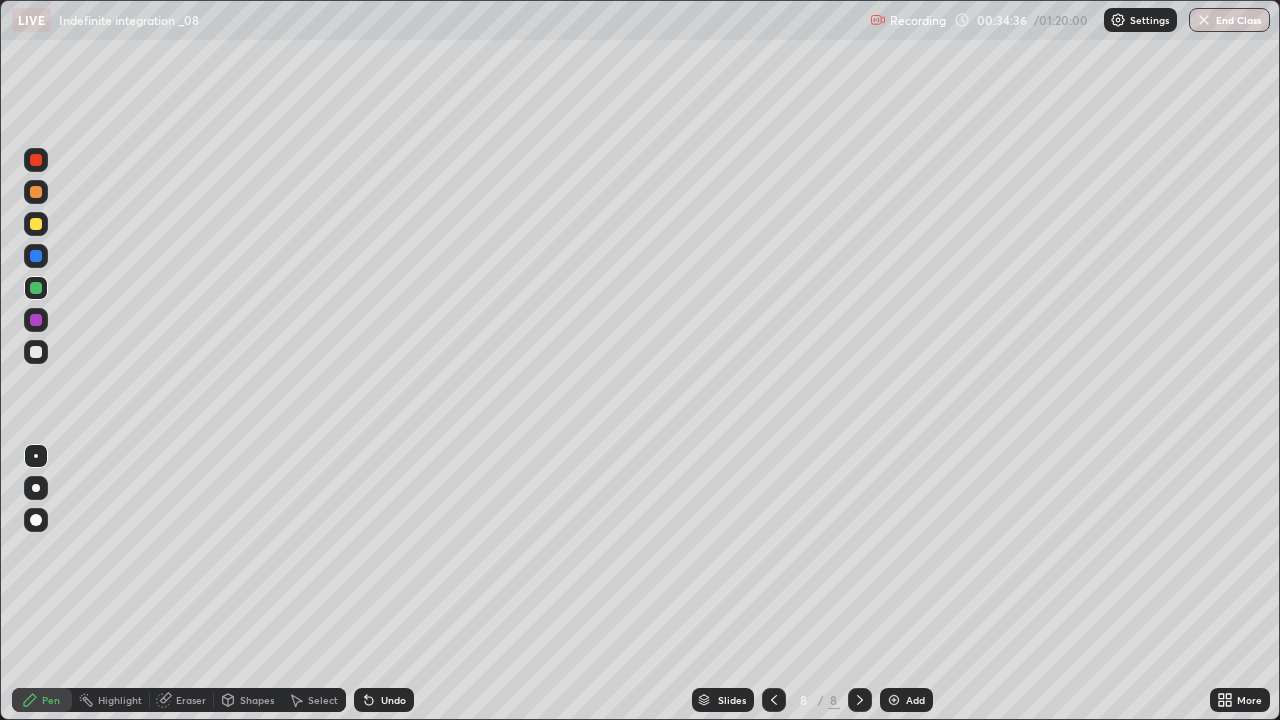 click at bounding box center (36, 320) 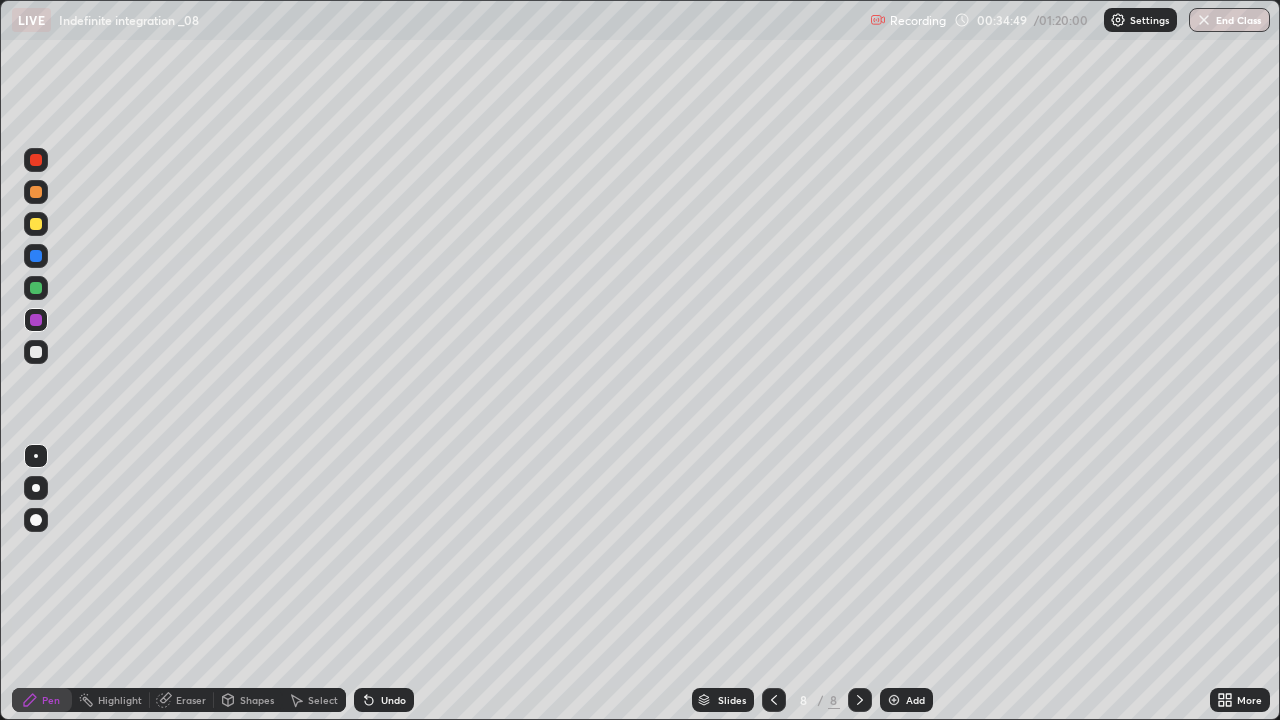 click on "Eraser" at bounding box center [182, 700] 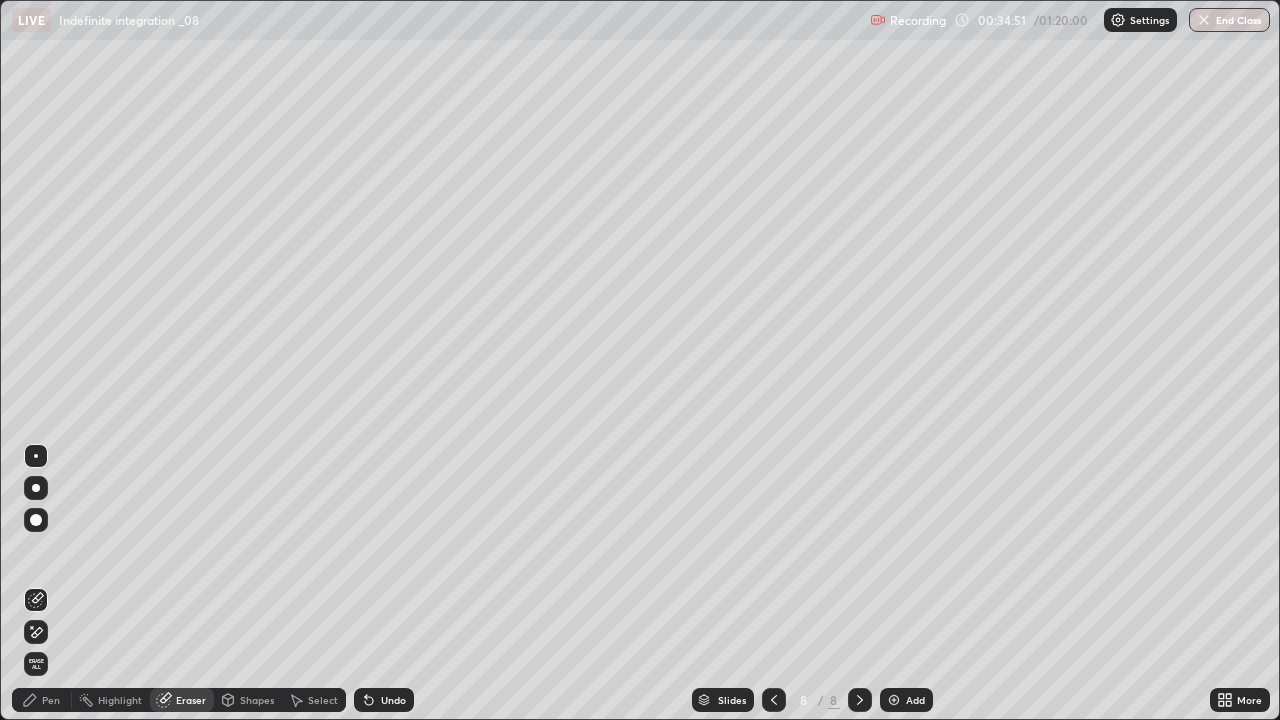 click on "Pen" at bounding box center (51, 700) 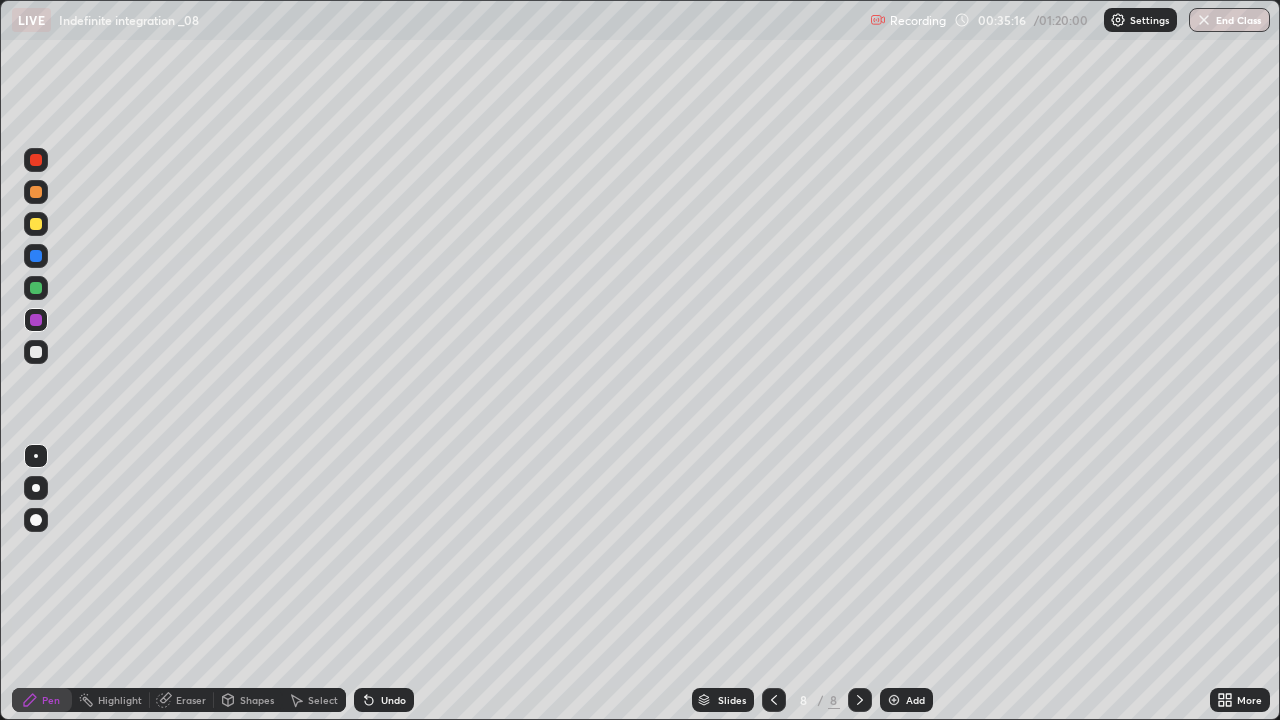 click at bounding box center [36, 352] 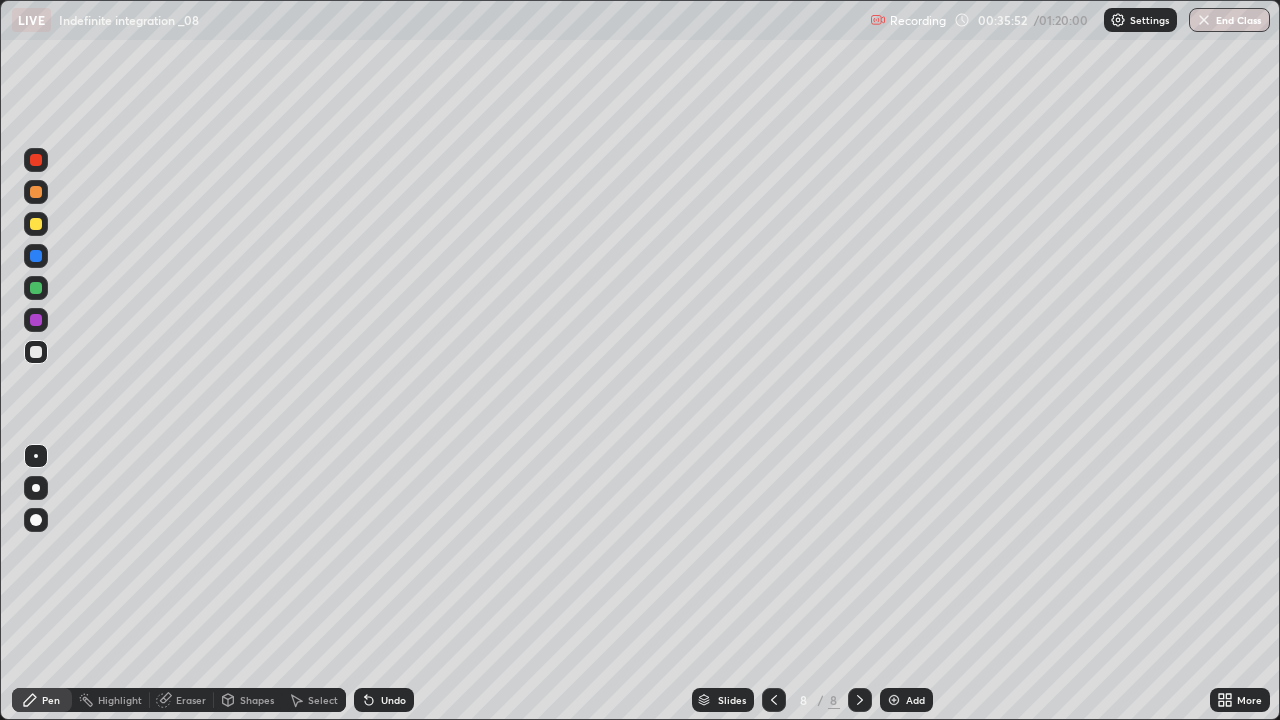 click on "Eraser" at bounding box center (182, 700) 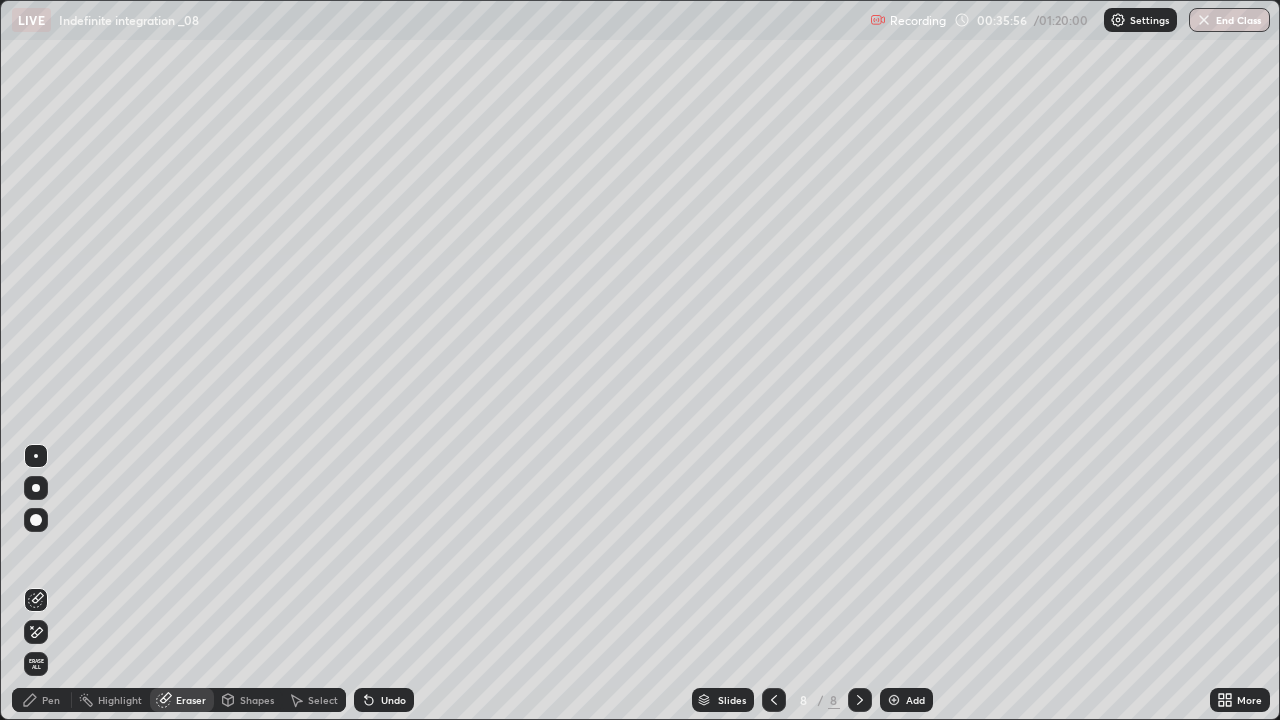 click on "Pen" at bounding box center (42, 700) 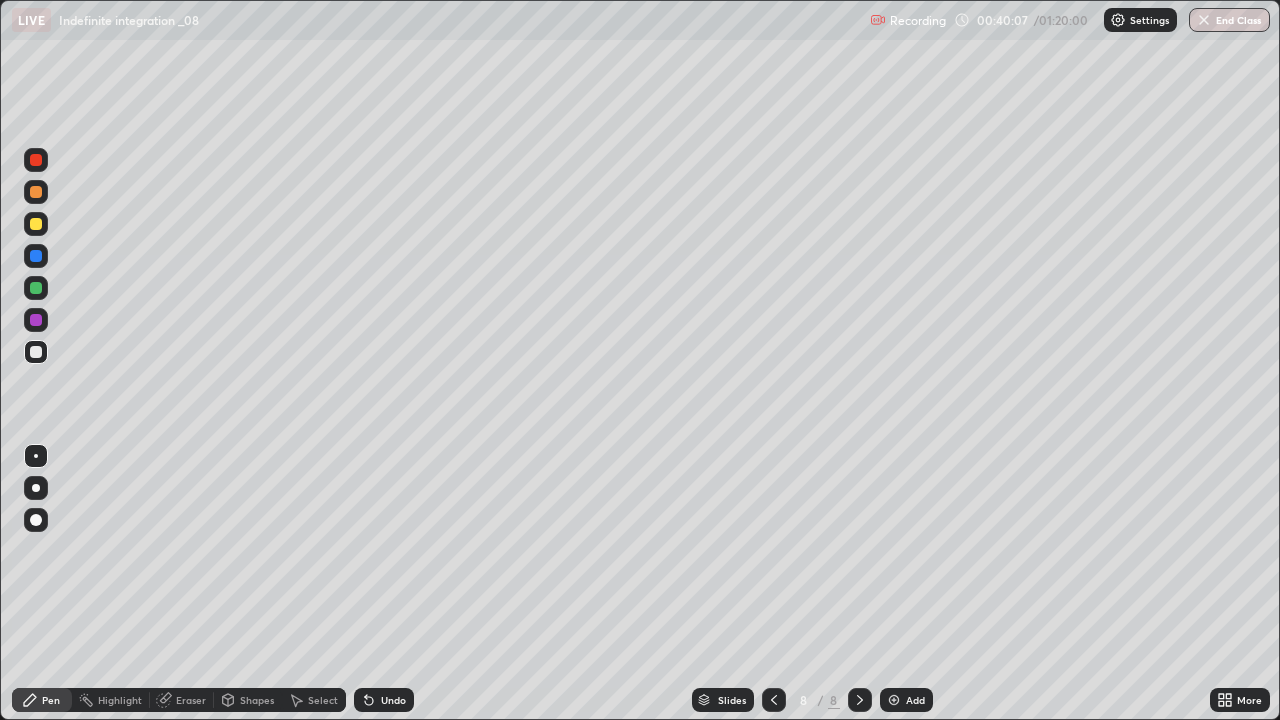 click at bounding box center [894, 700] 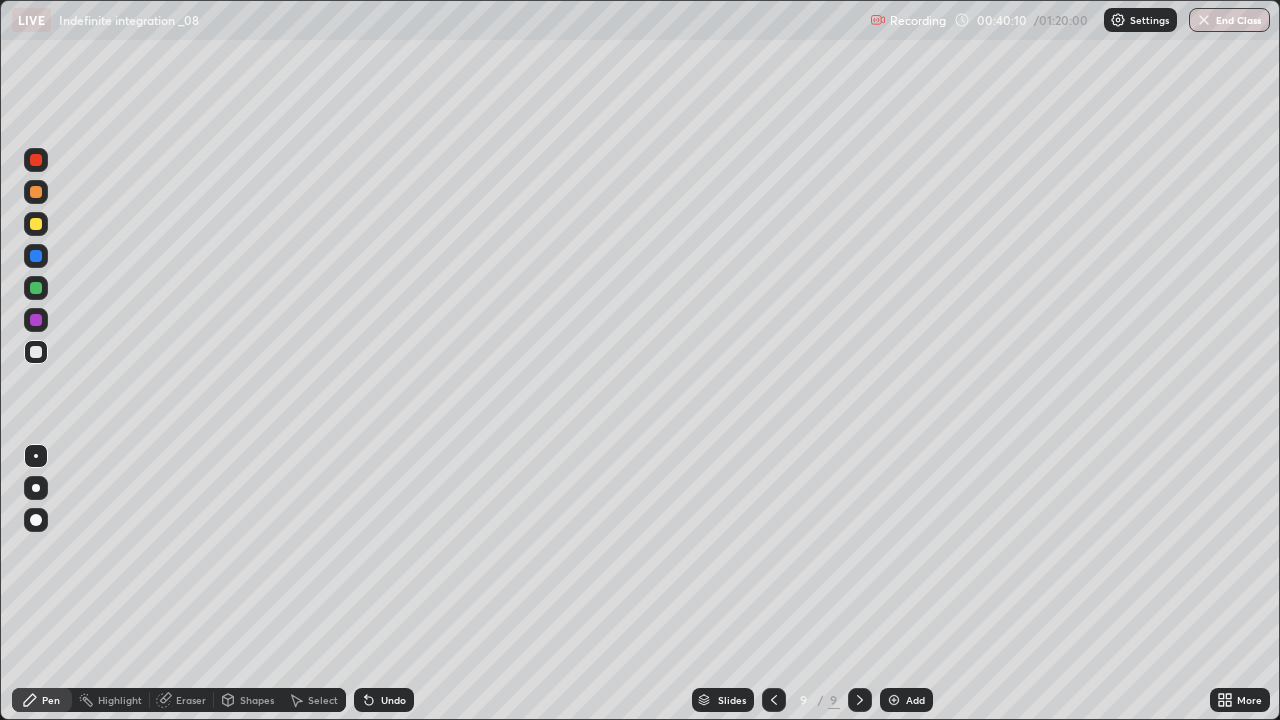 click at bounding box center [36, 224] 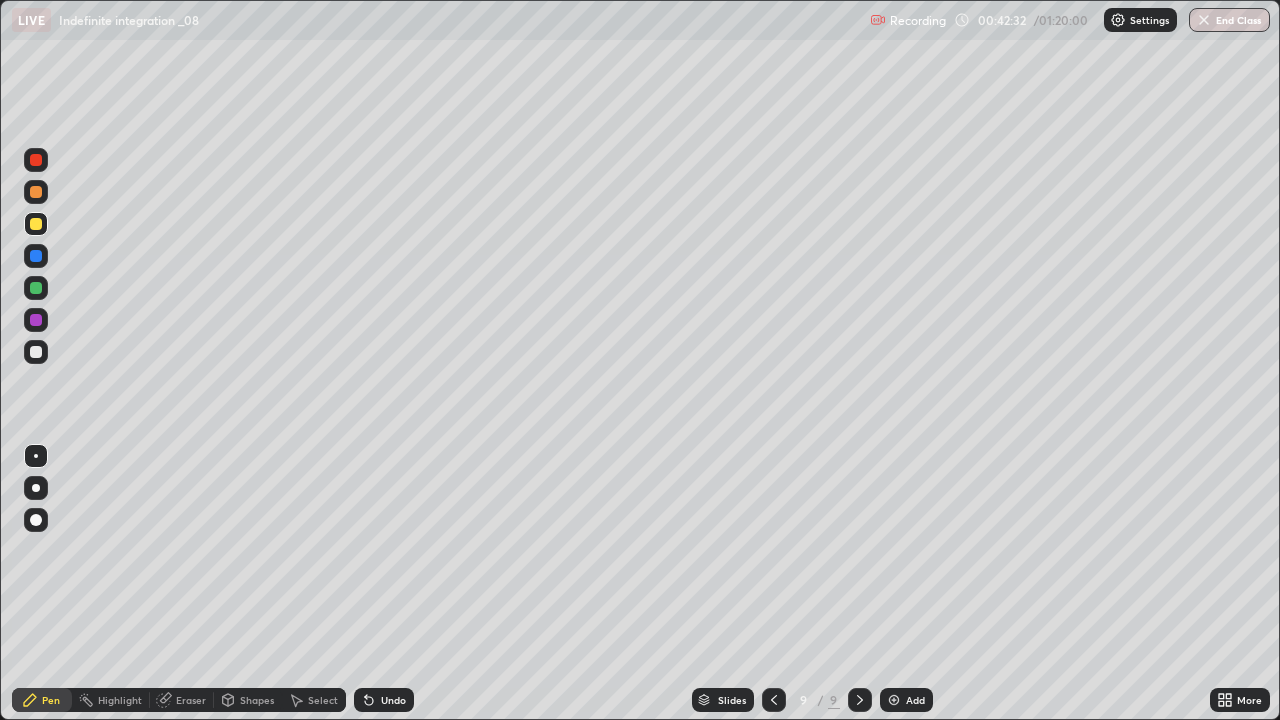 click at bounding box center [36, 192] 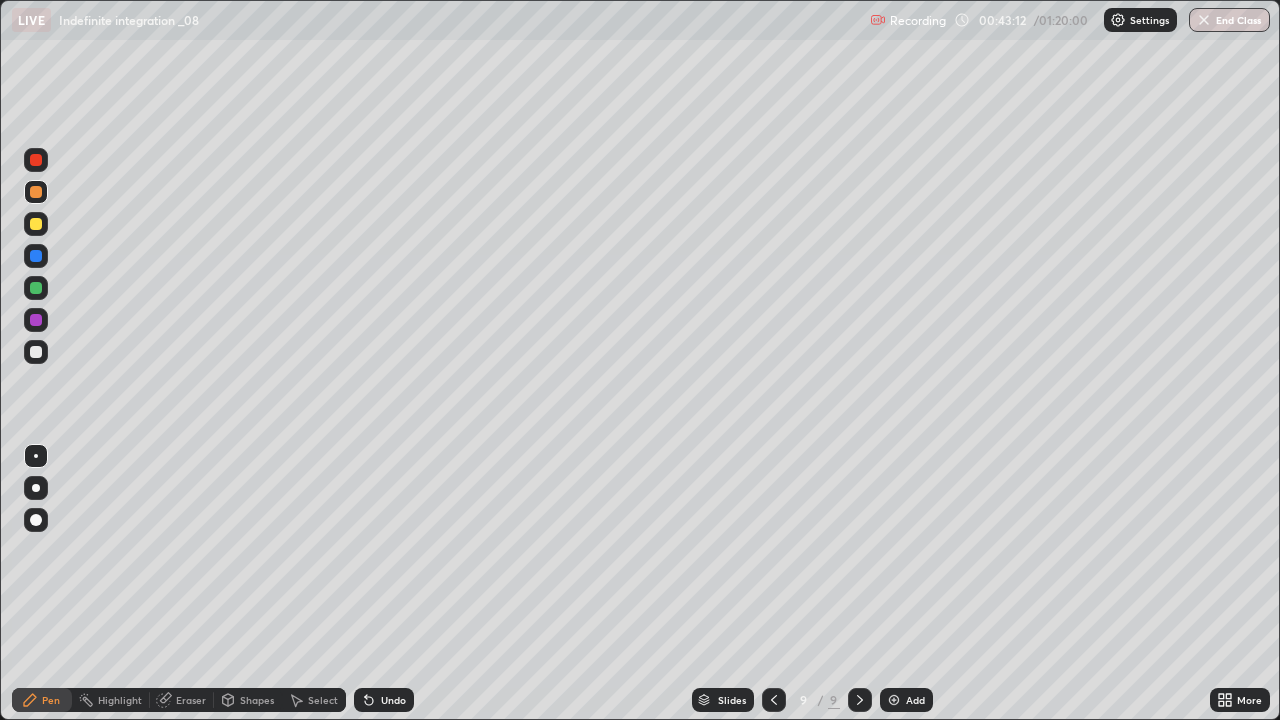 click 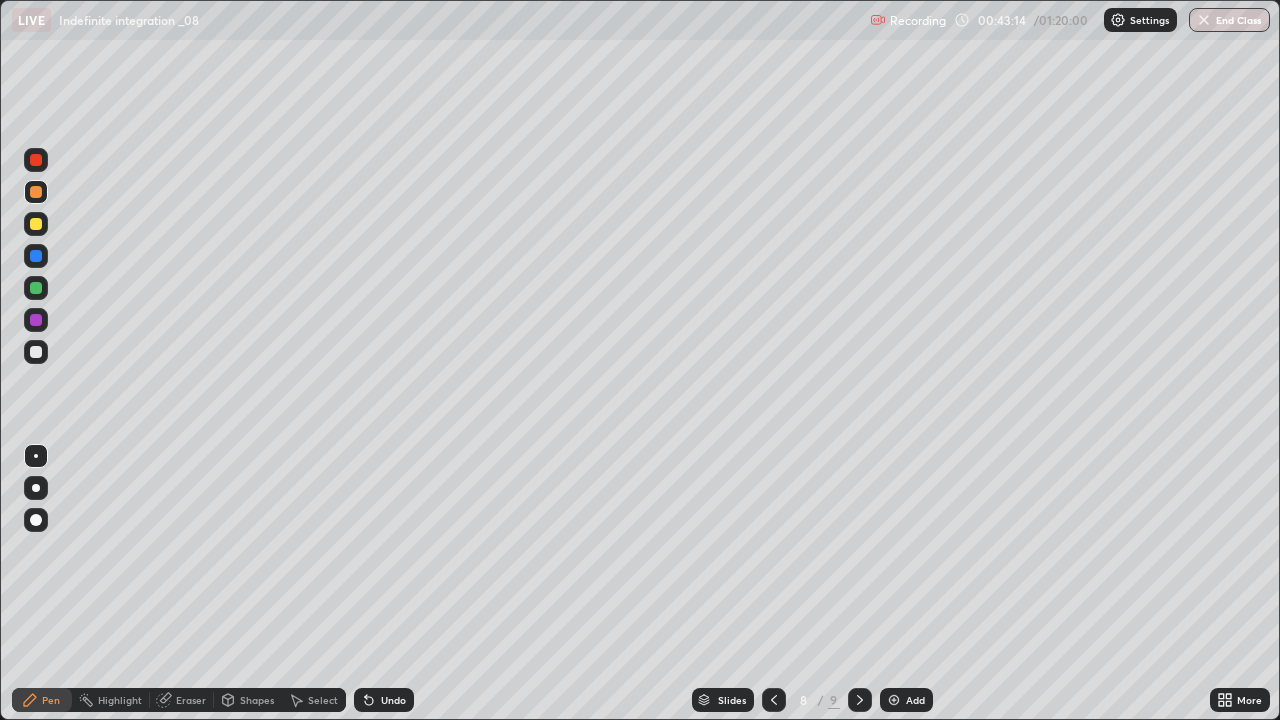 click 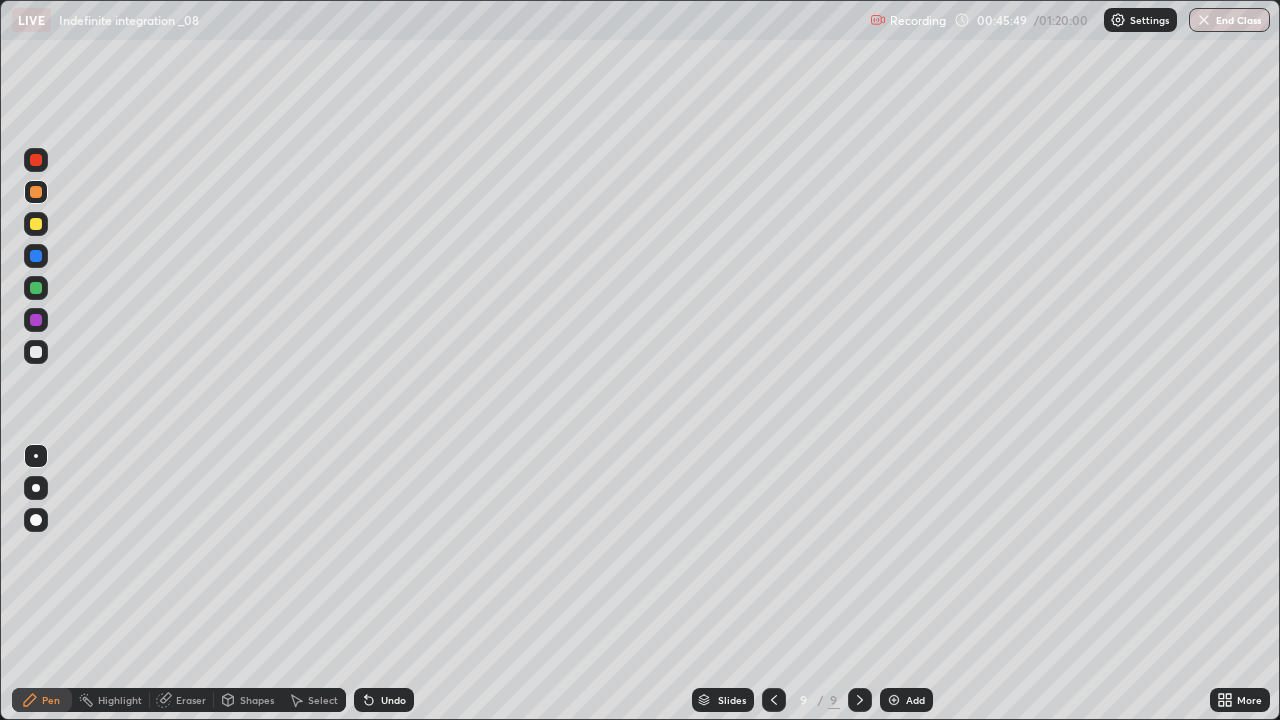 click on "Undo" at bounding box center [393, 700] 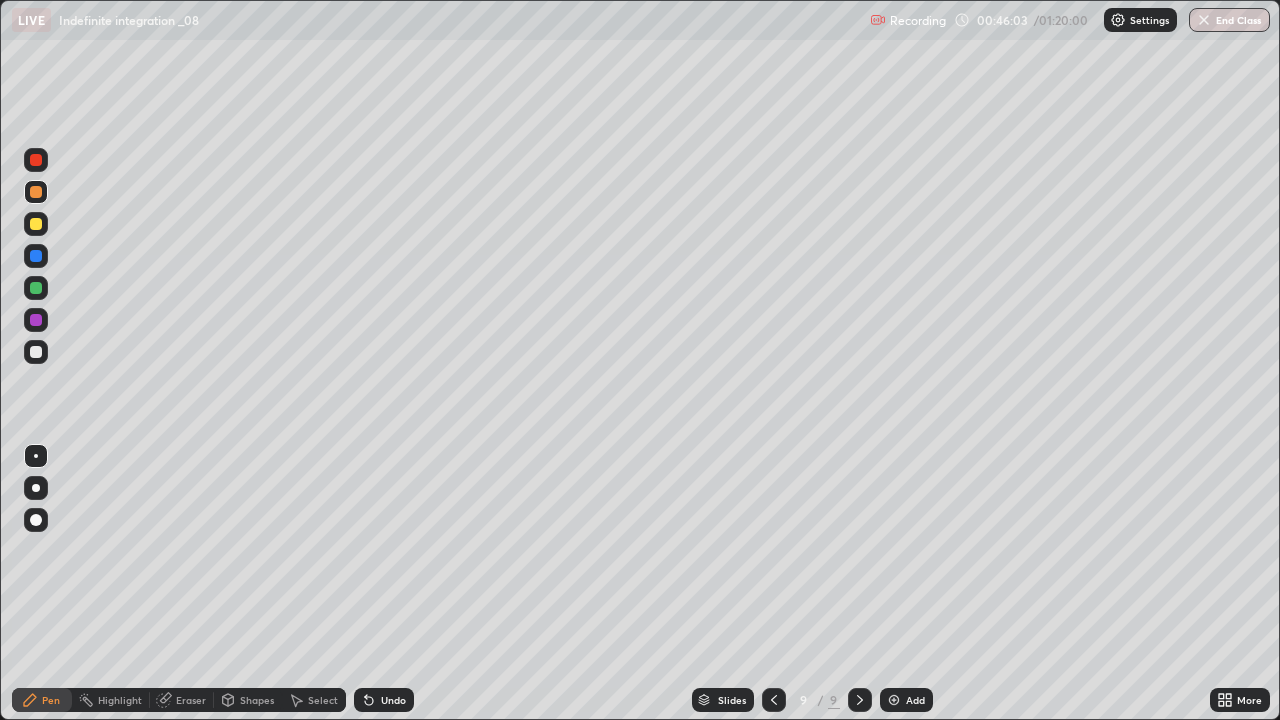 click on "Undo" at bounding box center (393, 700) 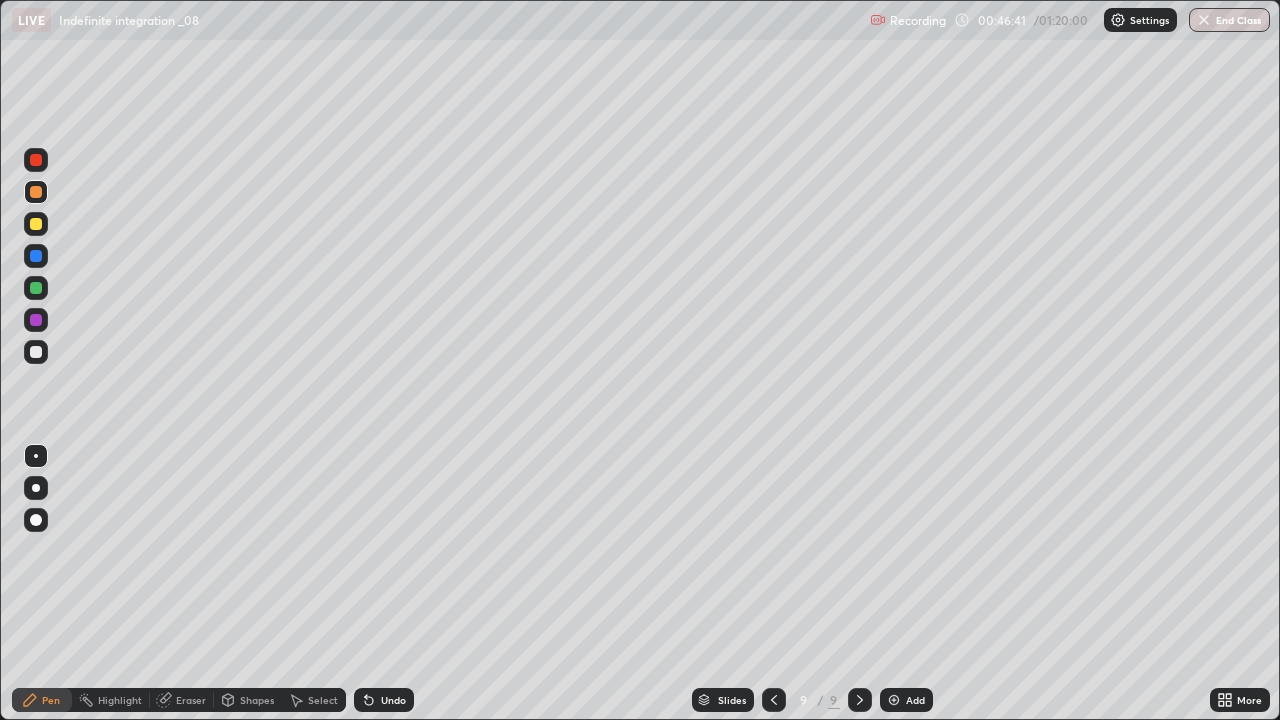 click on "Eraser" at bounding box center [191, 700] 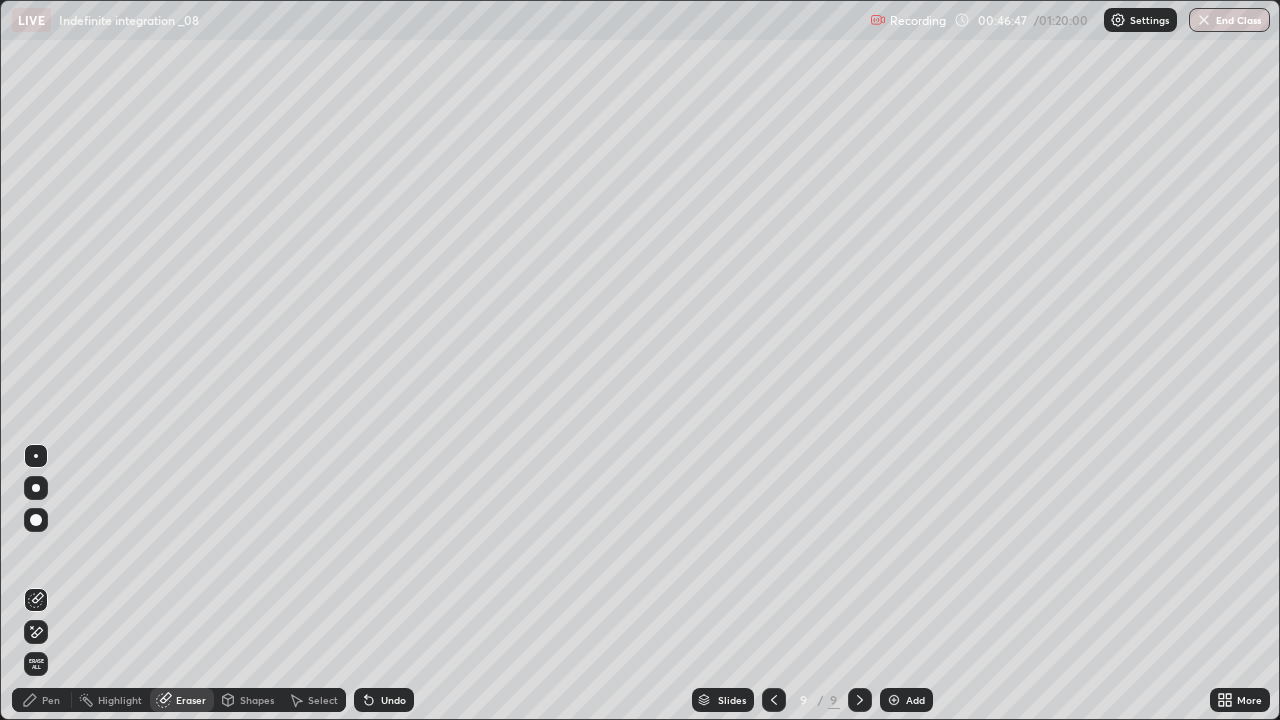click on "Pen" at bounding box center [42, 700] 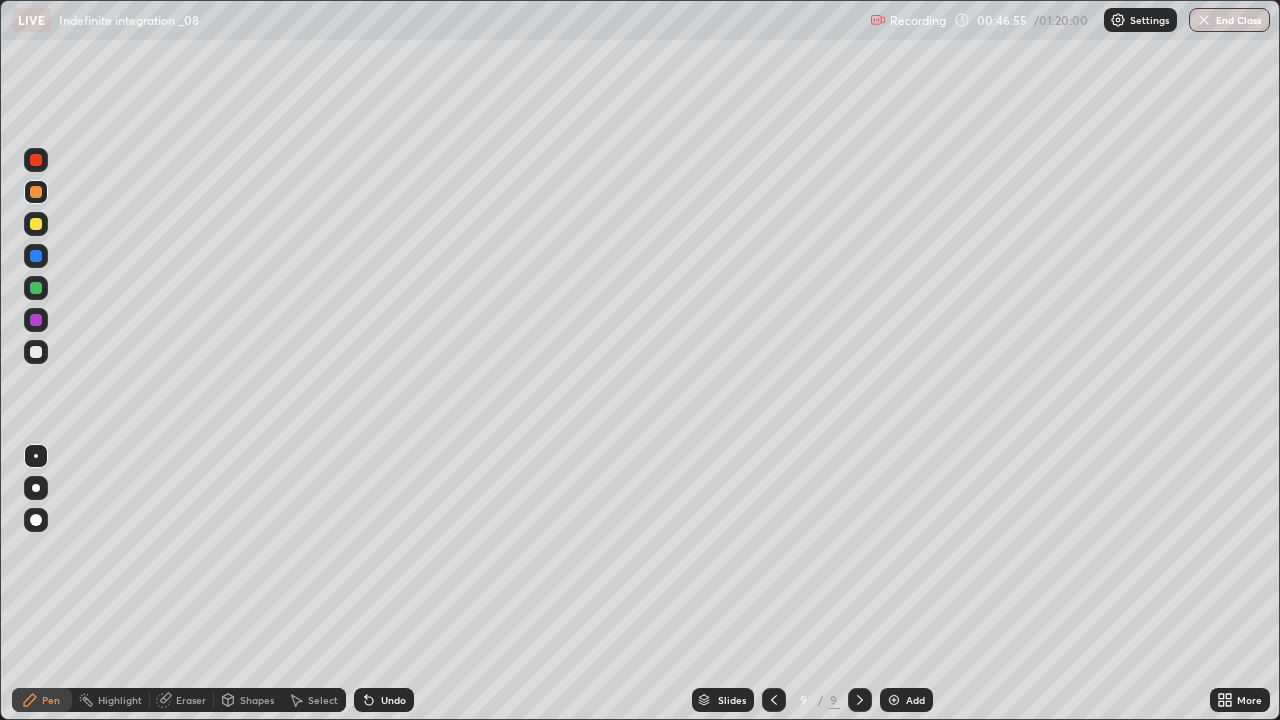 click on "Eraser" at bounding box center (182, 700) 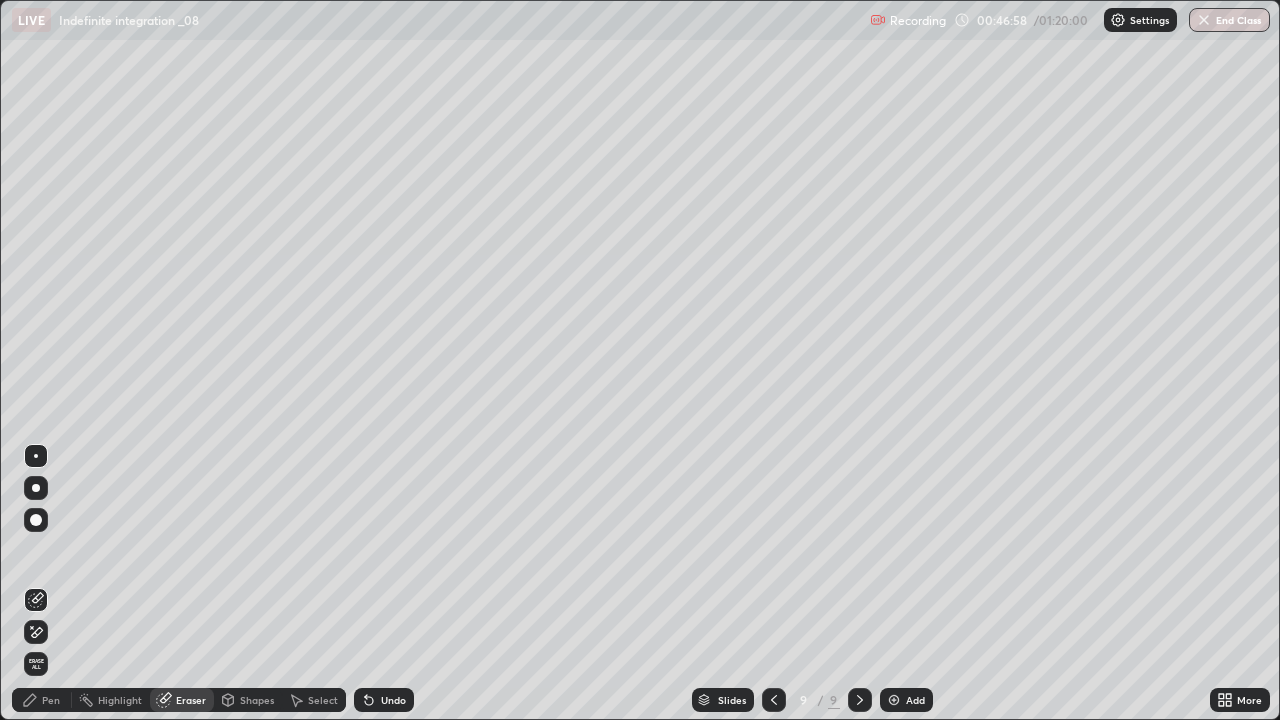 click on "Pen" at bounding box center [51, 700] 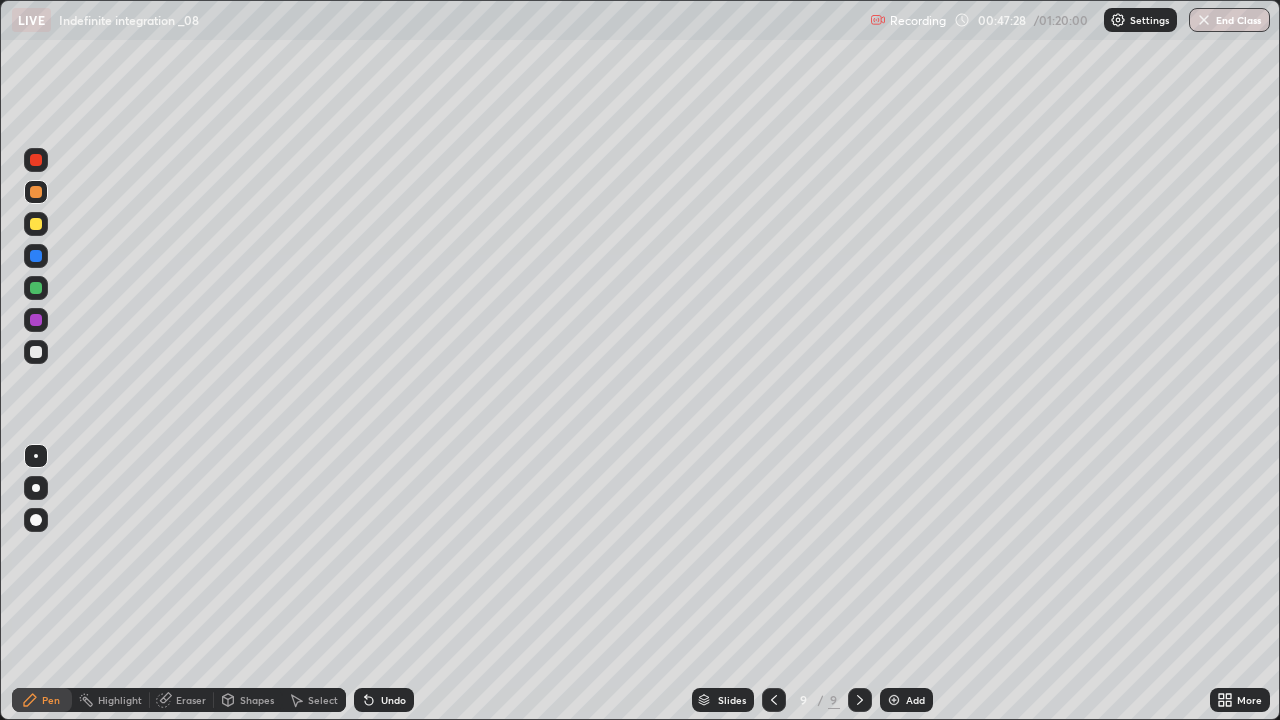 click on "Eraser" at bounding box center [182, 700] 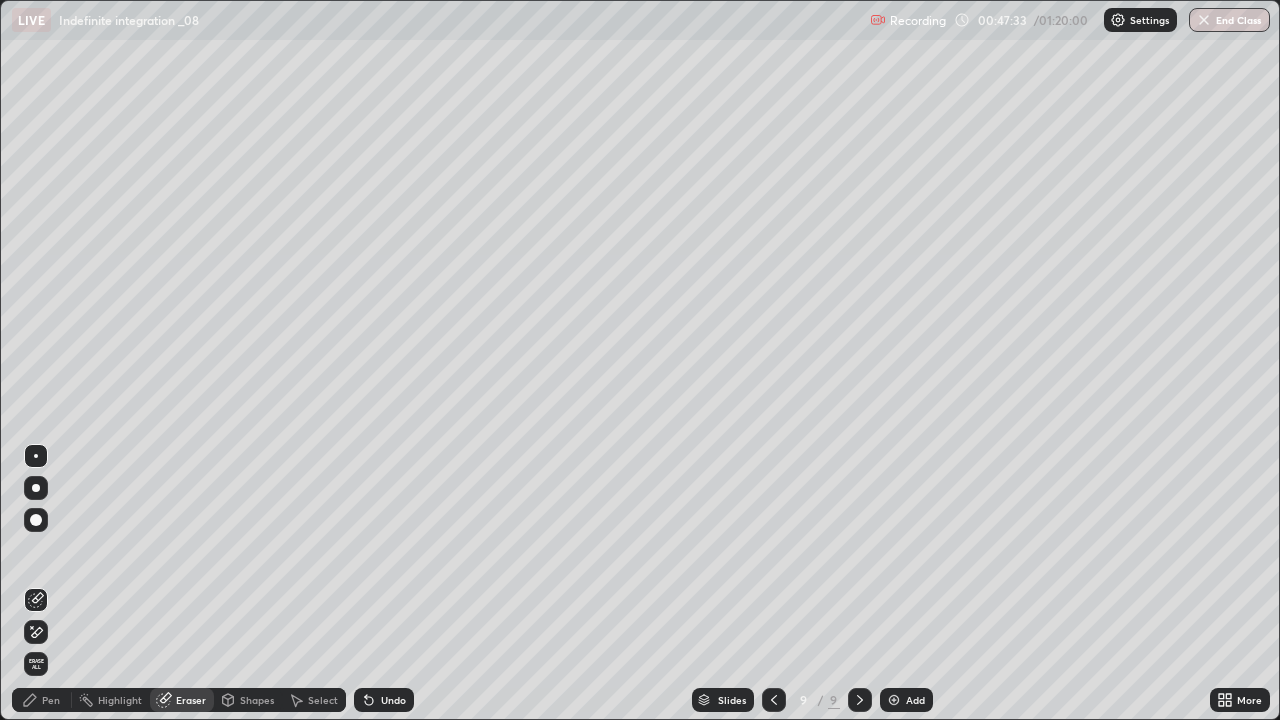 click on "Pen" at bounding box center (51, 700) 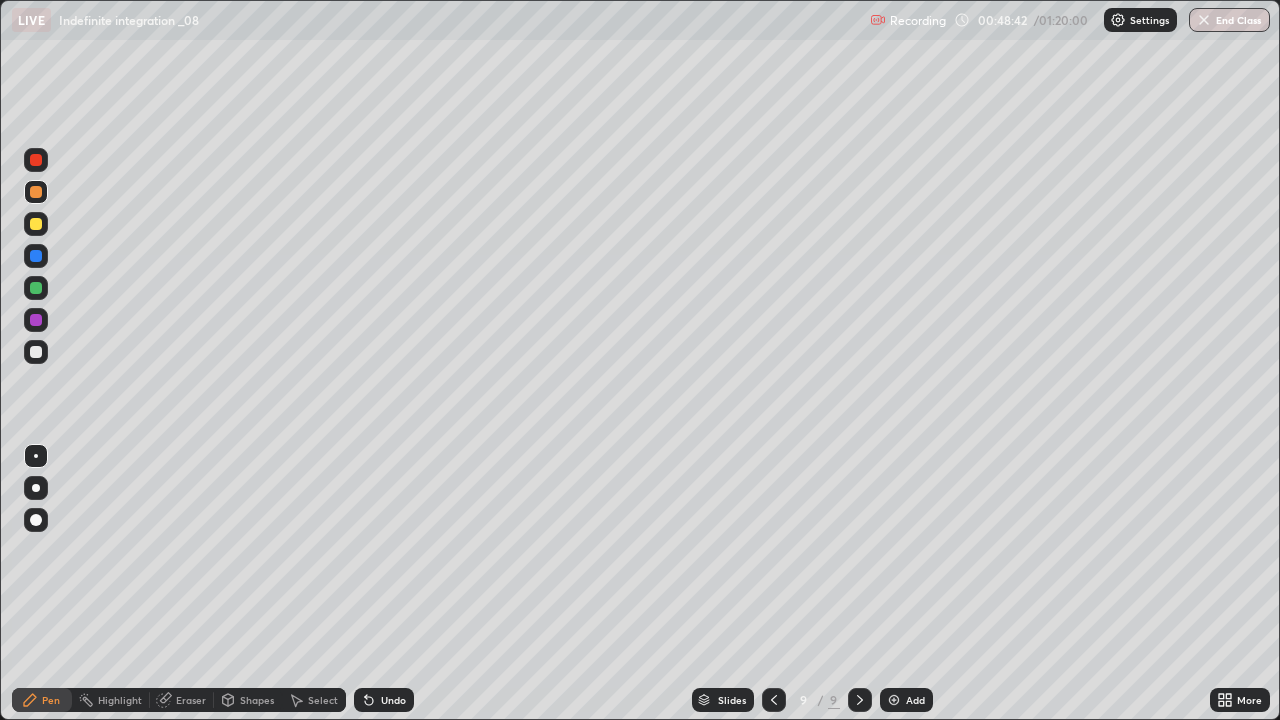 click at bounding box center [36, 288] 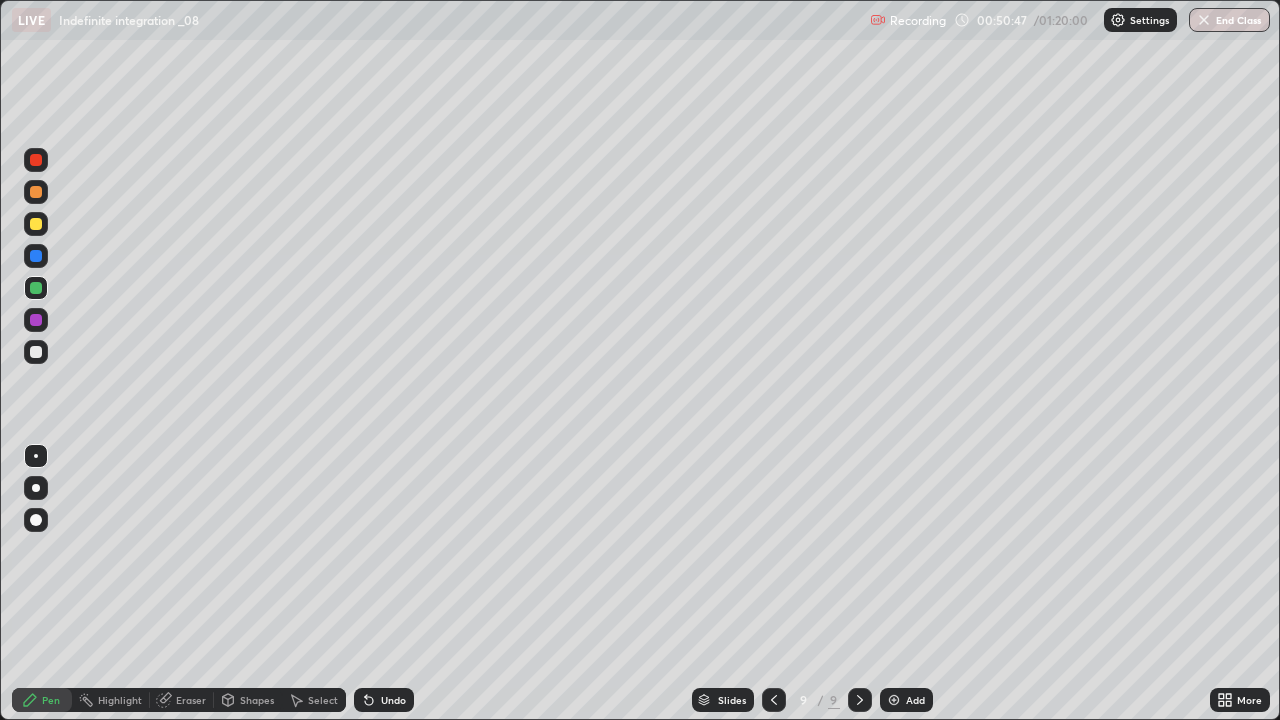 click on "Select" at bounding box center [323, 700] 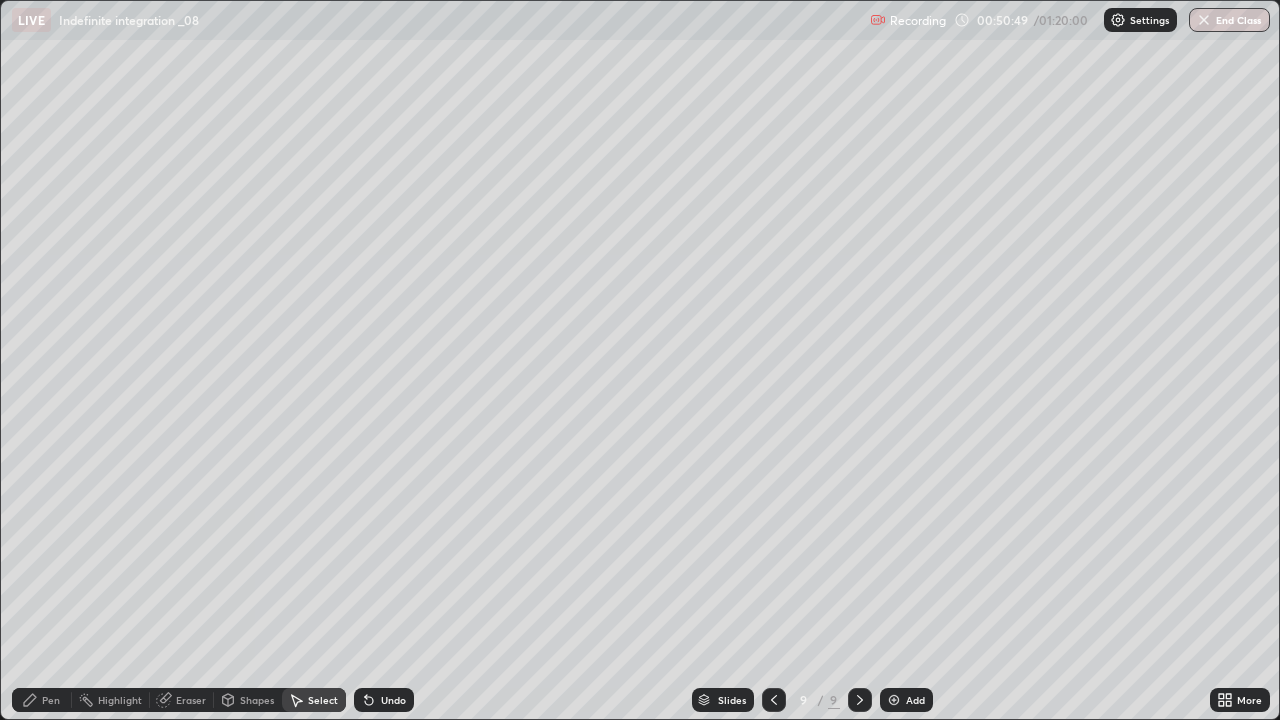 click at bounding box center [894, 700] 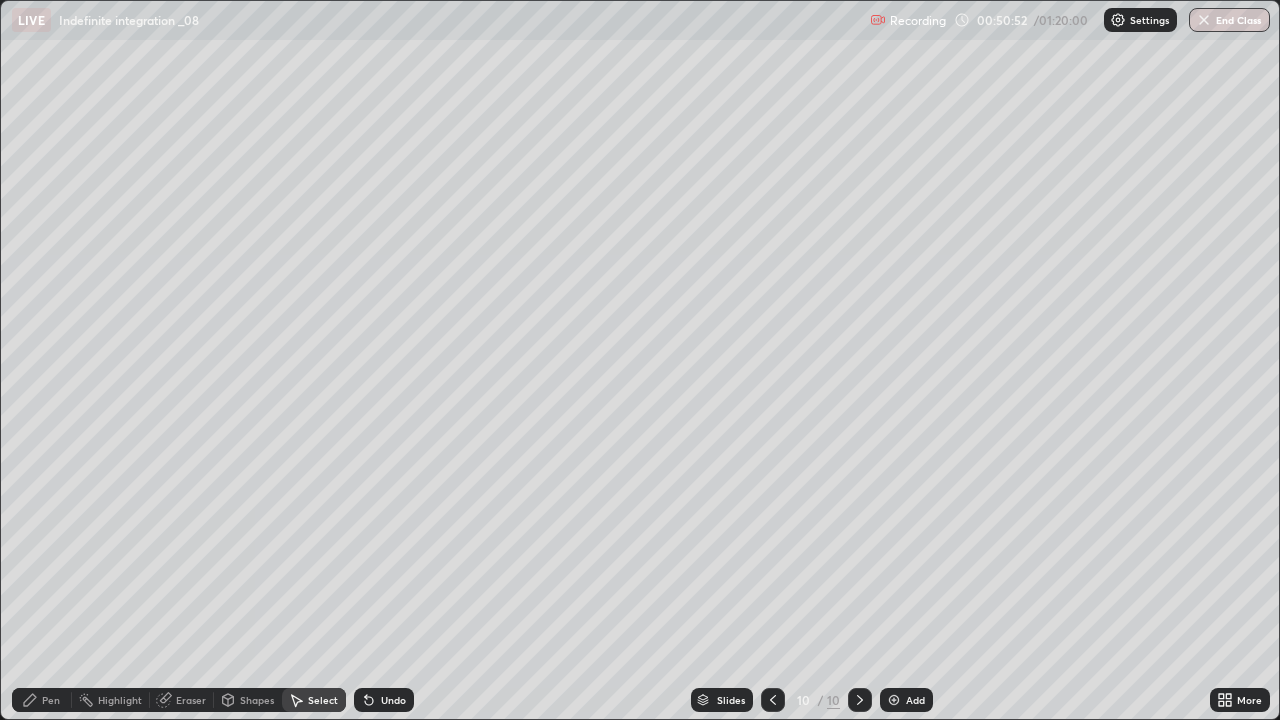 click on "Pen" at bounding box center [51, 700] 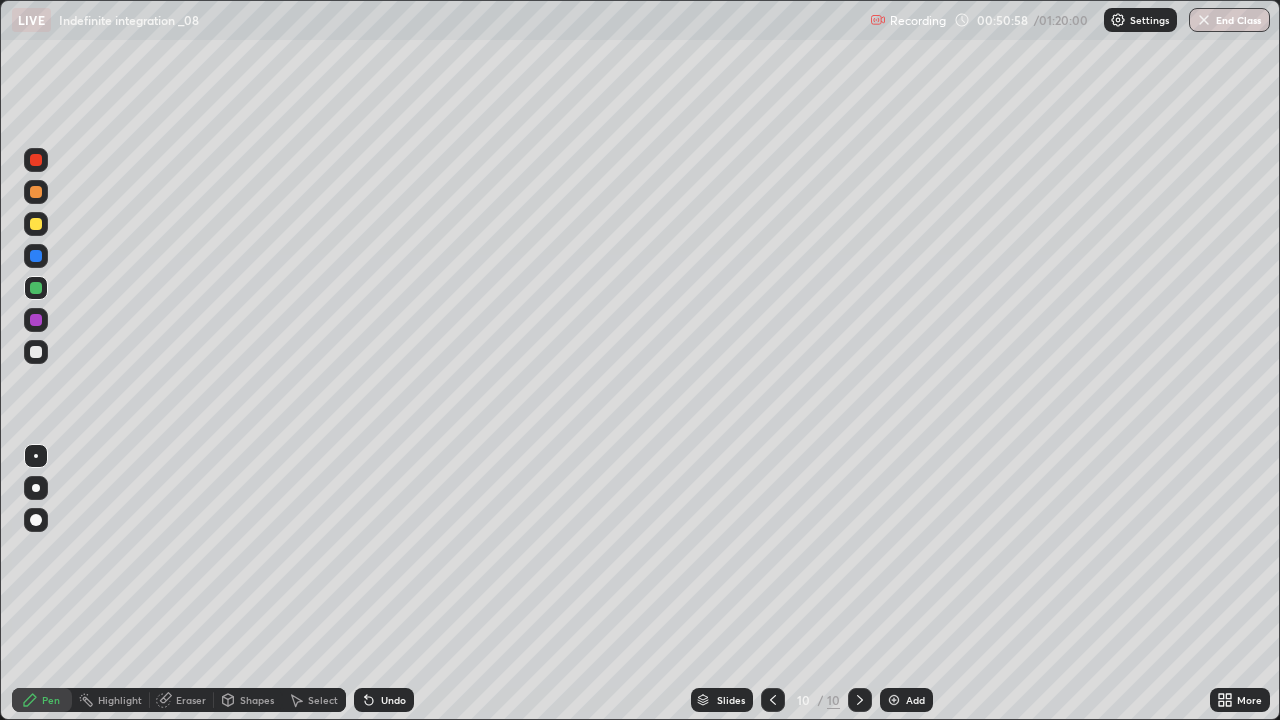 click on "Undo" at bounding box center (393, 700) 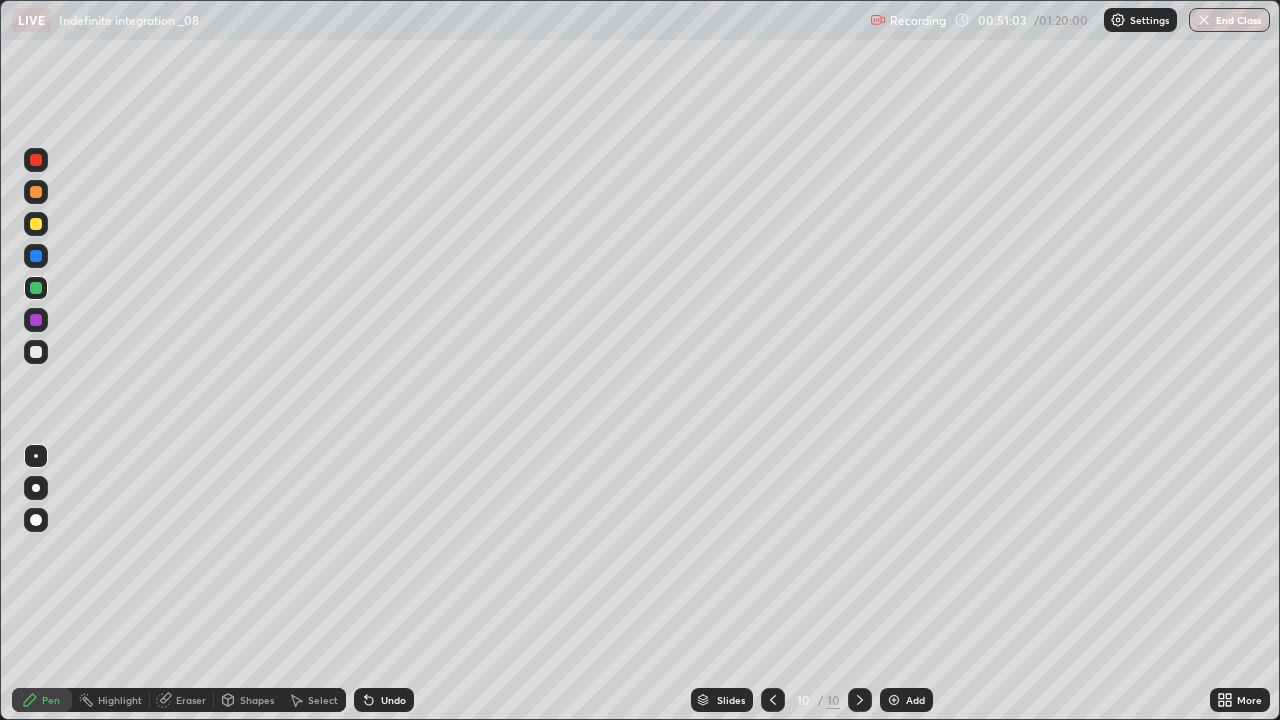 click at bounding box center [36, 192] 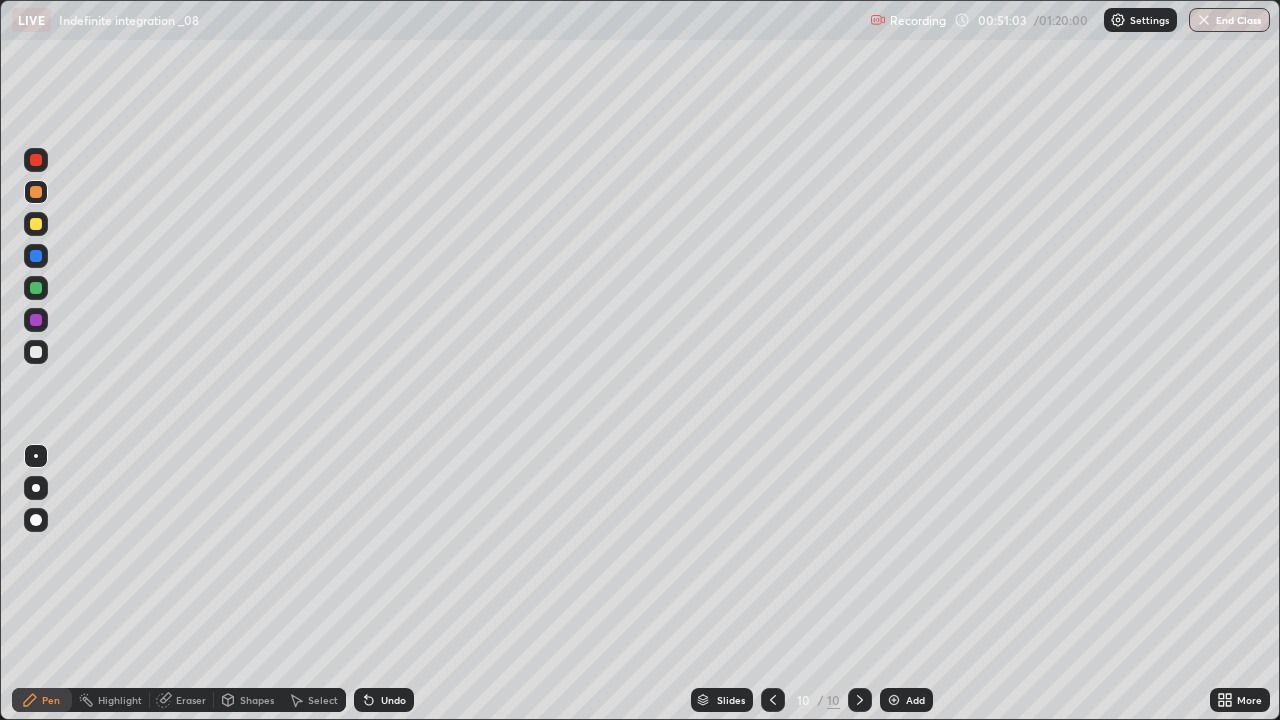 click at bounding box center (36, 224) 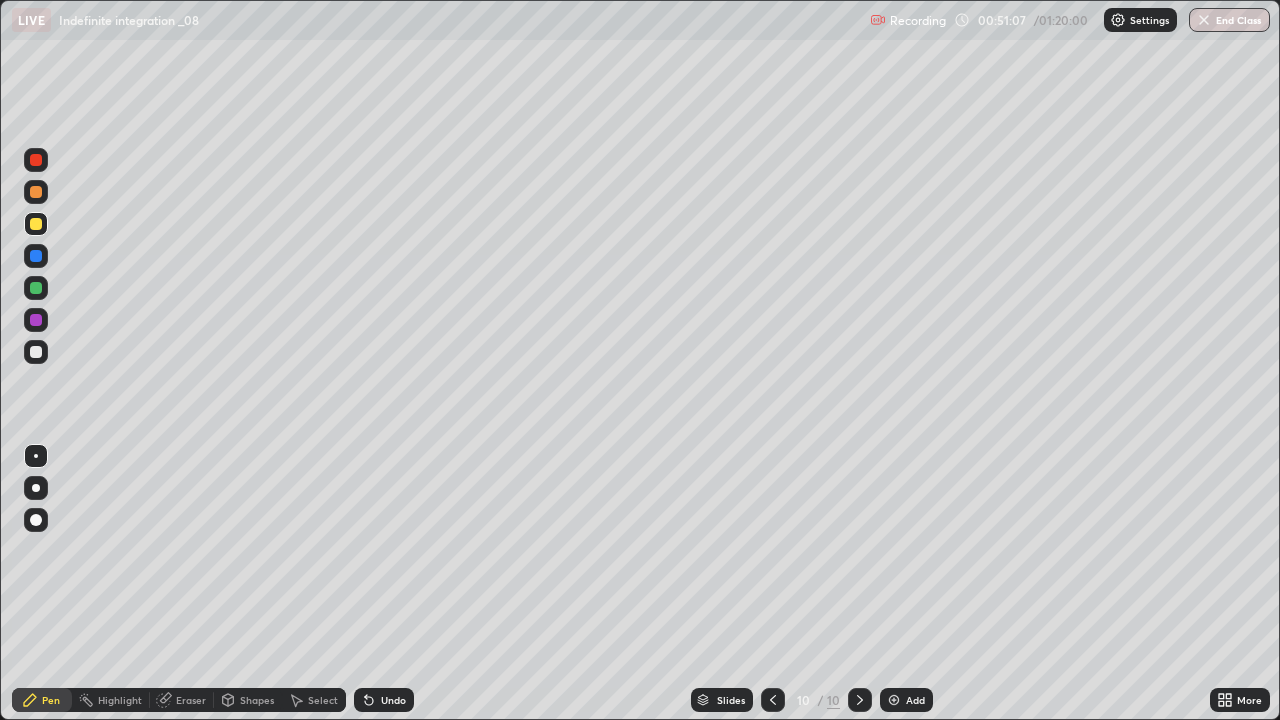 click on "Undo" at bounding box center [393, 700] 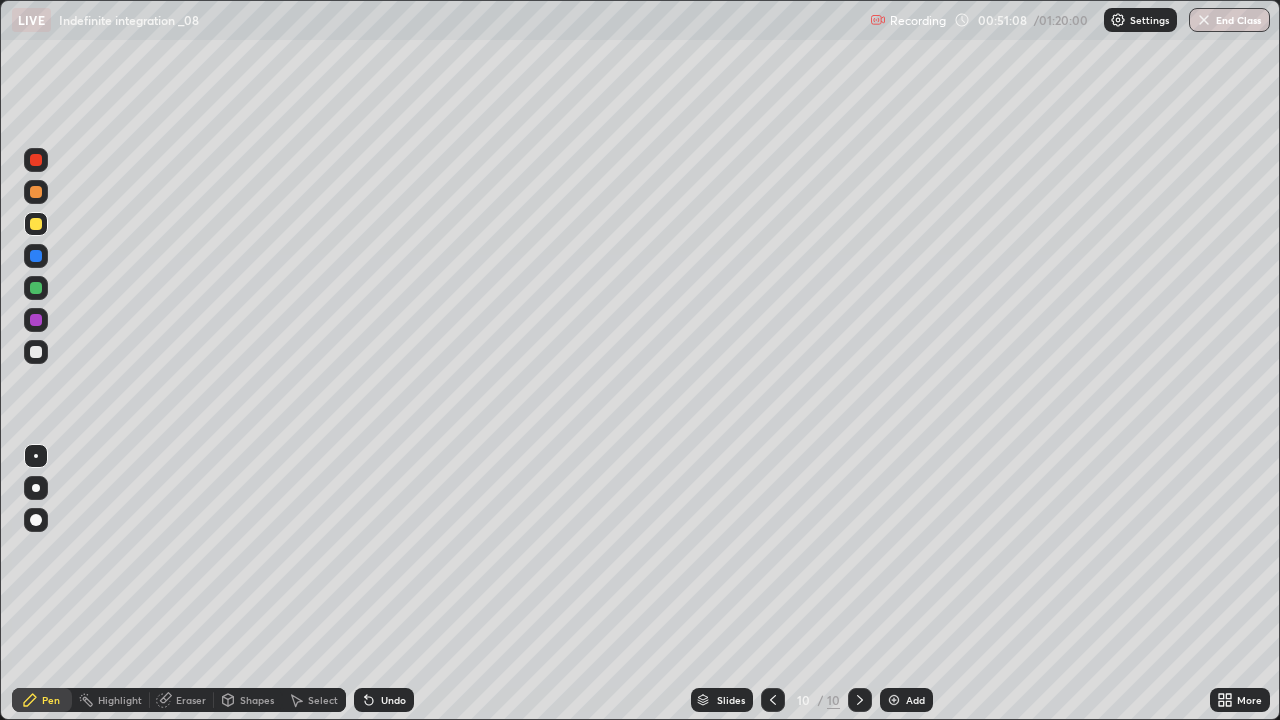click on "Undo" at bounding box center [384, 700] 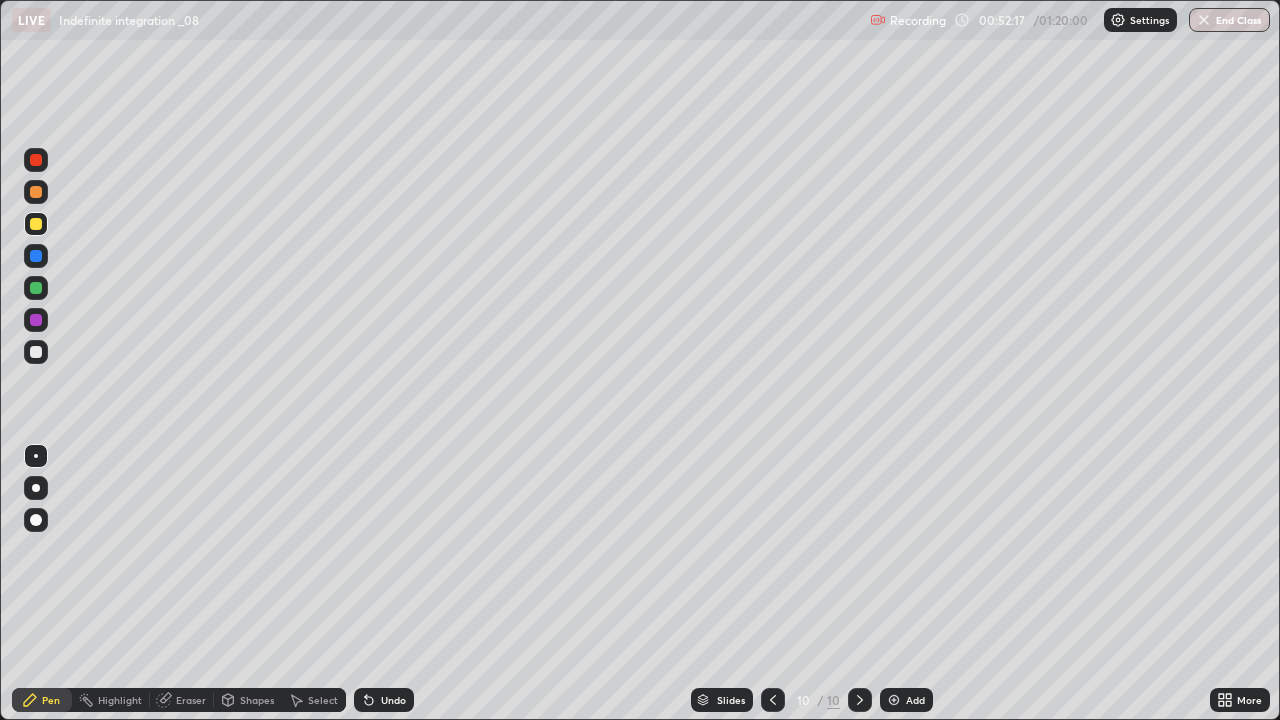 click 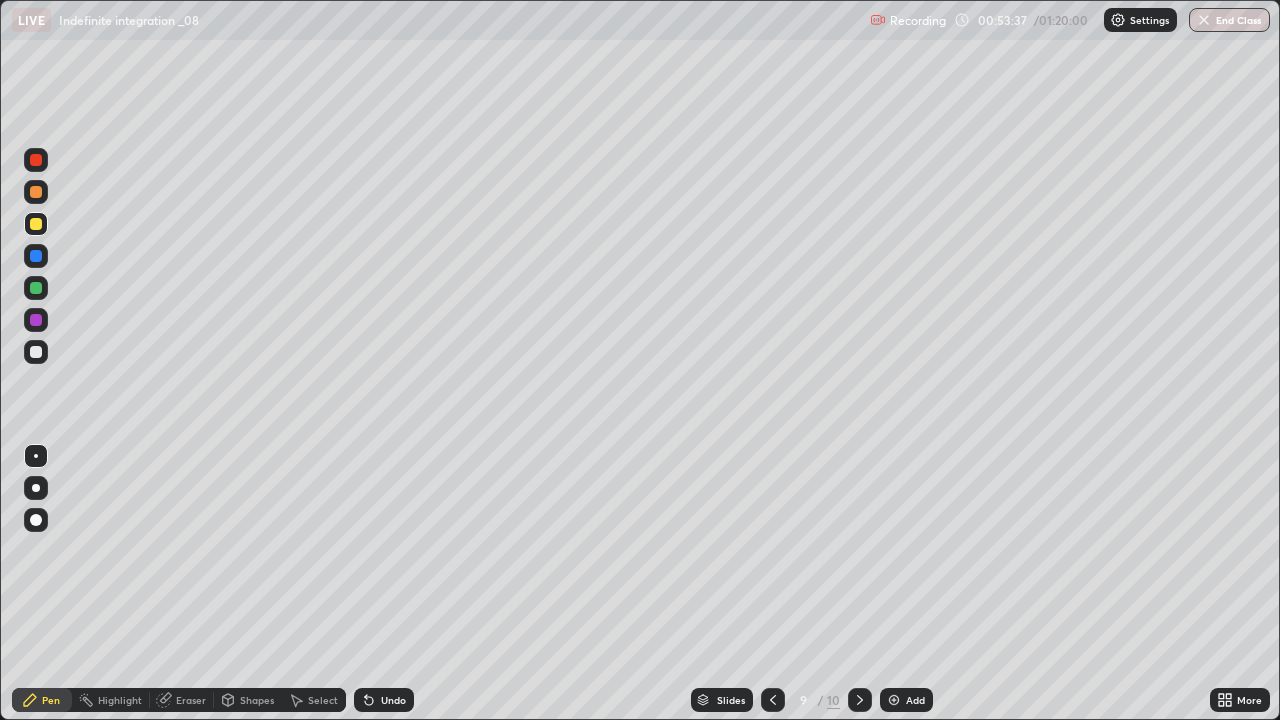 click 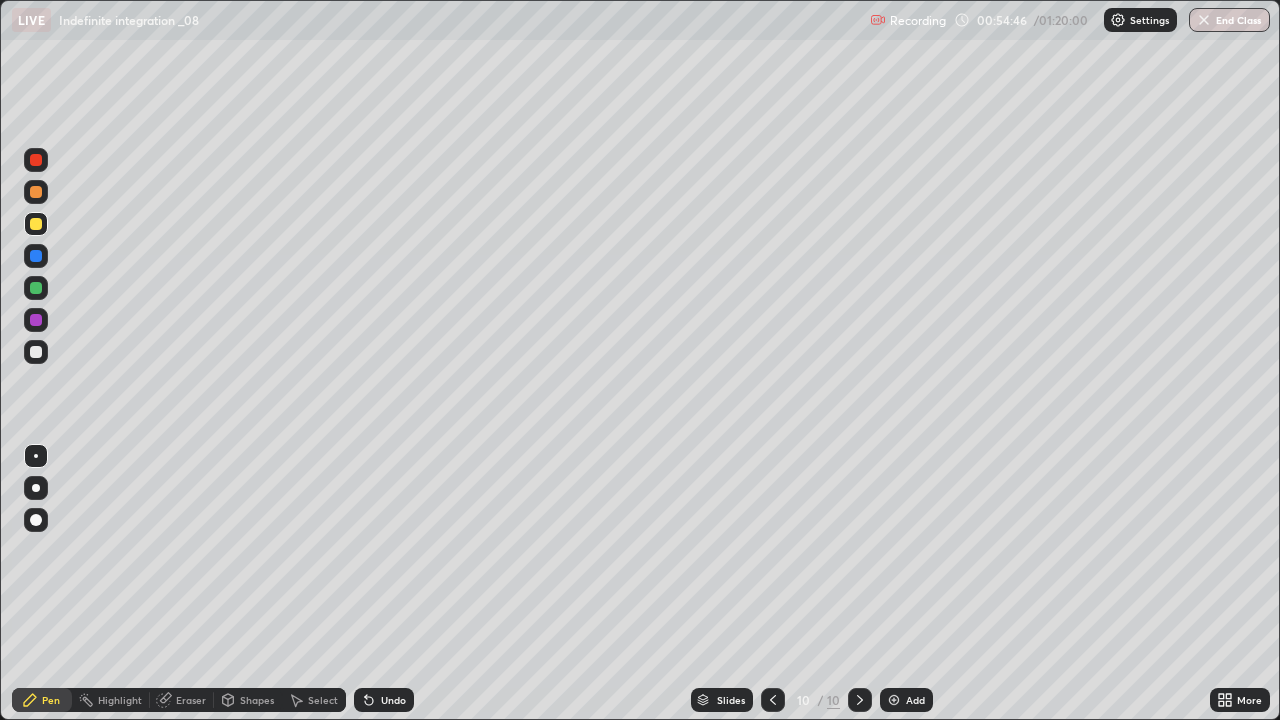 click at bounding box center [36, 352] 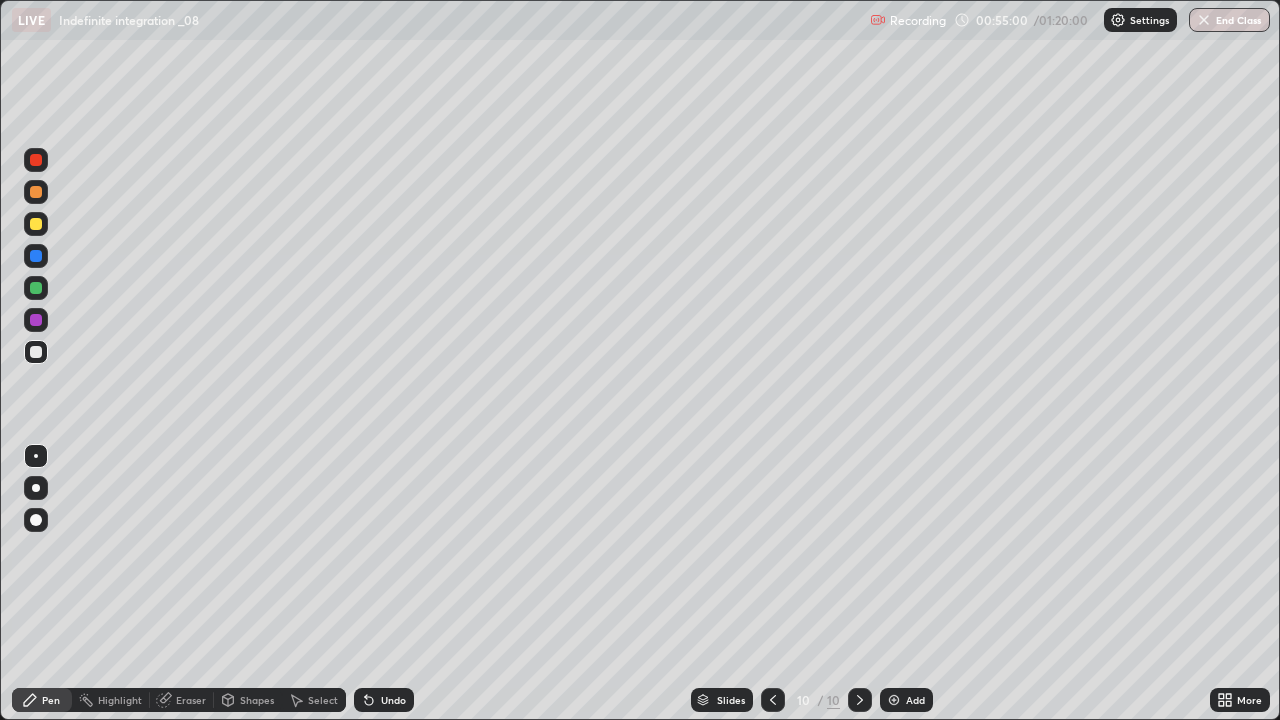 click at bounding box center [36, 256] 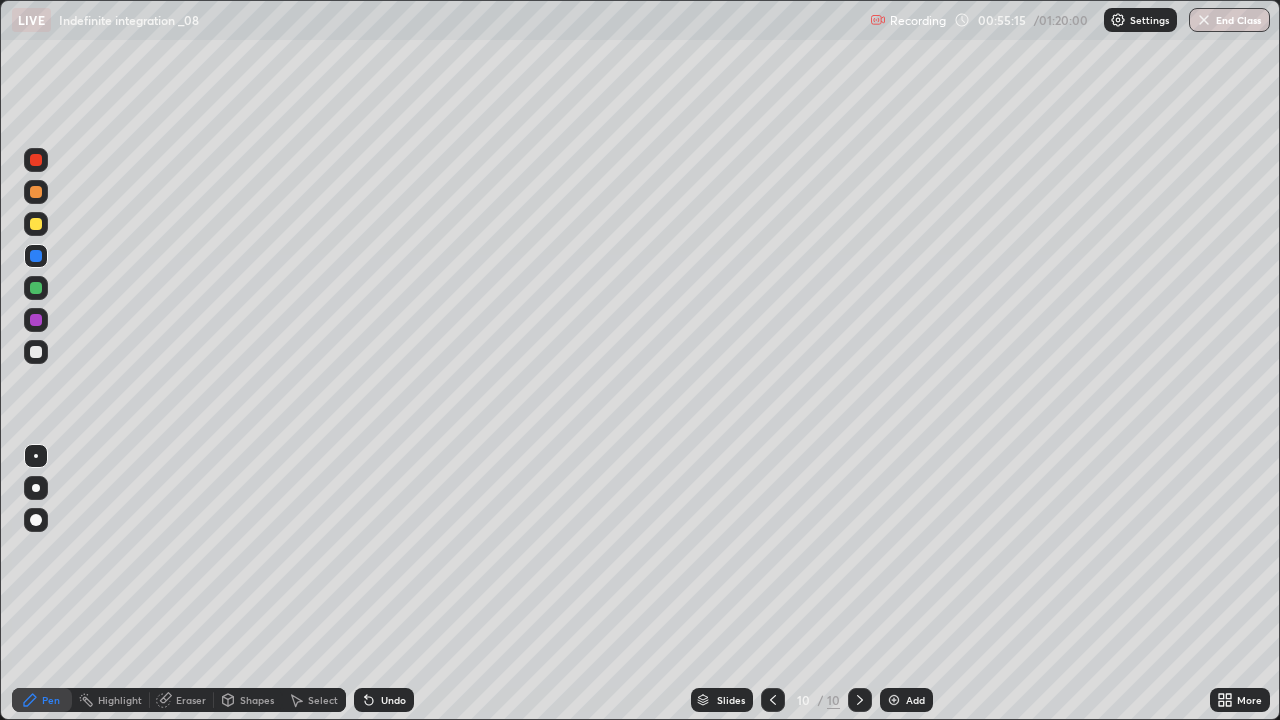 click at bounding box center (36, 352) 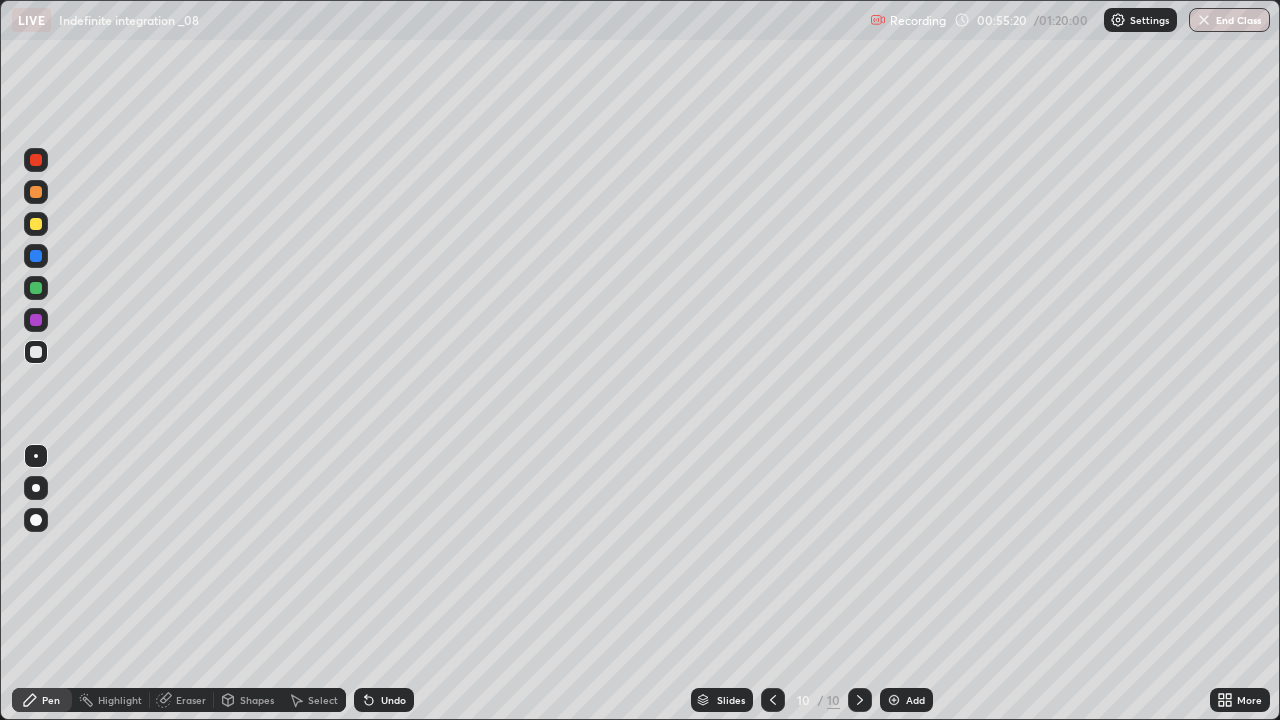 click 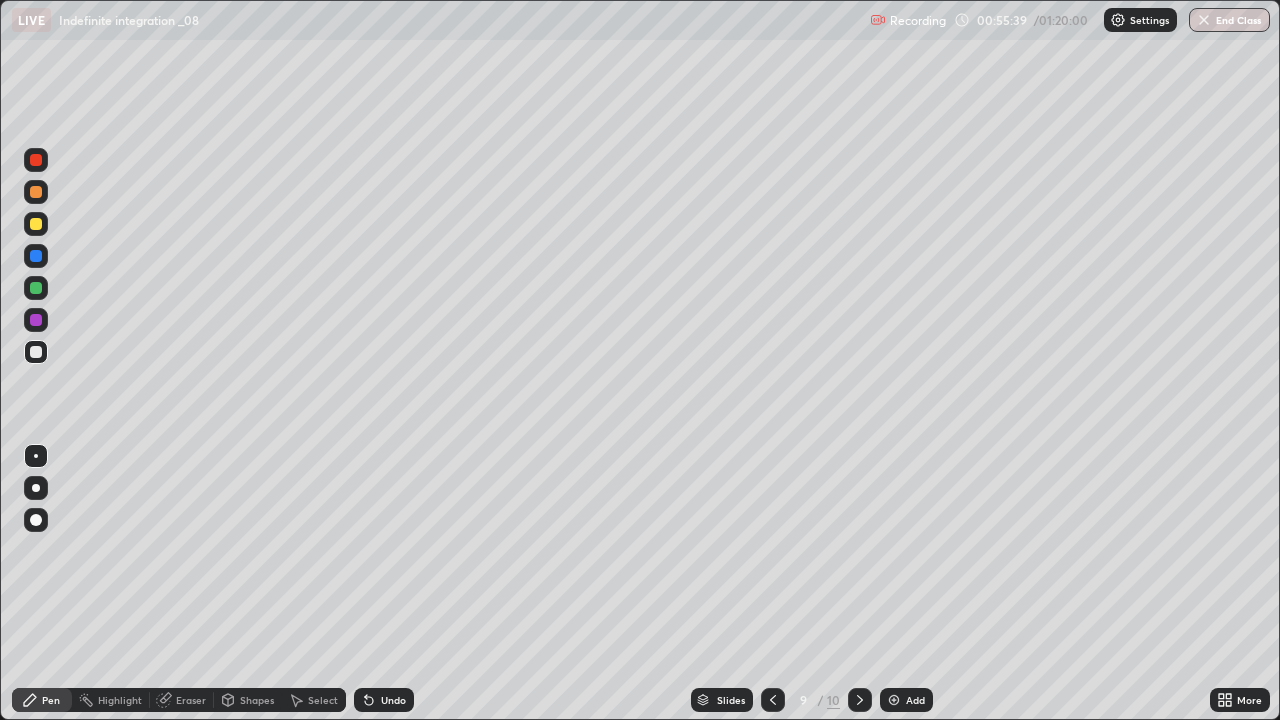 click 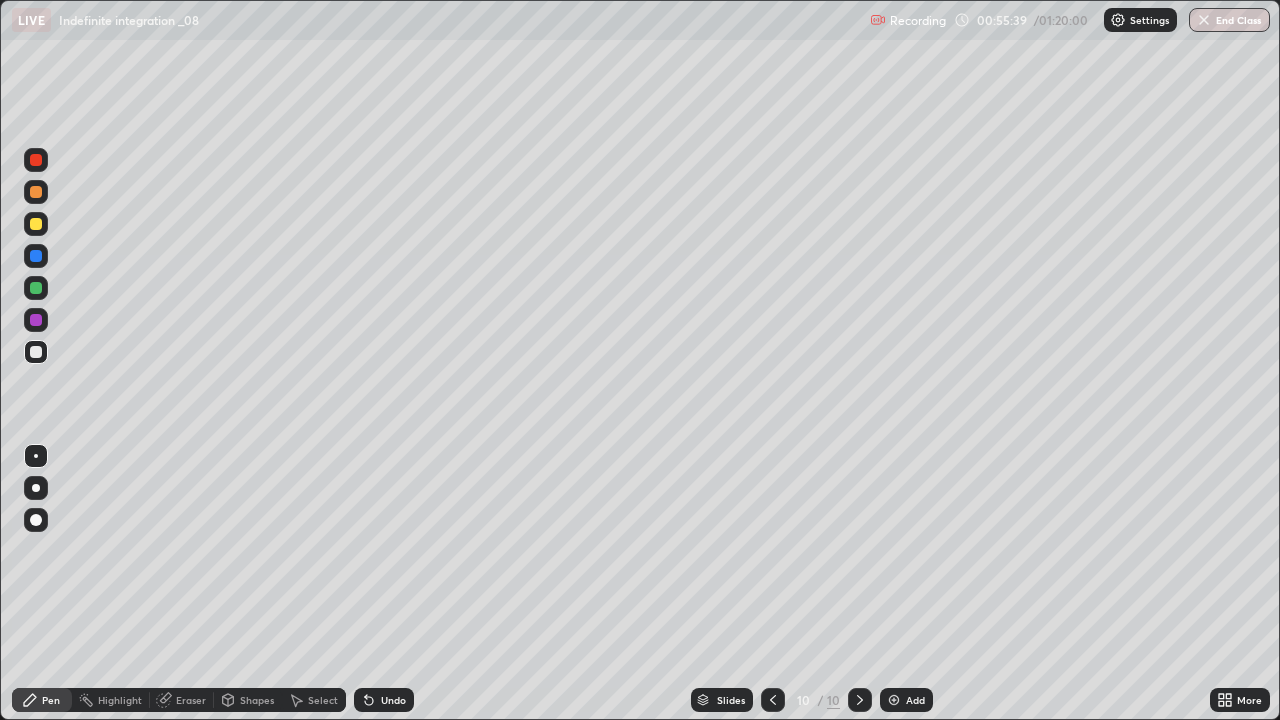 click 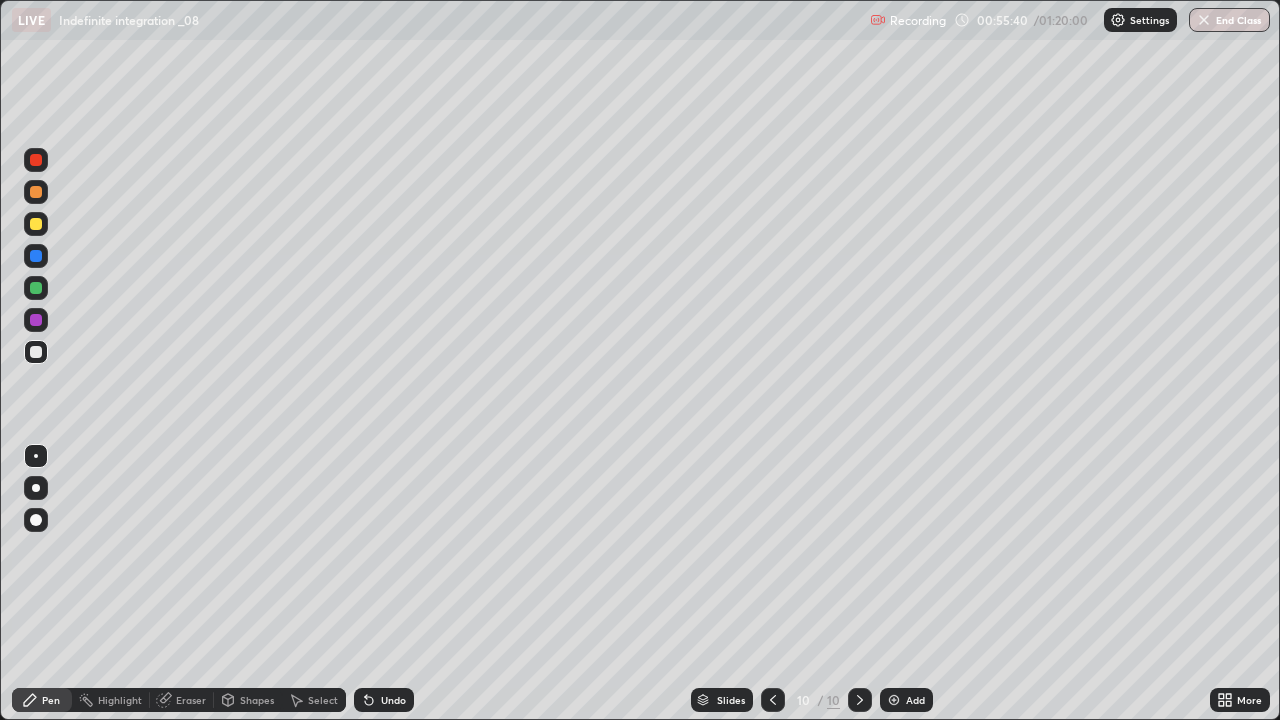 click on "Add" at bounding box center [906, 700] 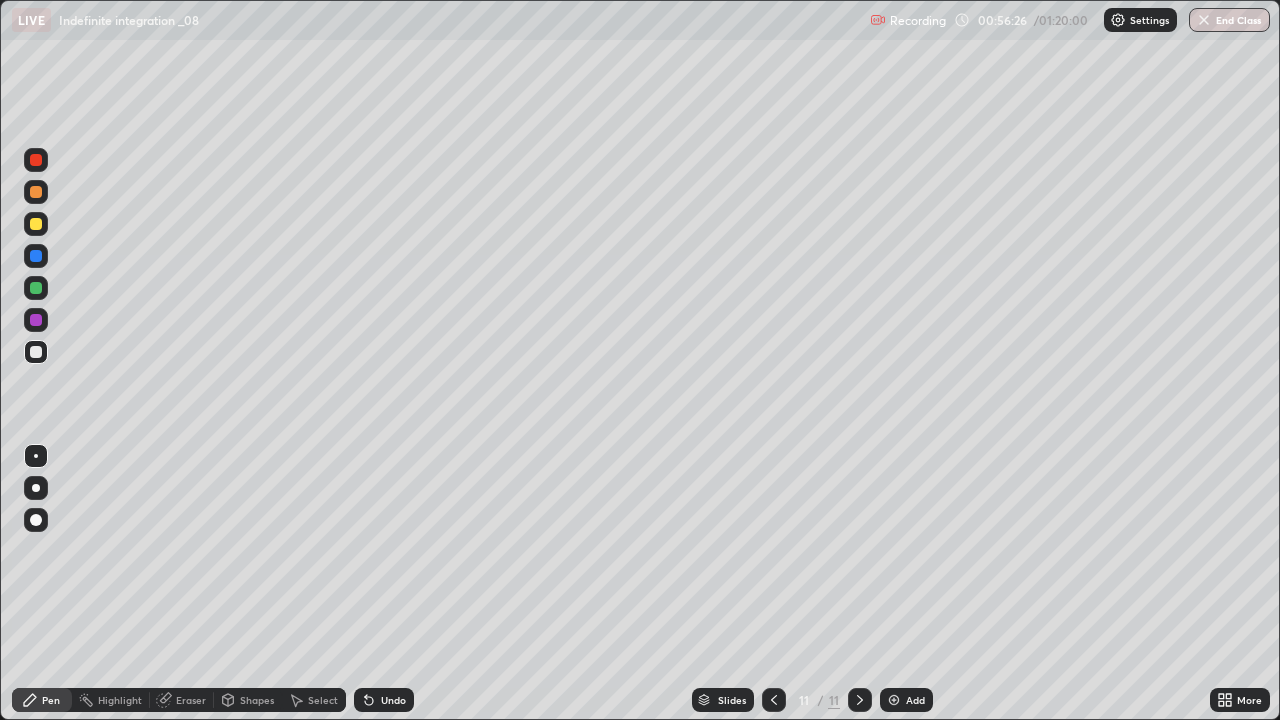 click on "Undo" at bounding box center [393, 700] 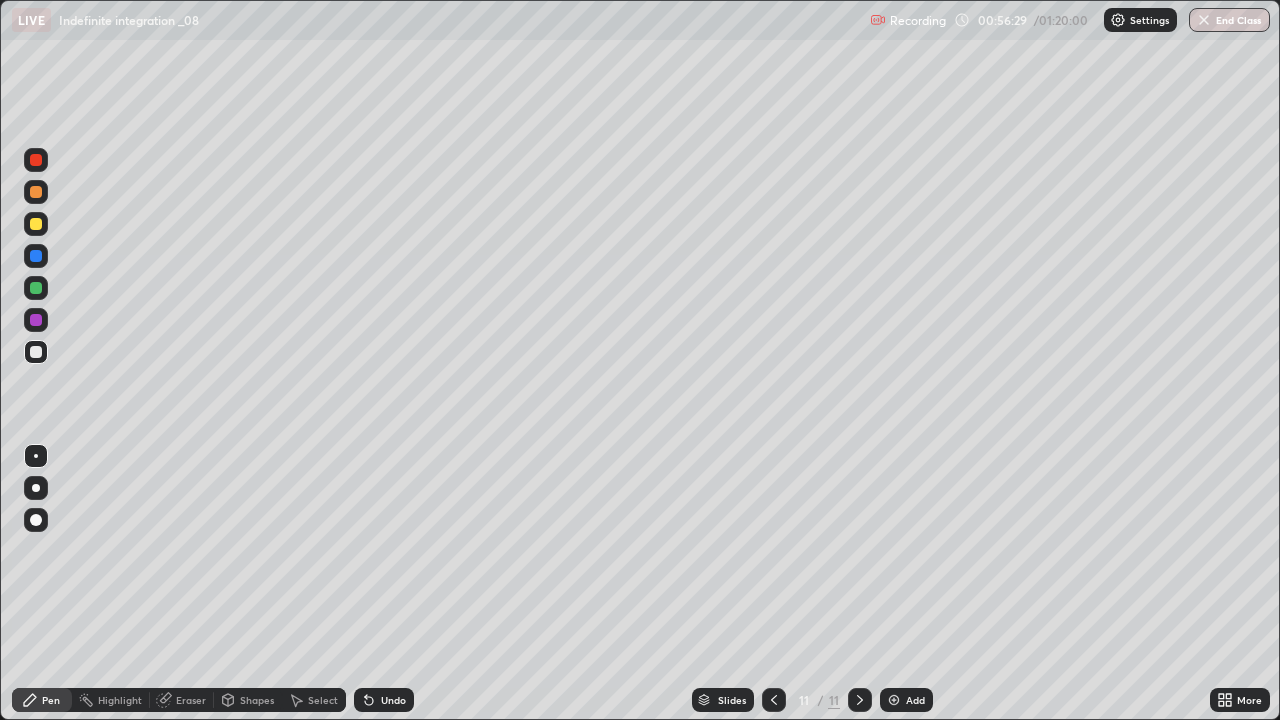 click at bounding box center [36, 224] 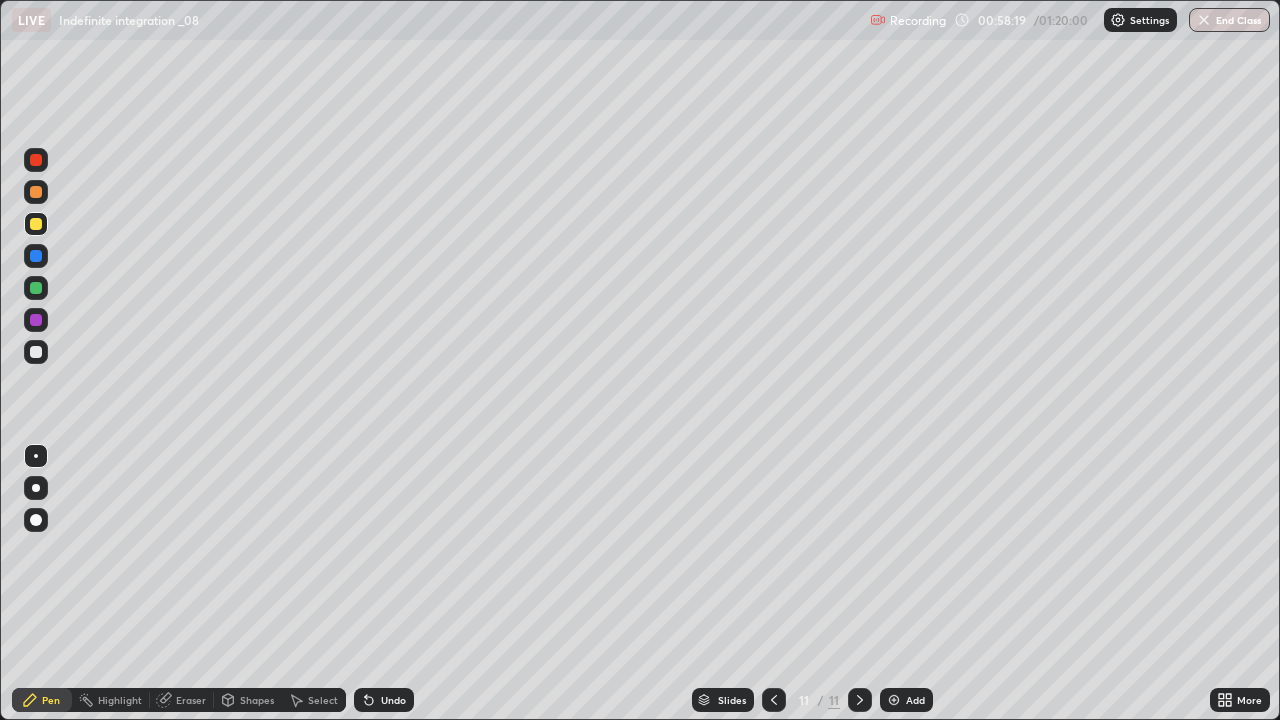 click 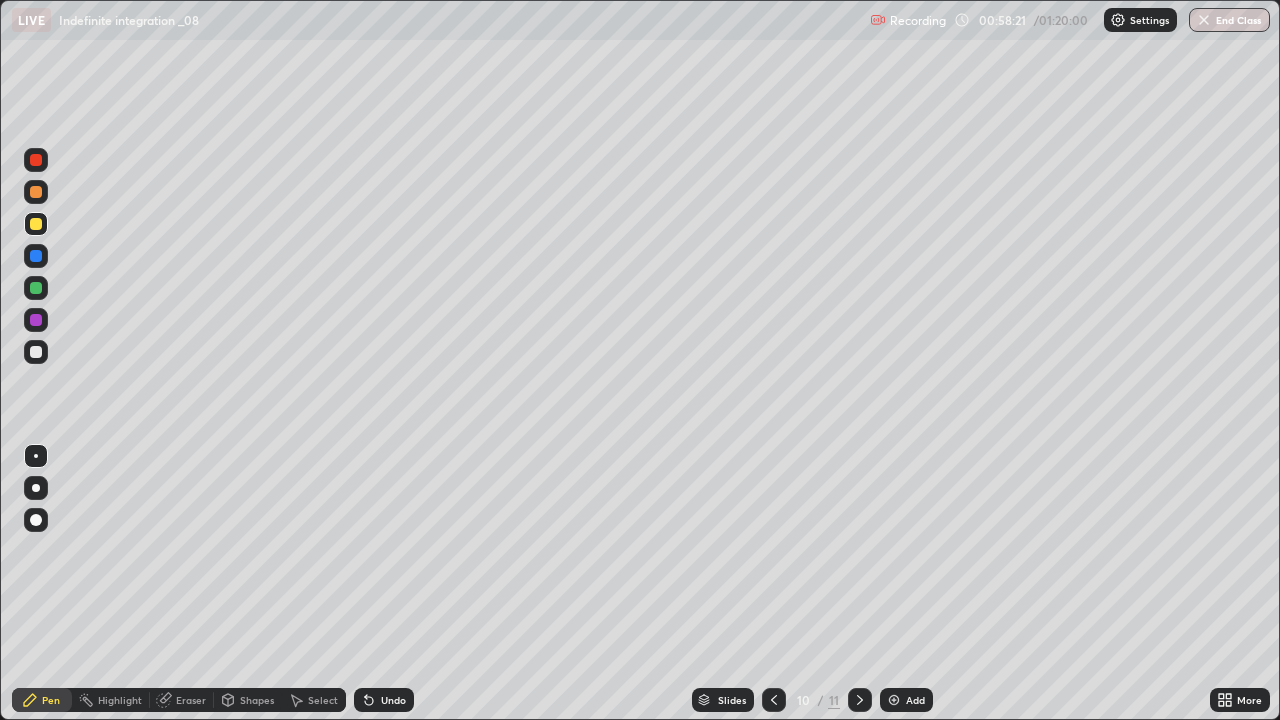click at bounding box center (774, 700) 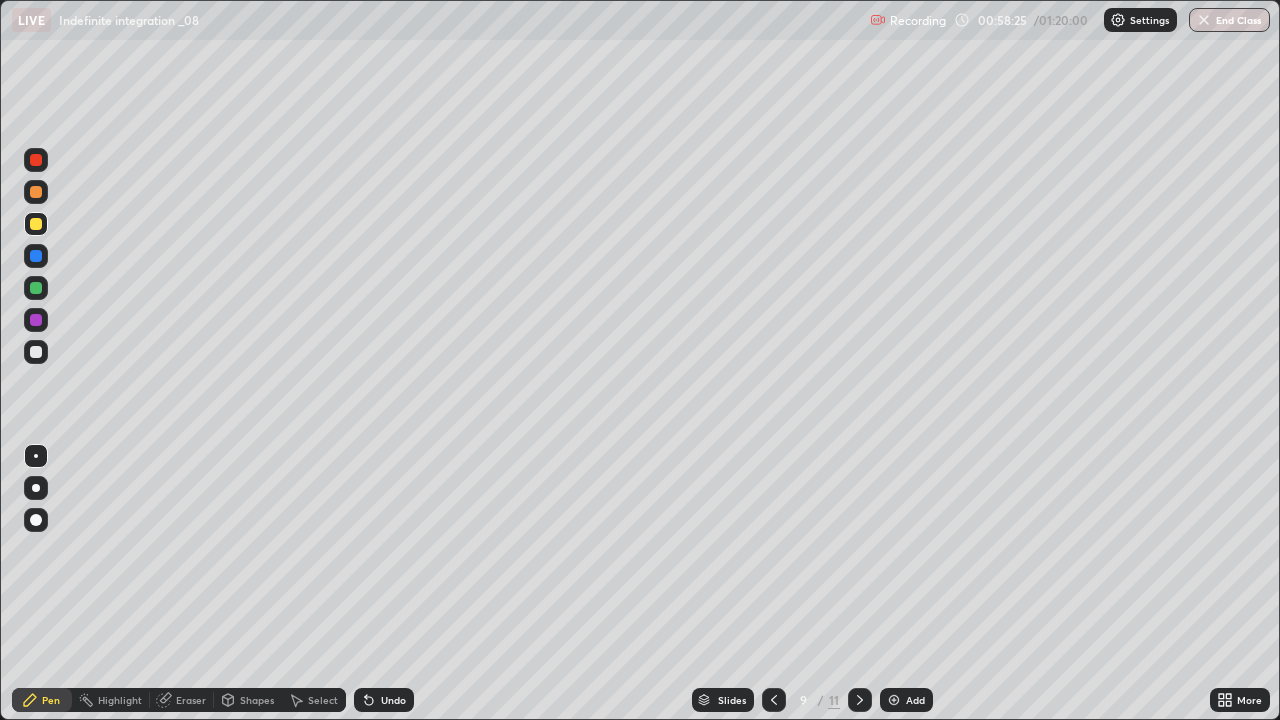 click 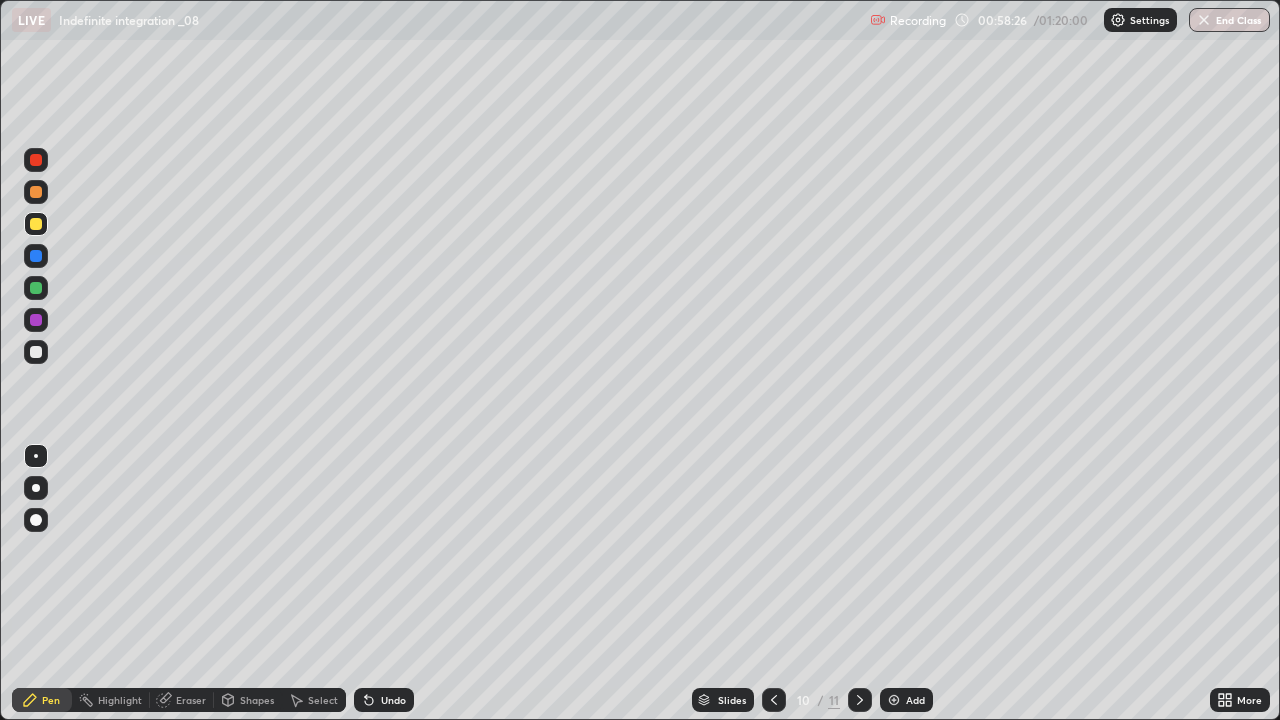 click 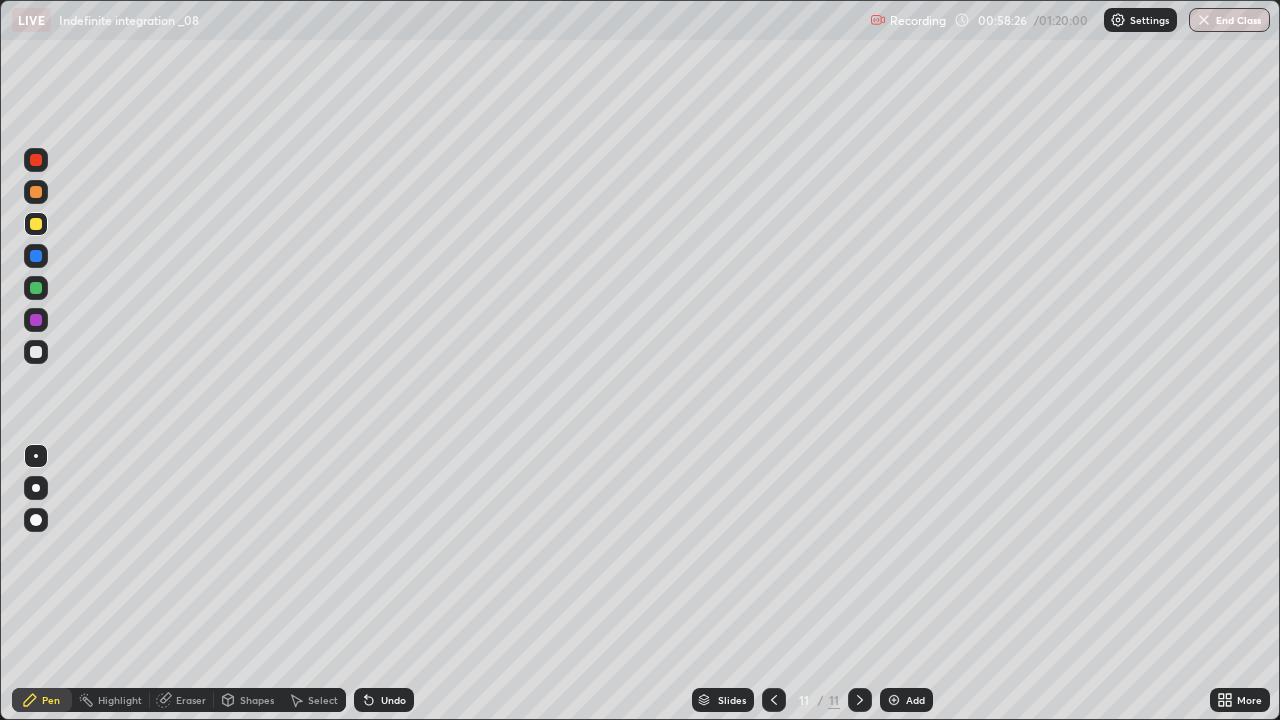click 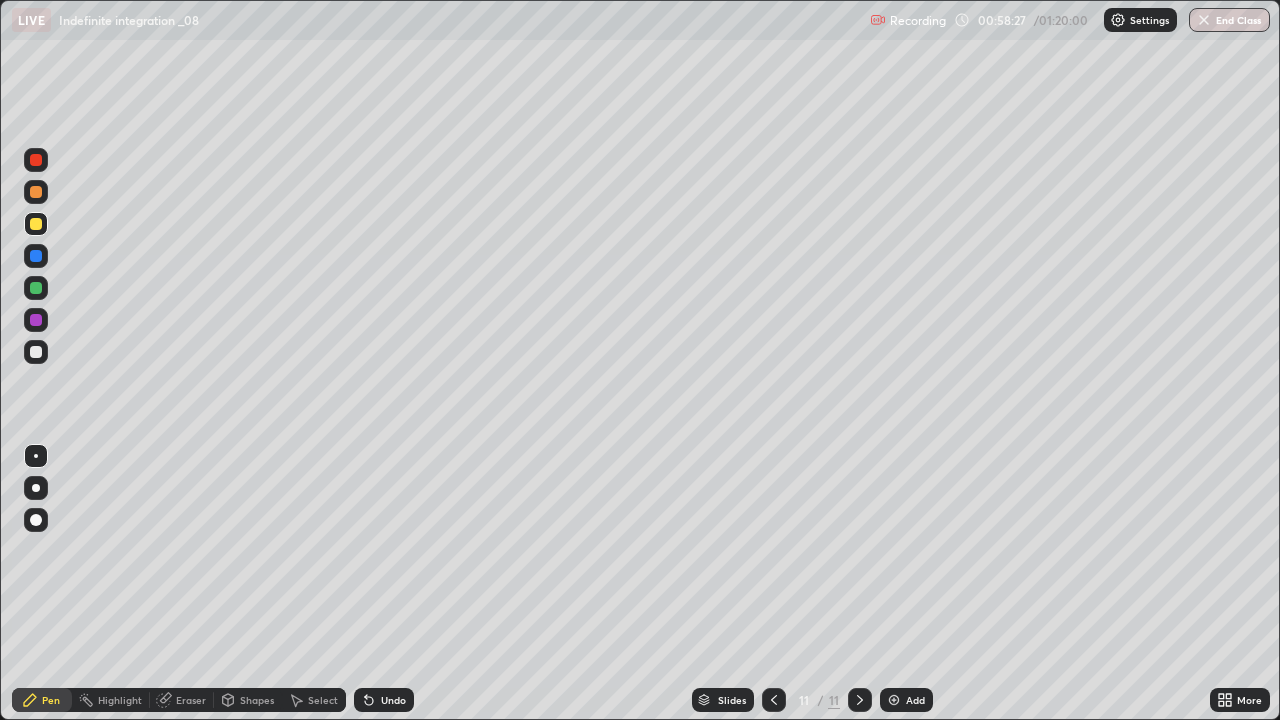 click at bounding box center [894, 700] 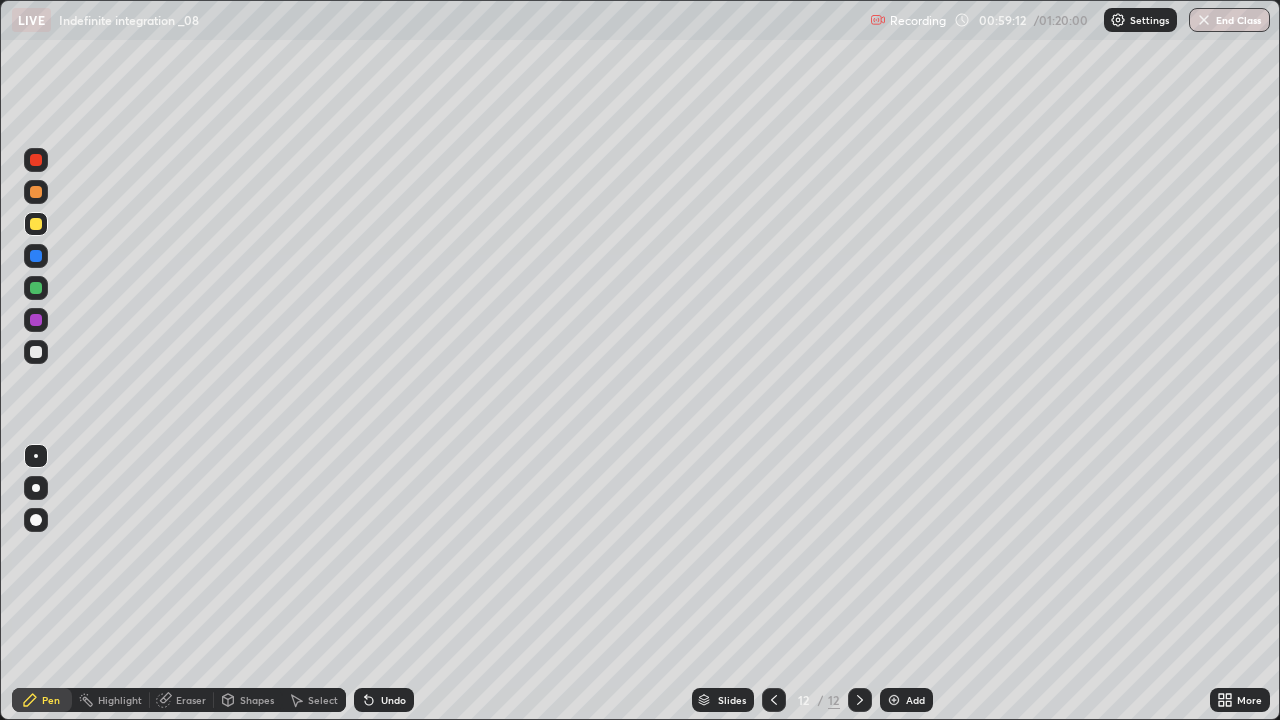 click at bounding box center (36, 288) 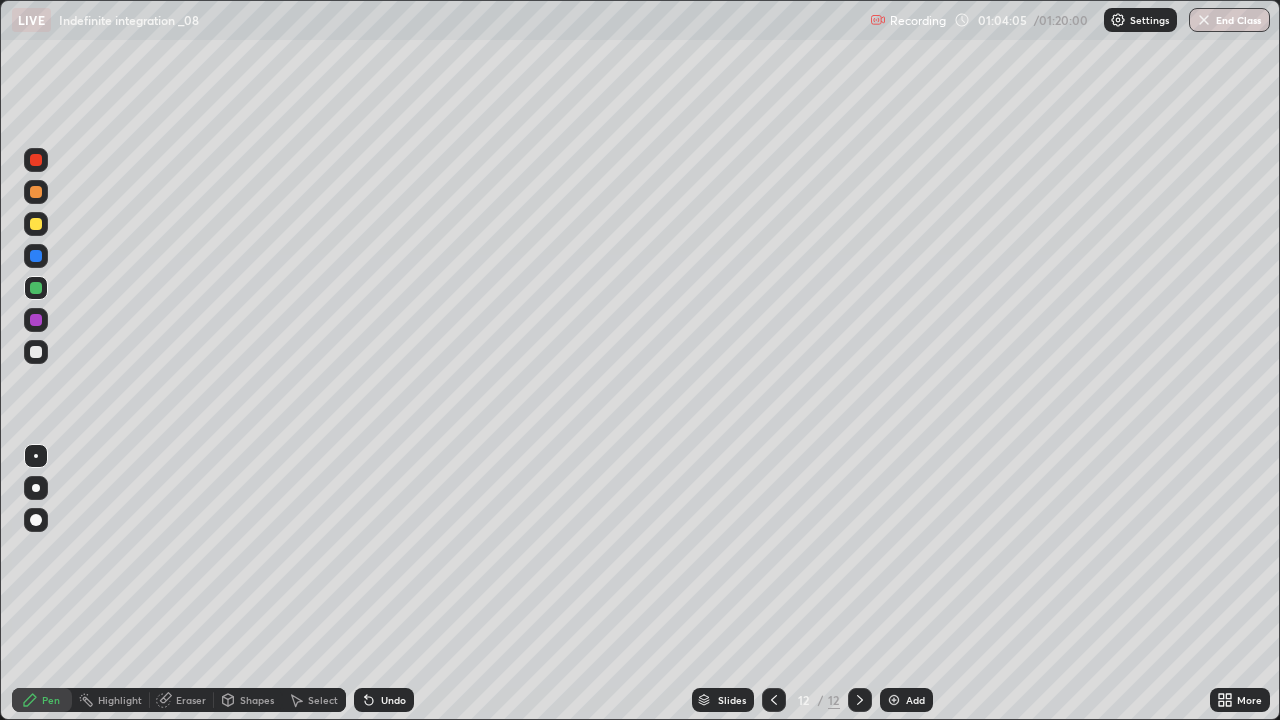 click at bounding box center [36, 224] 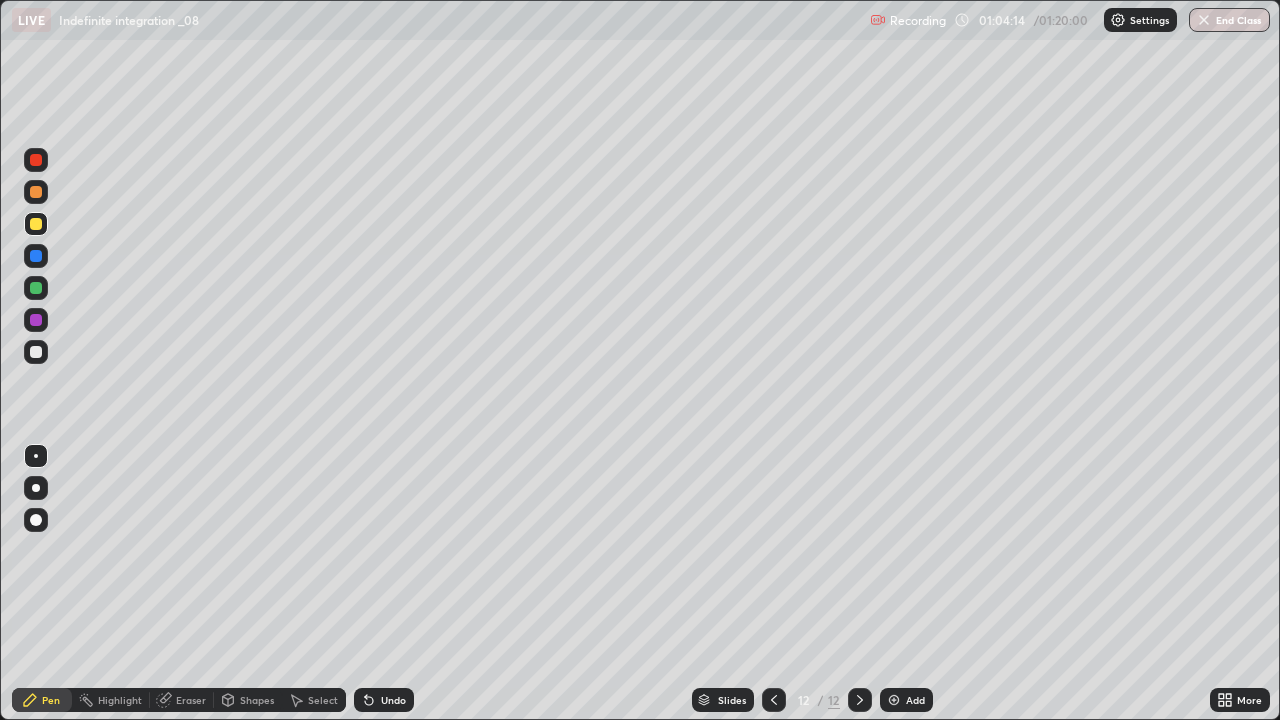 click at bounding box center [894, 700] 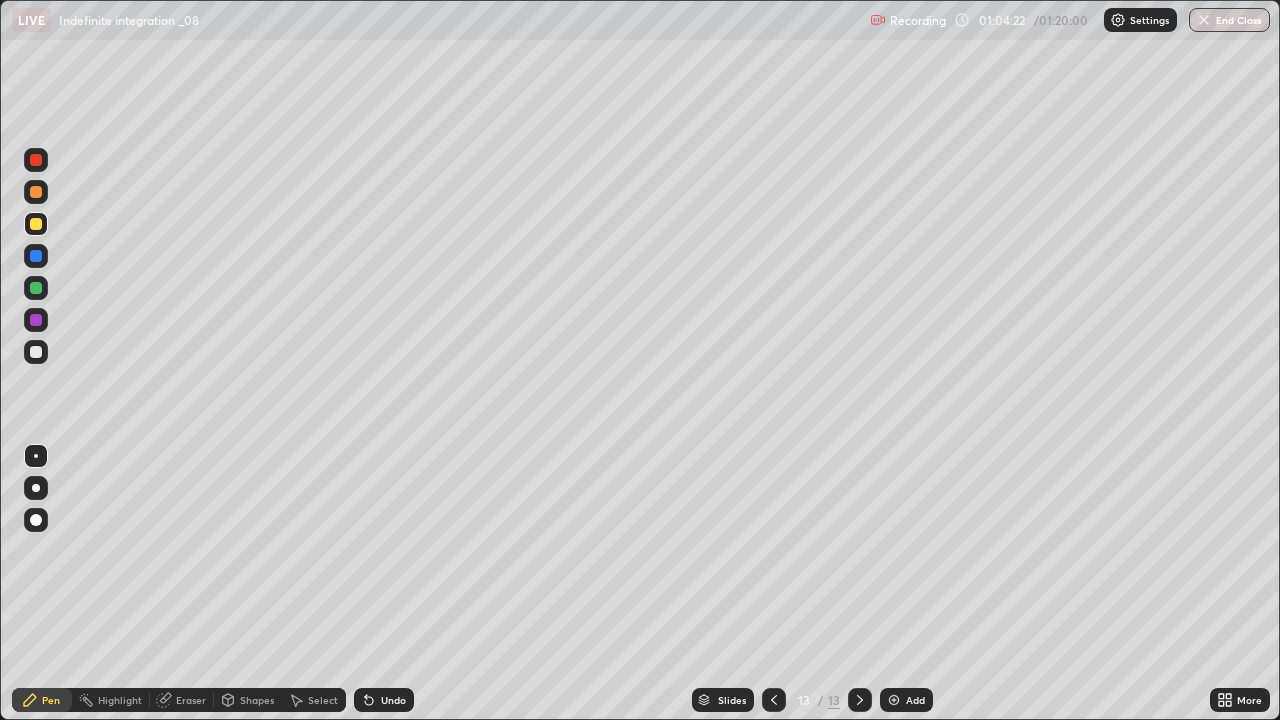 click on "Undo" at bounding box center [393, 700] 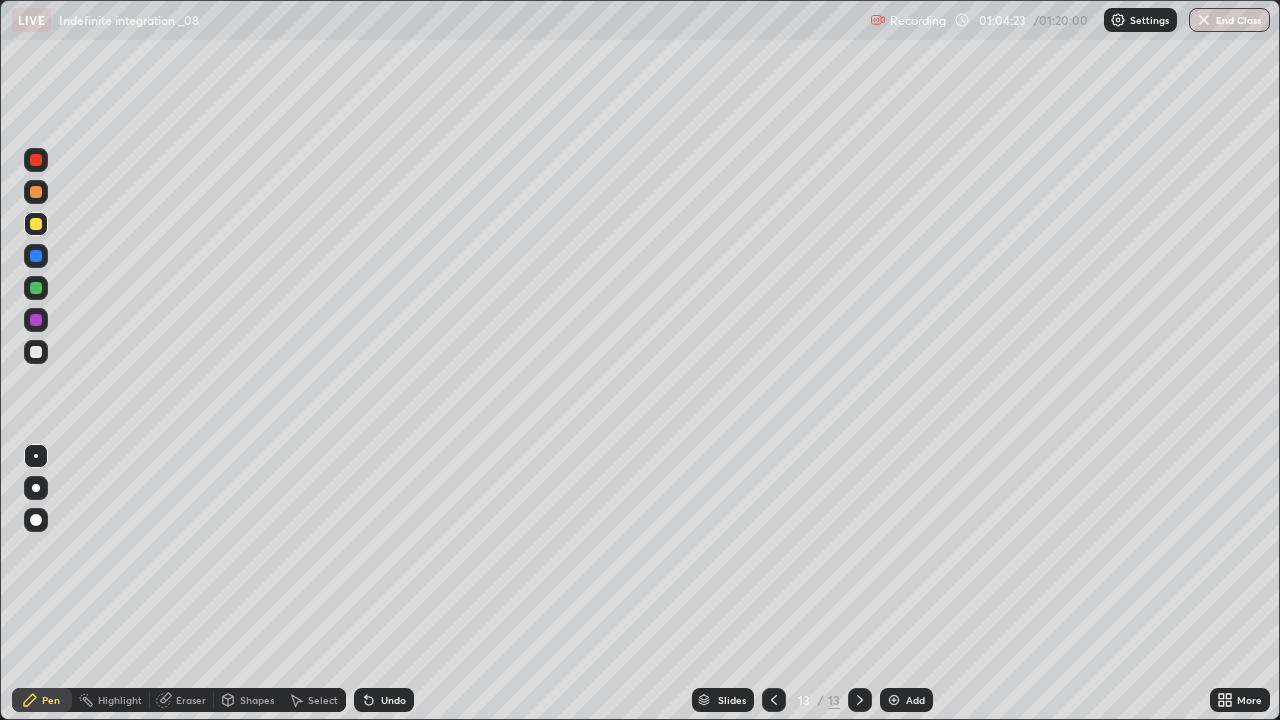 click on "Undo" at bounding box center (393, 700) 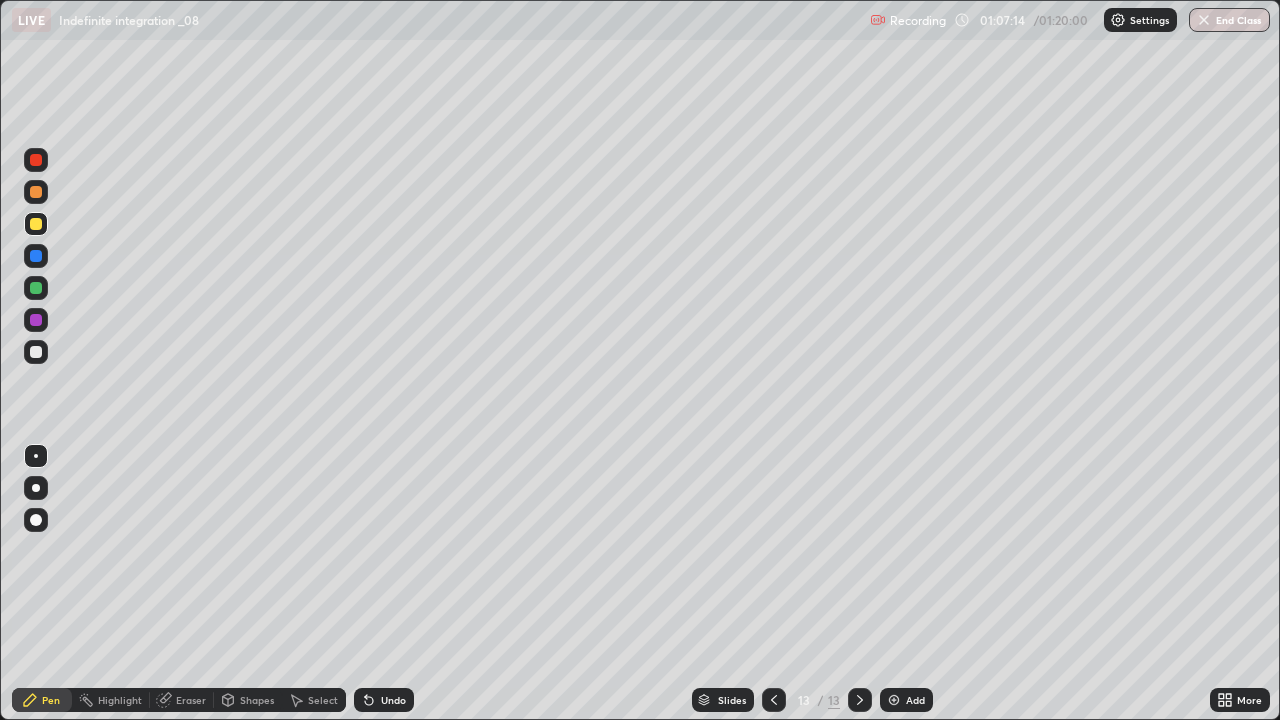 click at bounding box center [36, 160] 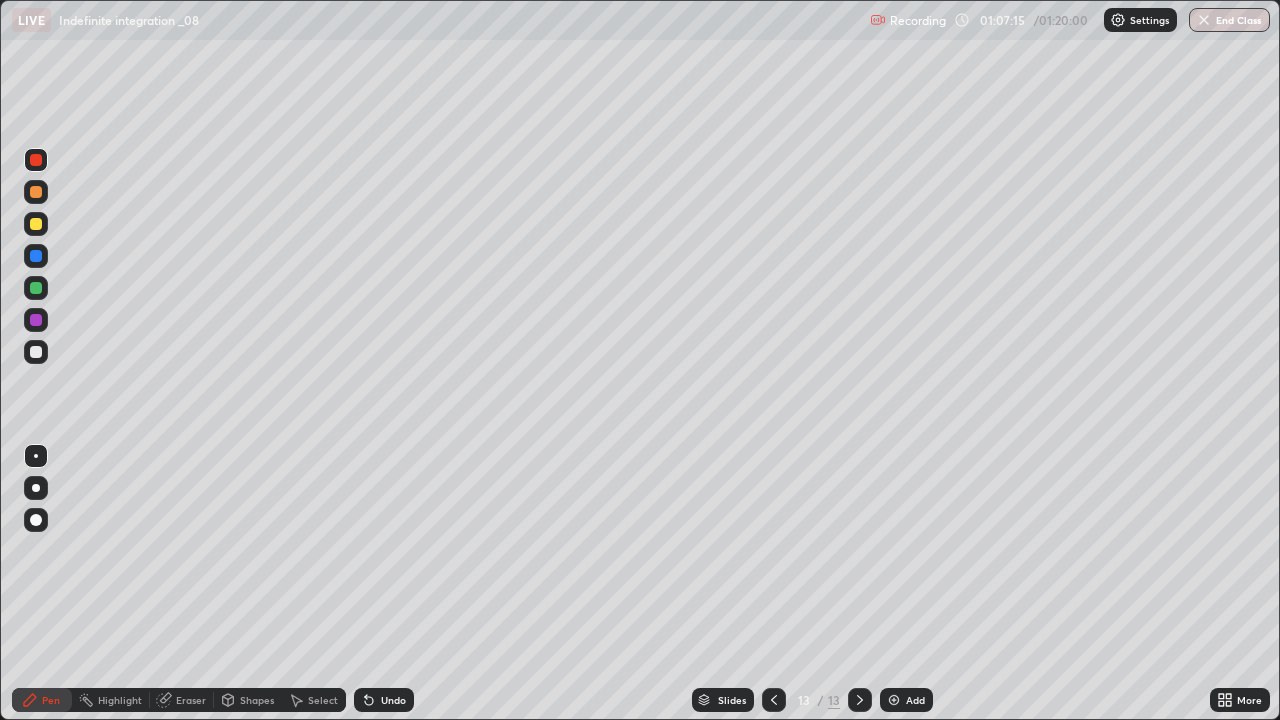 click at bounding box center (36, 352) 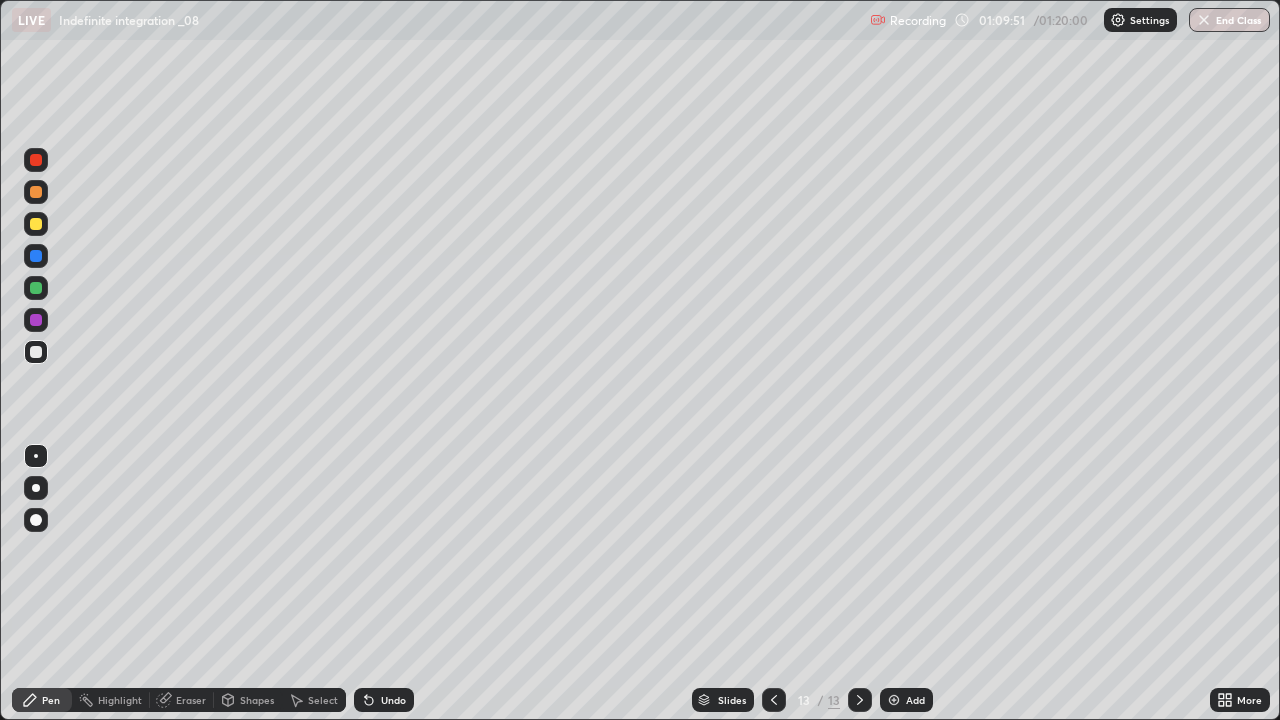 click on "Undo" at bounding box center [384, 700] 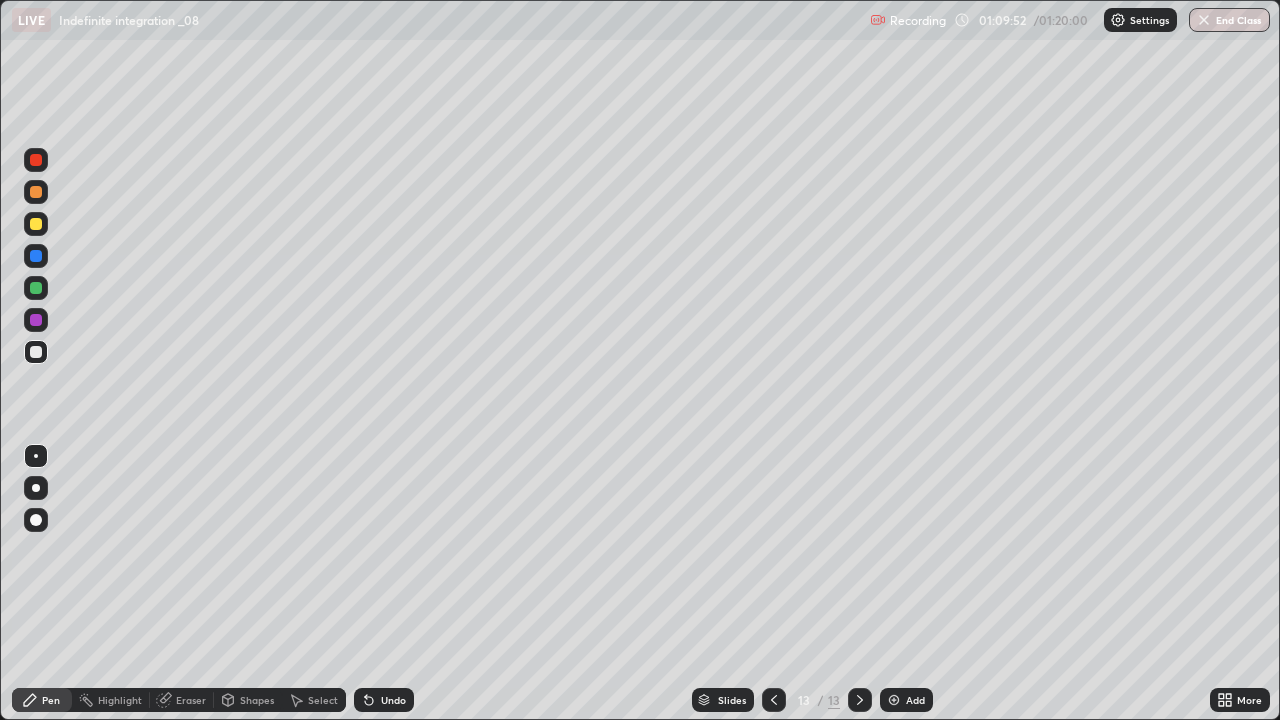 click on "Undo" at bounding box center [393, 700] 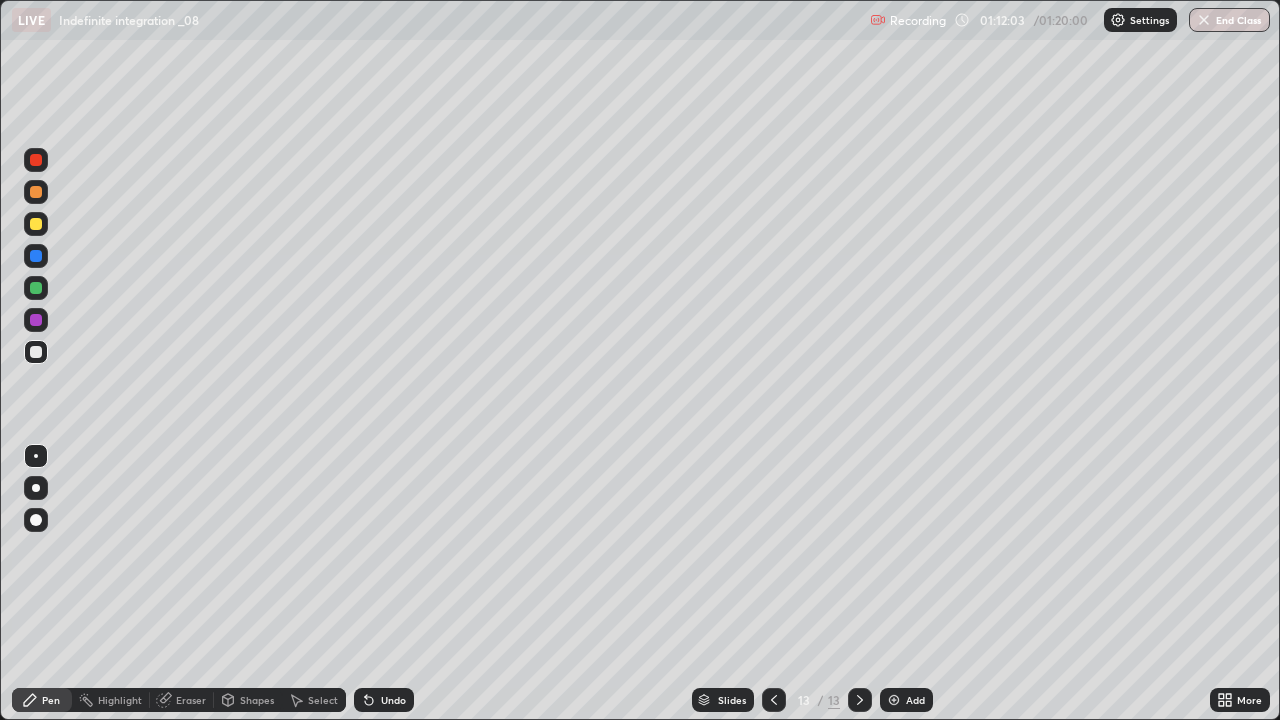 click on "Select" at bounding box center (323, 700) 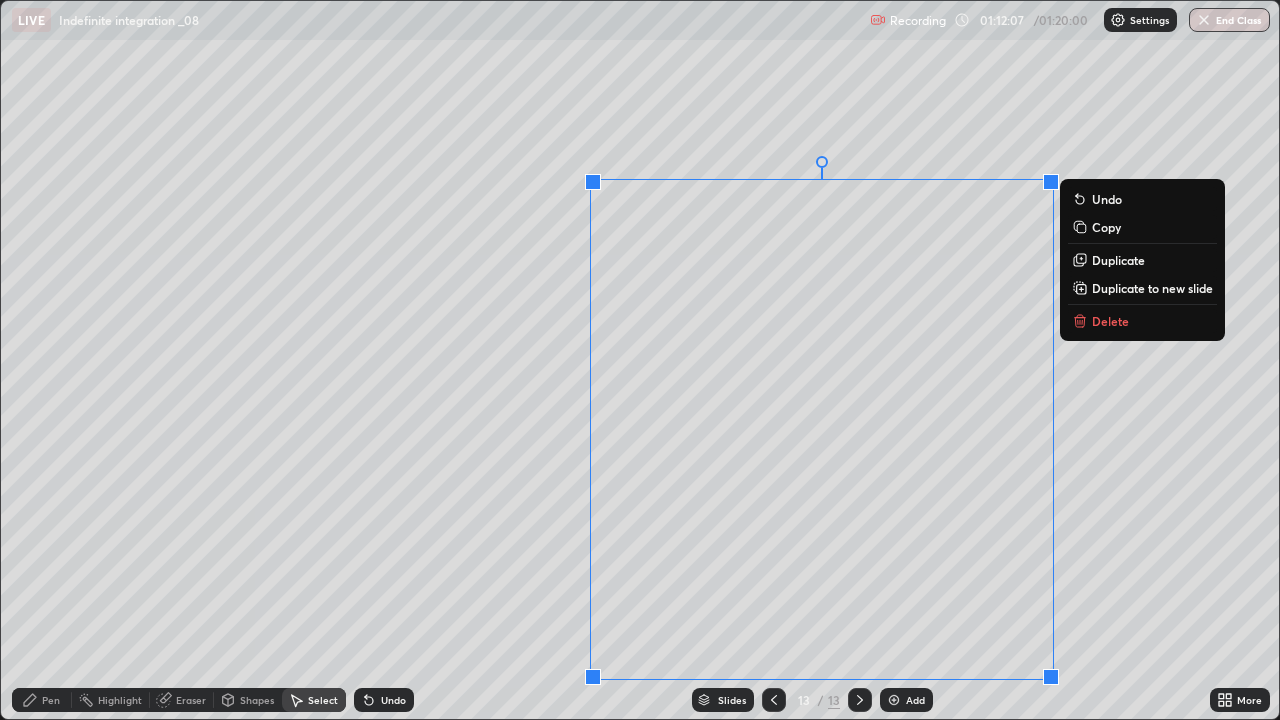 click on "Delete" at bounding box center (1142, 321) 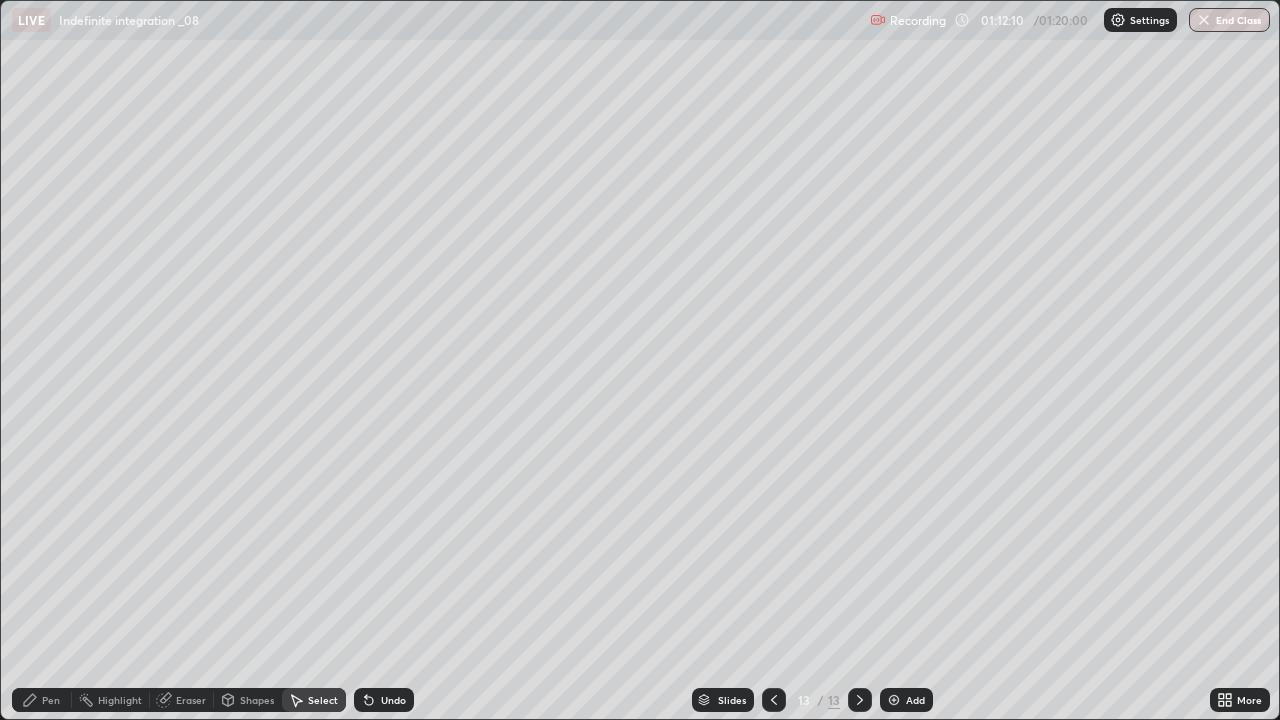 click on "Eraser" at bounding box center [191, 700] 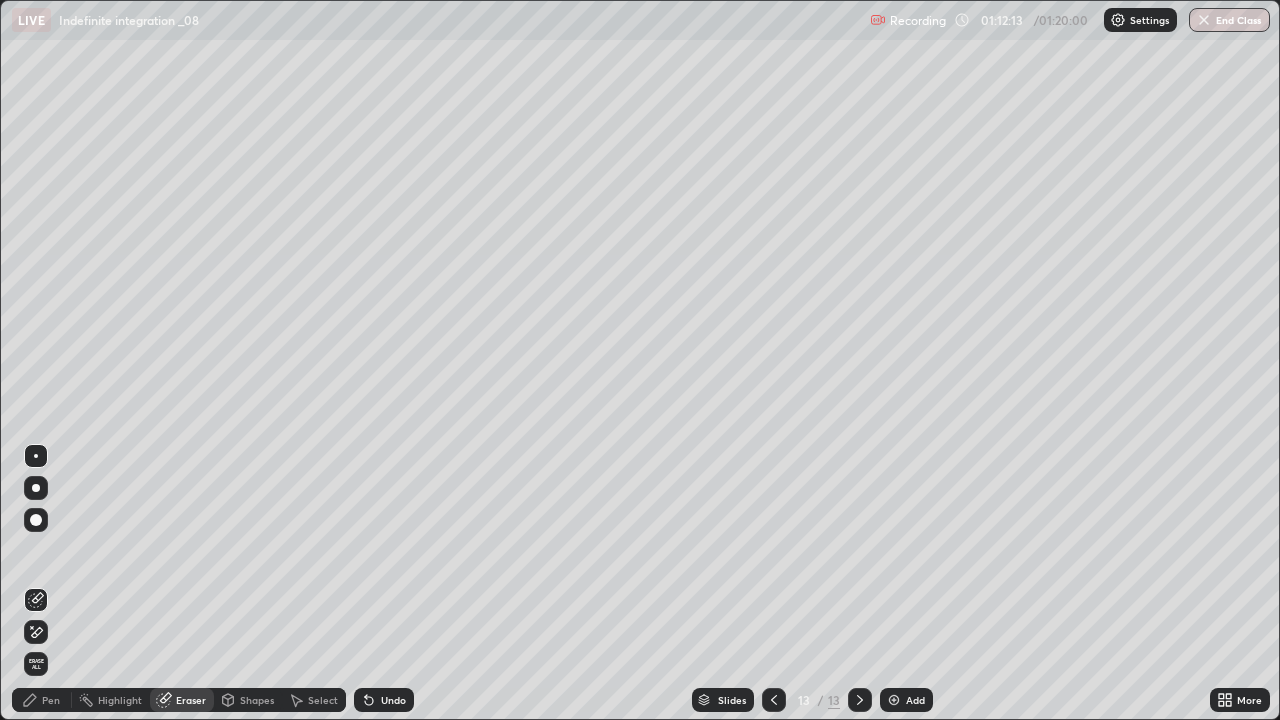 click on "Pen" at bounding box center (42, 700) 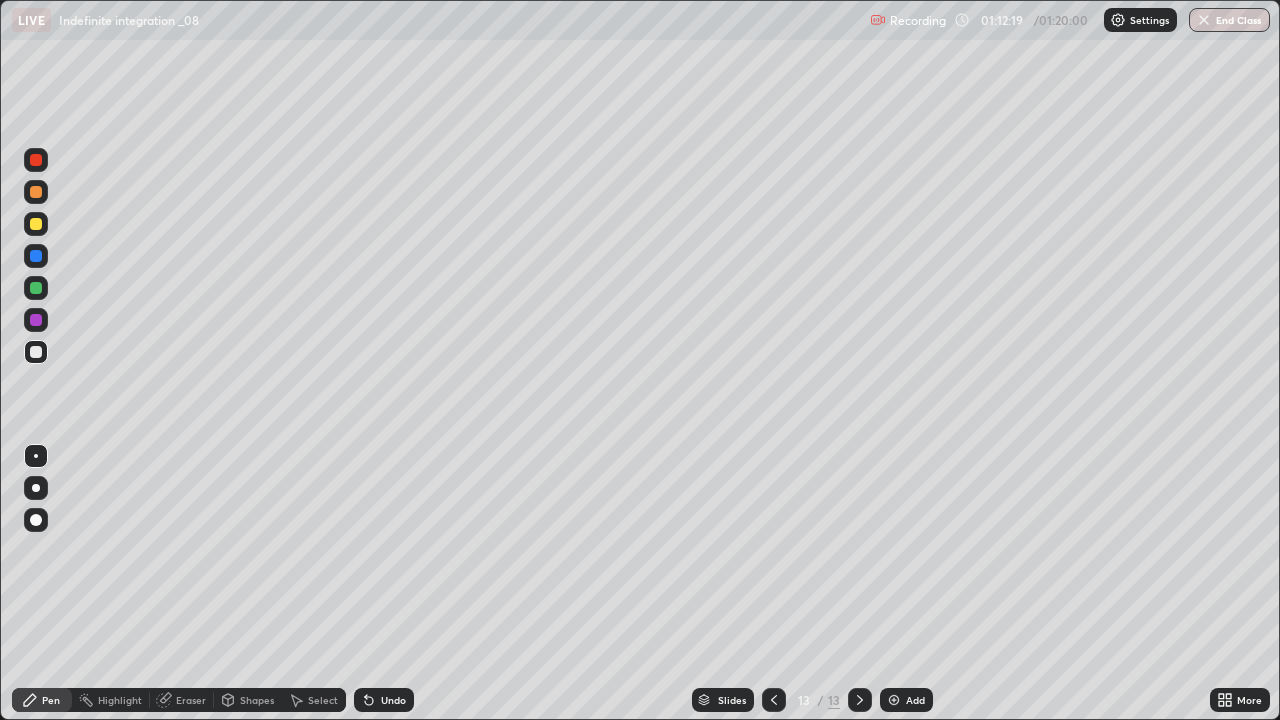 click on "Undo" at bounding box center (384, 700) 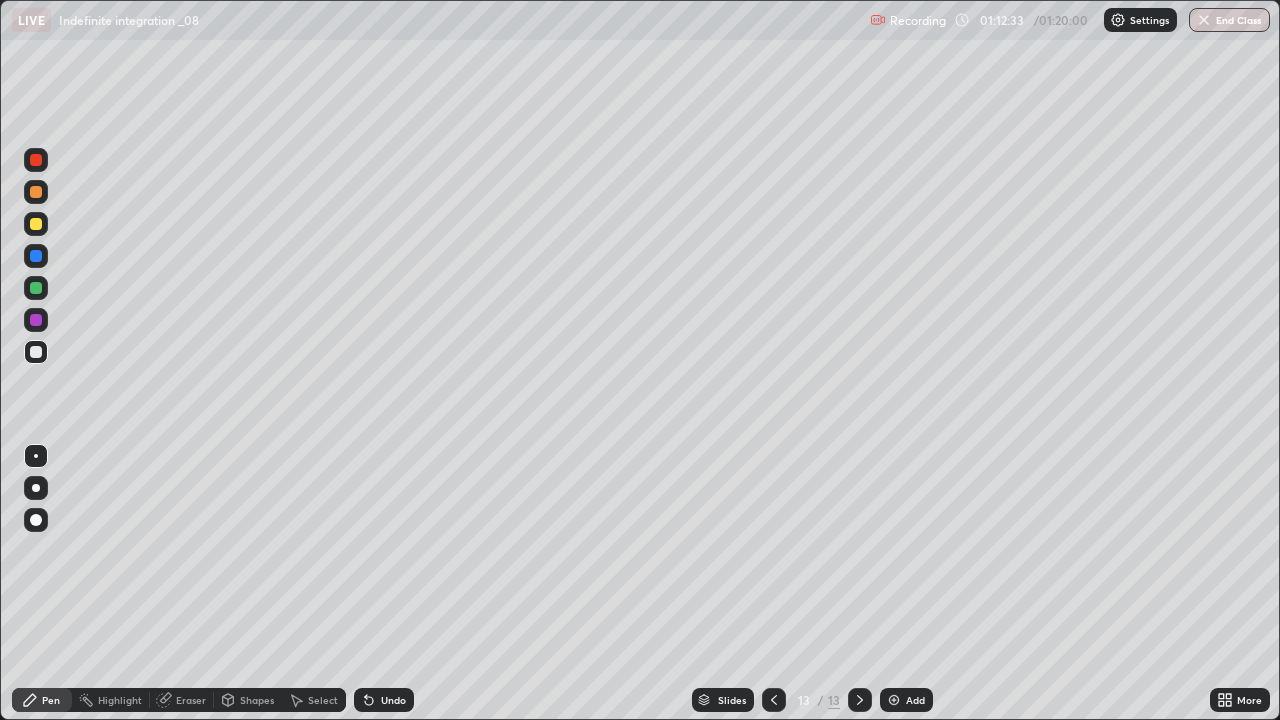 click at bounding box center [36, 288] 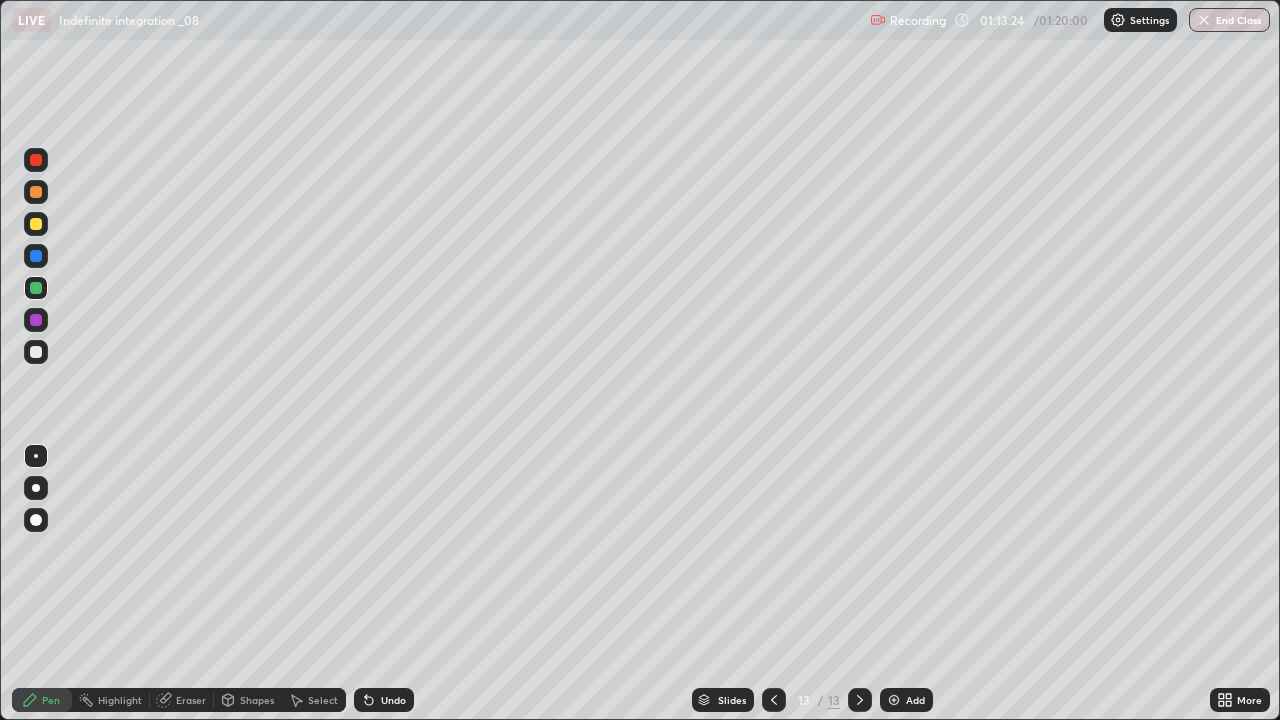 click on "Select" at bounding box center (314, 700) 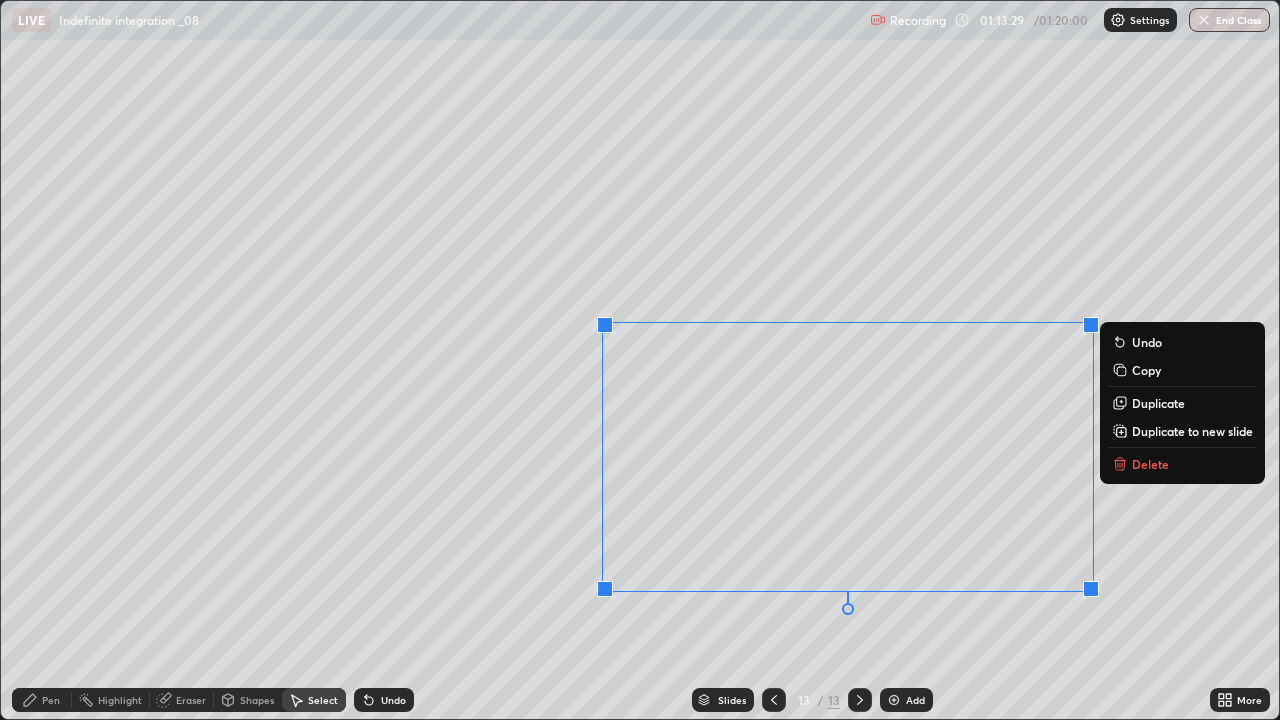 click on "Delete" at bounding box center (1150, 464) 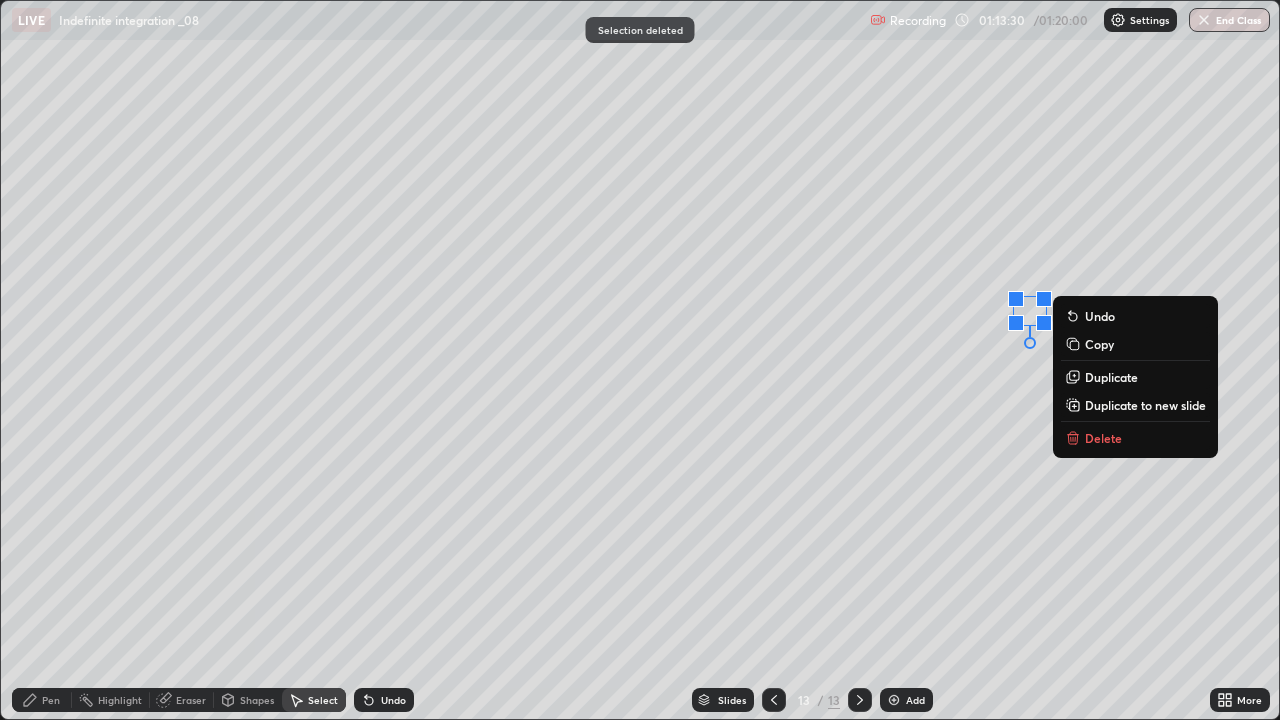 click on "Delete" at bounding box center (1135, 438) 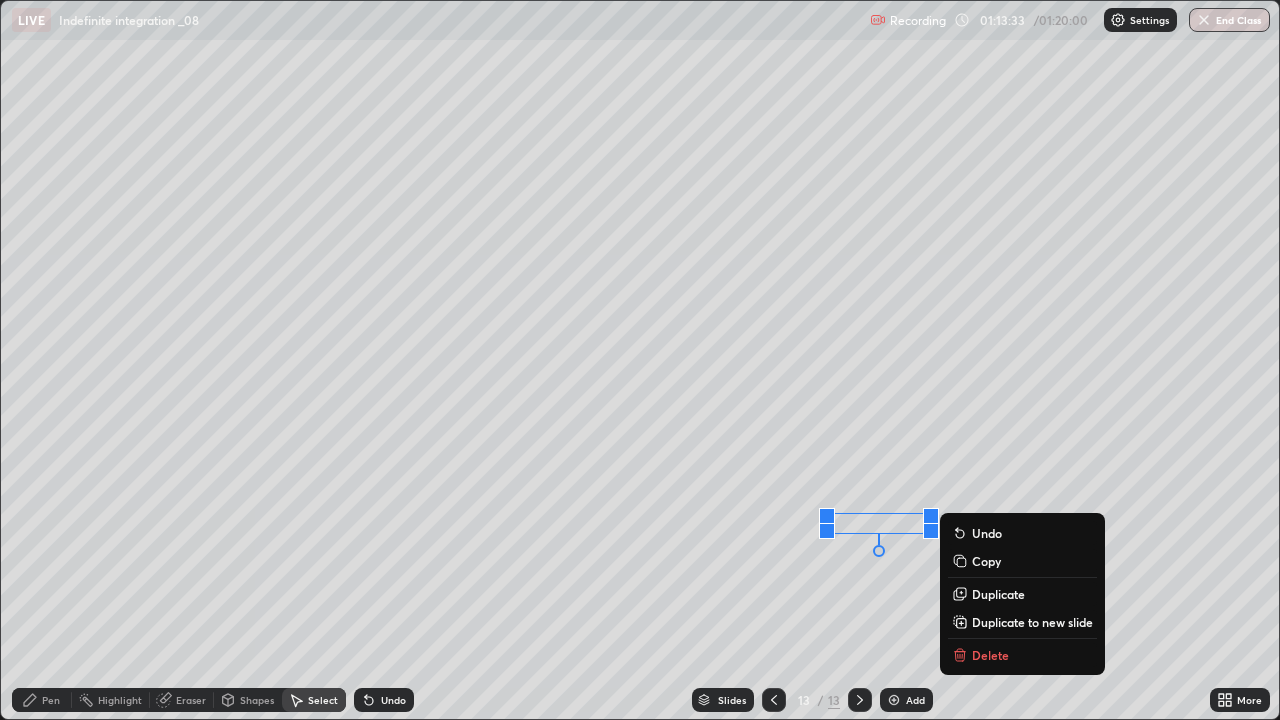click on "Delete" at bounding box center [990, 655] 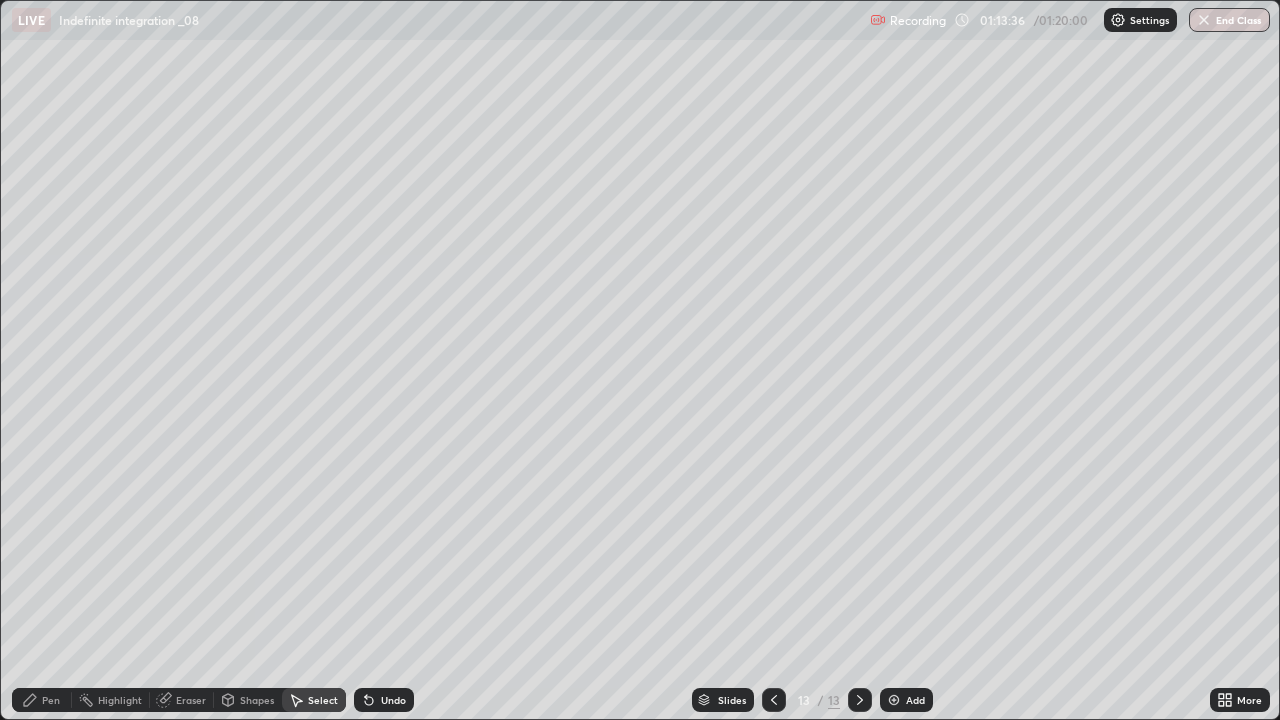 click on "Pen" at bounding box center [51, 700] 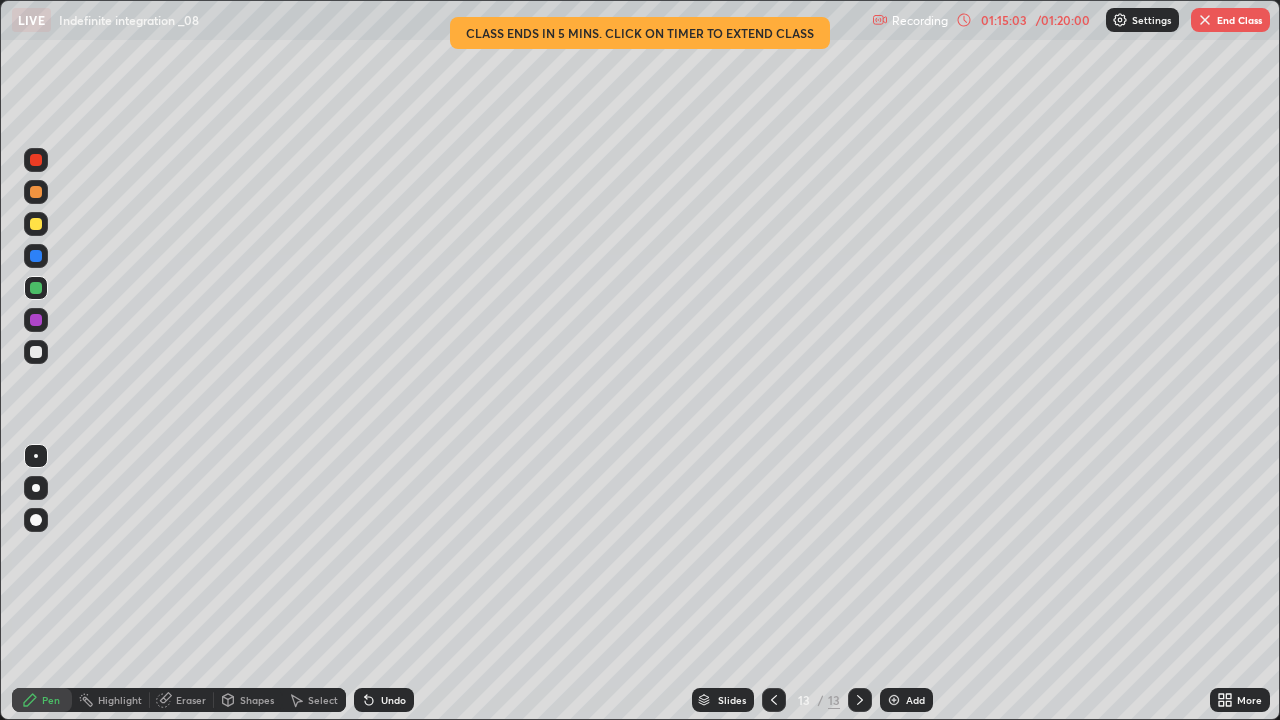click on "Eraser" at bounding box center [191, 700] 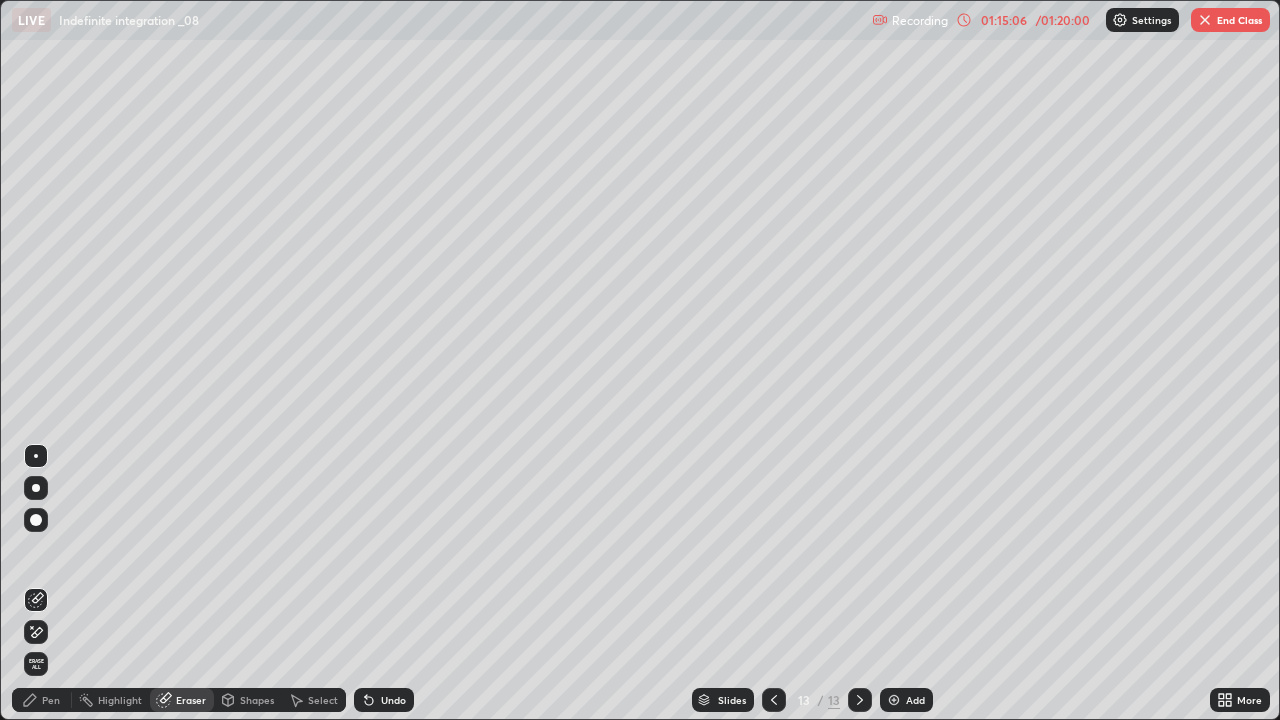 click on "Pen" at bounding box center (51, 700) 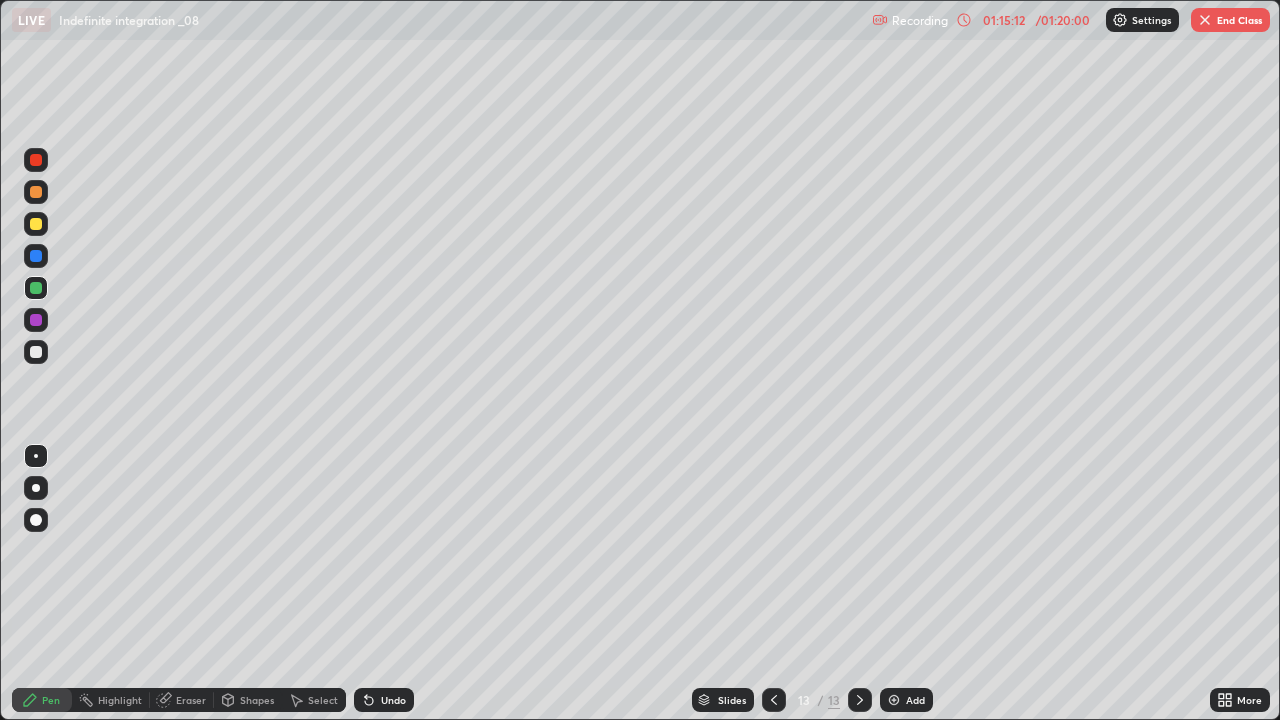 click on "Select" at bounding box center (314, 700) 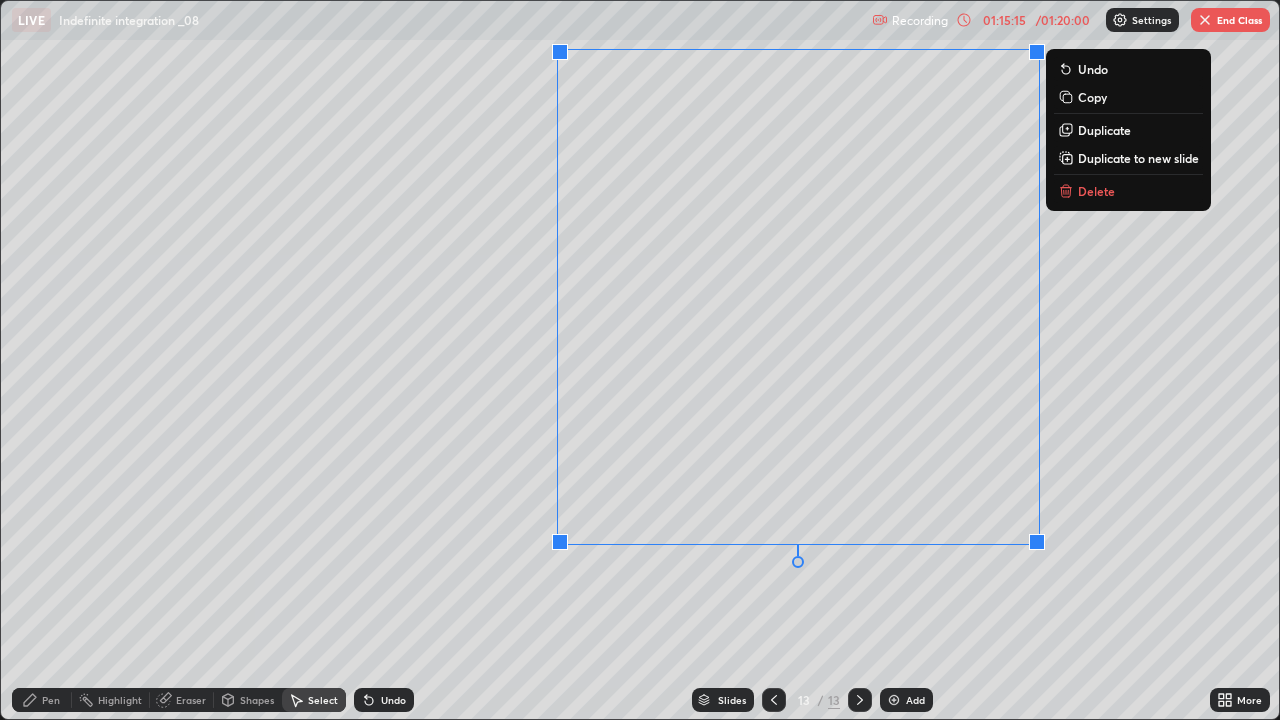 click on "Delete" at bounding box center (1096, 191) 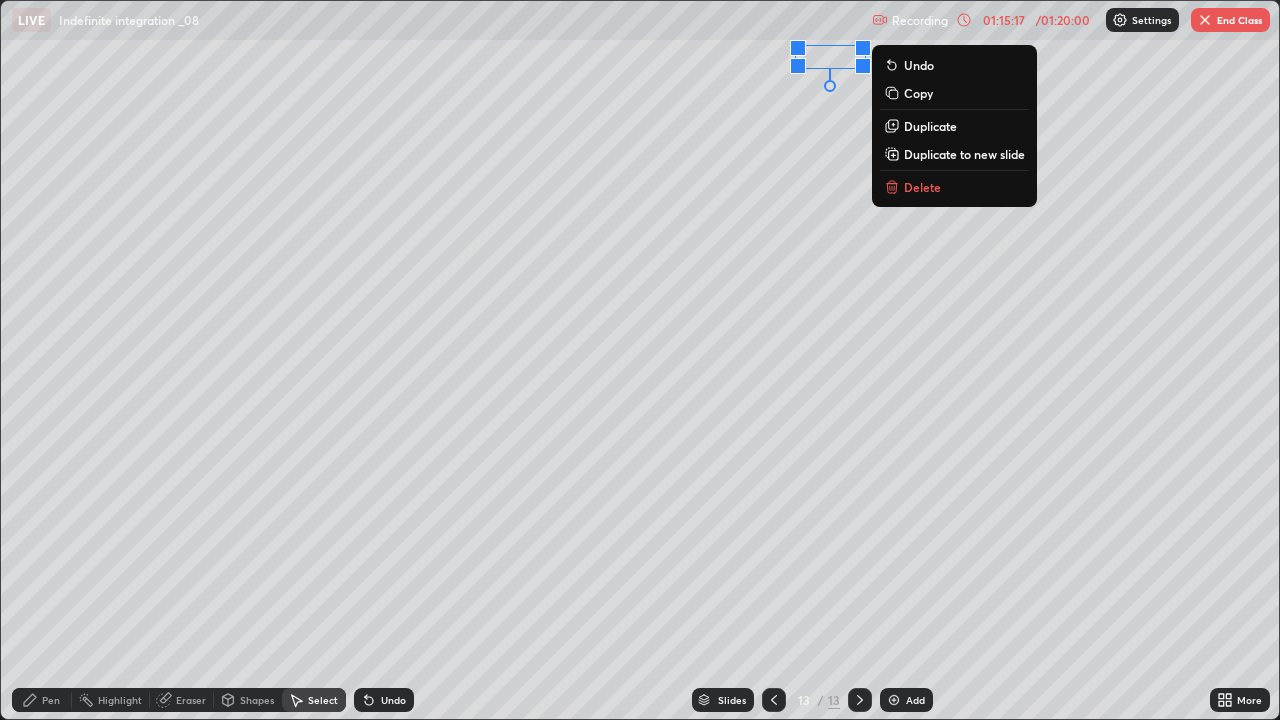 click on "Delete" at bounding box center [922, 187] 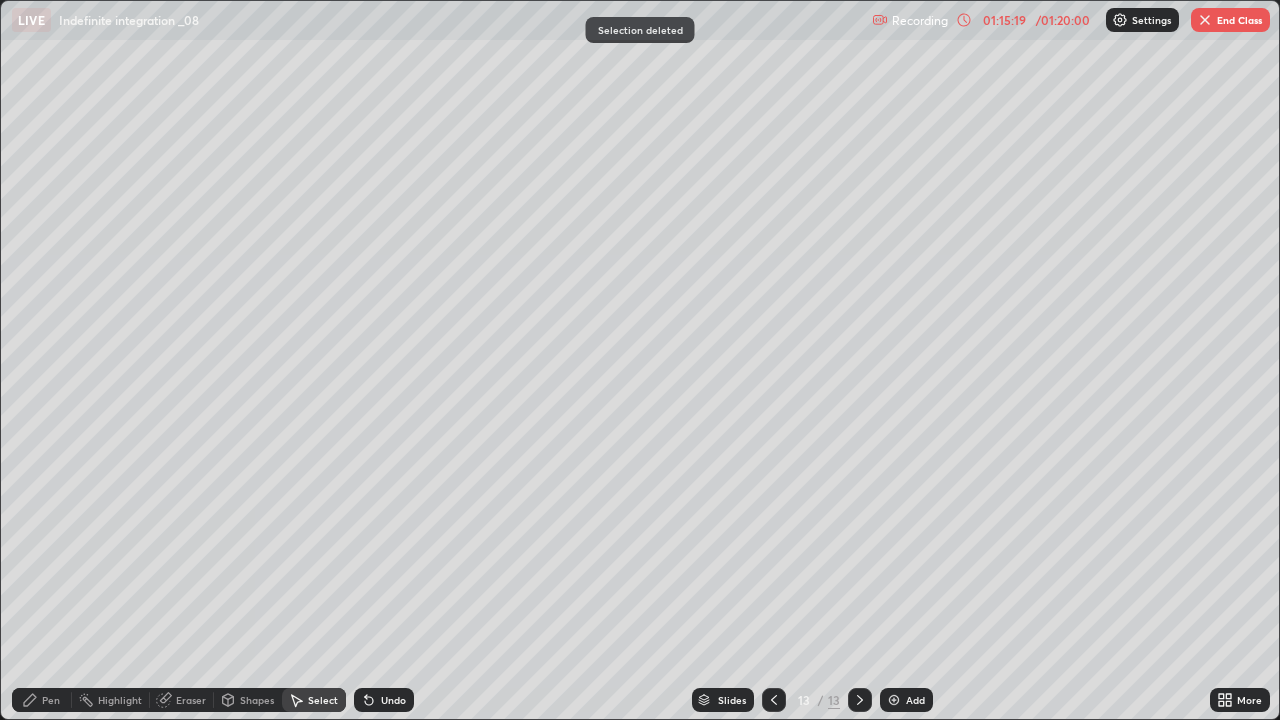 click on "Pen" at bounding box center [42, 700] 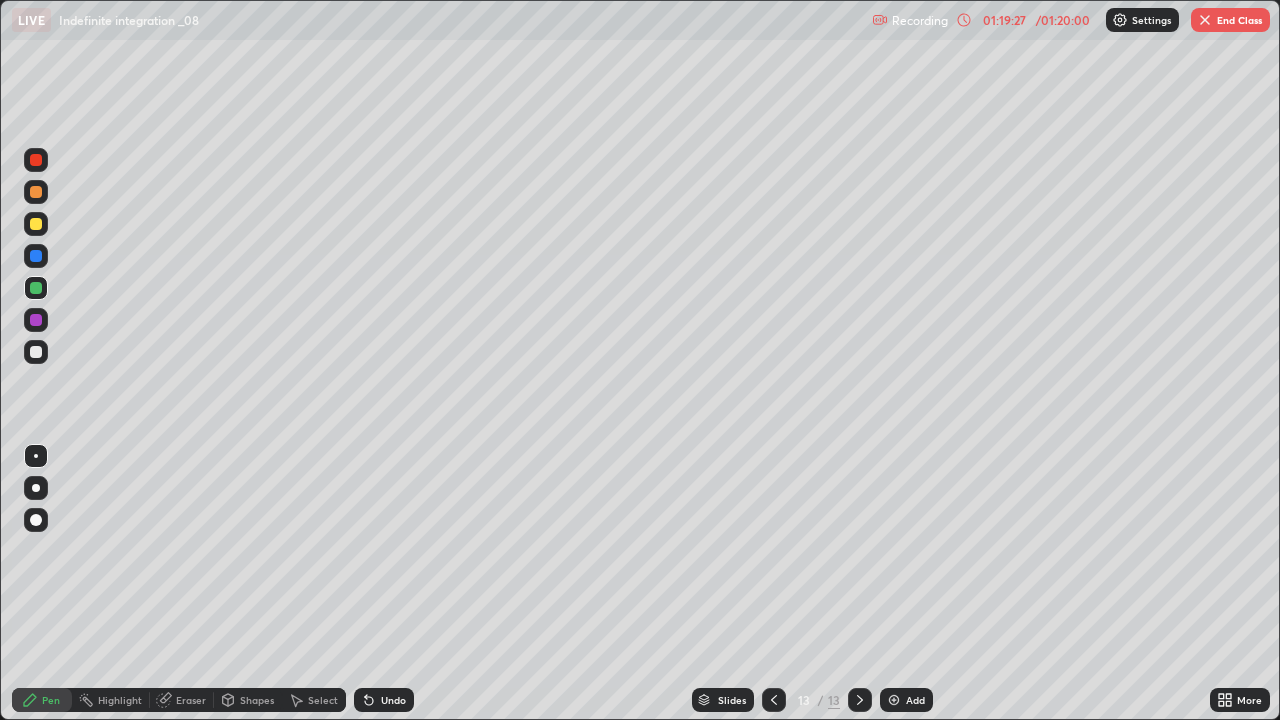 click on "End Class" at bounding box center [1230, 20] 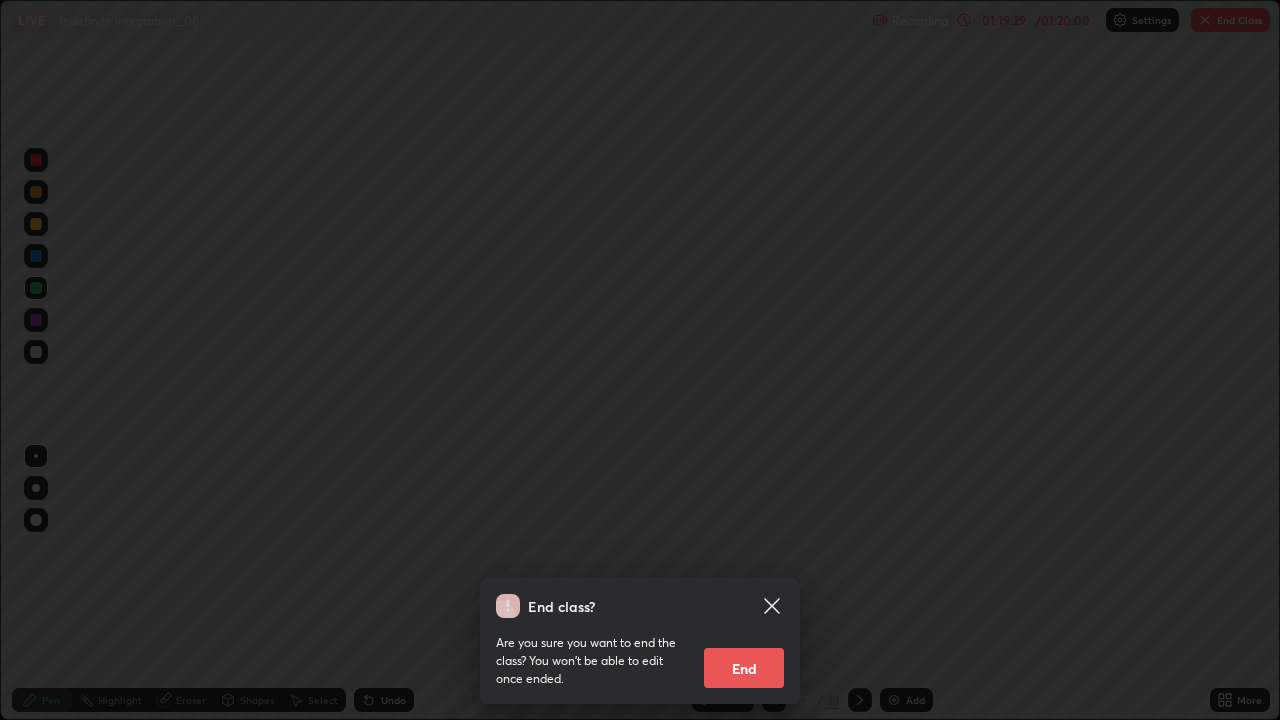 click on "End" at bounding box center (744, 668) 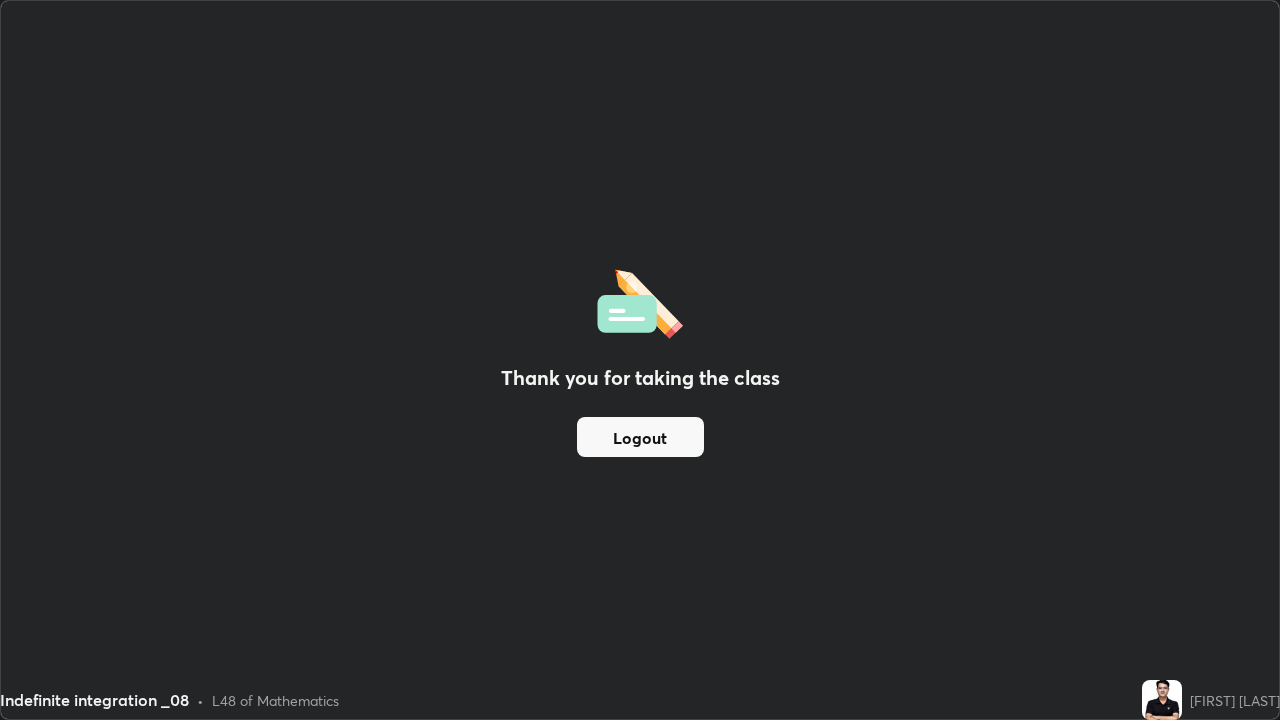 click on "Logout" at bounding box center (640, 437) 